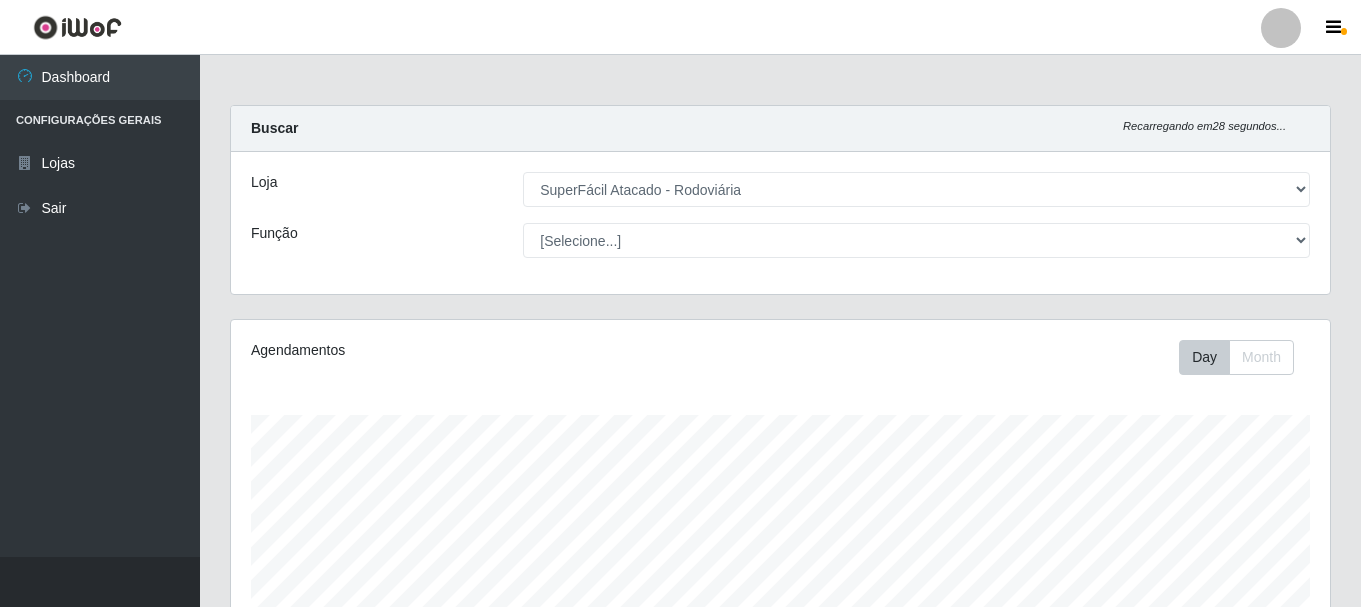 select on "400" 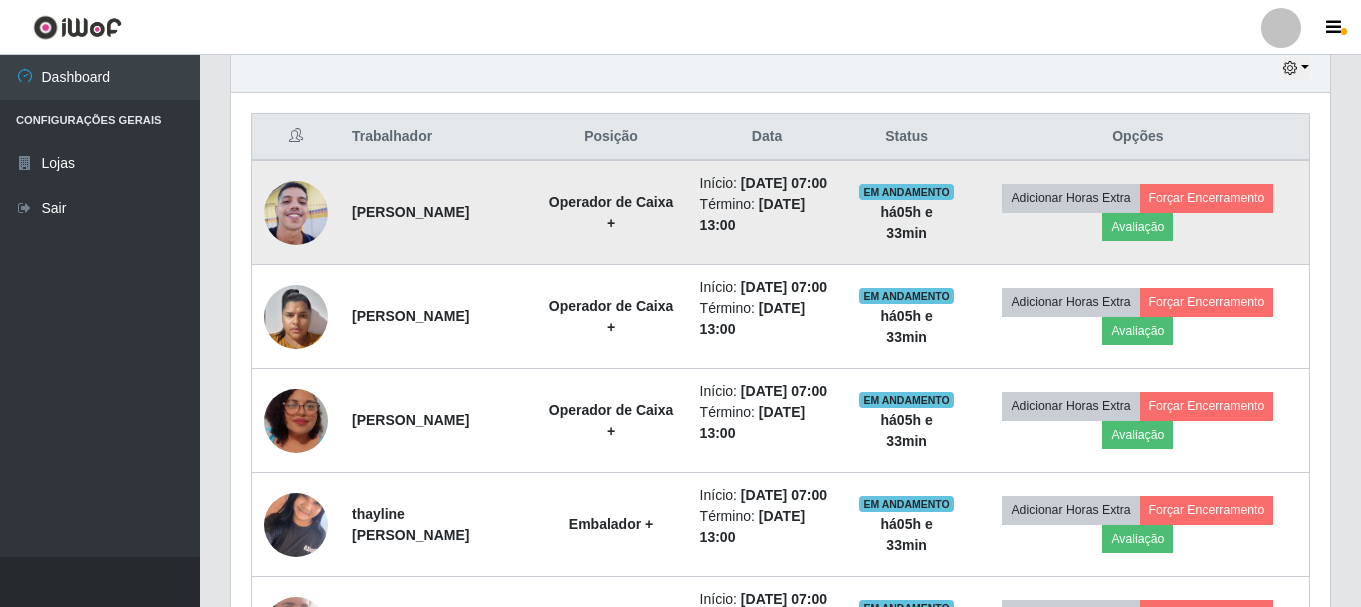 scroll, scrollTop: 999585, scrollLeft: 998901, axis: both 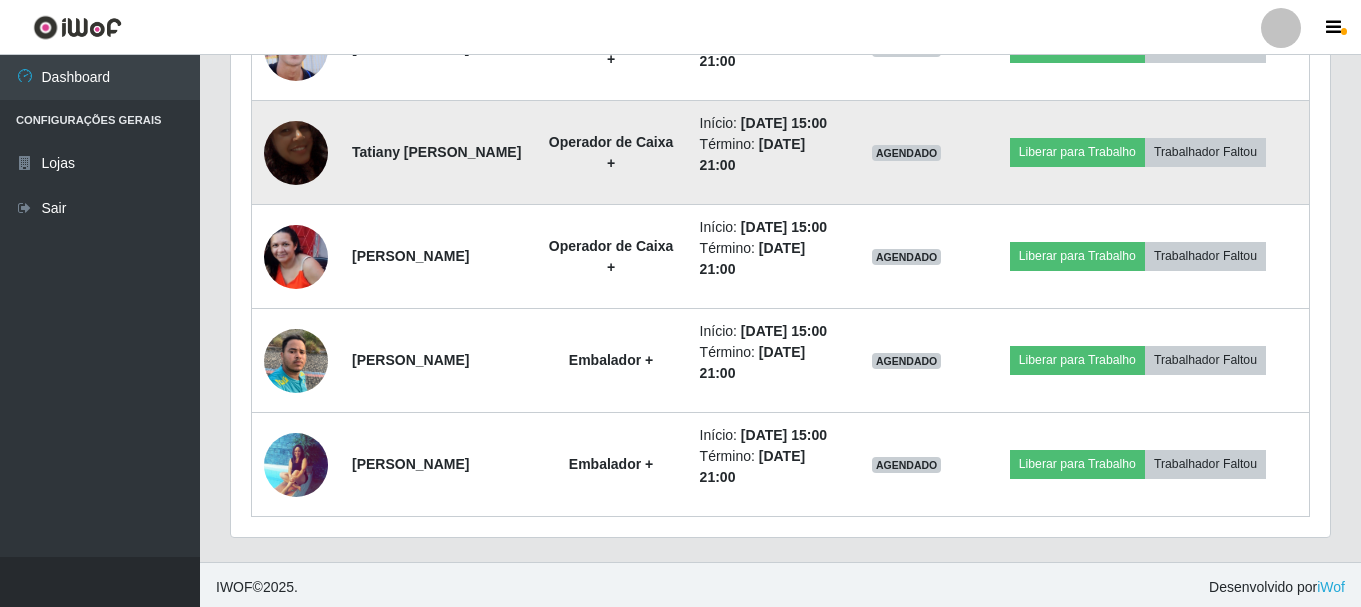 click at bounding box center (296, 153) 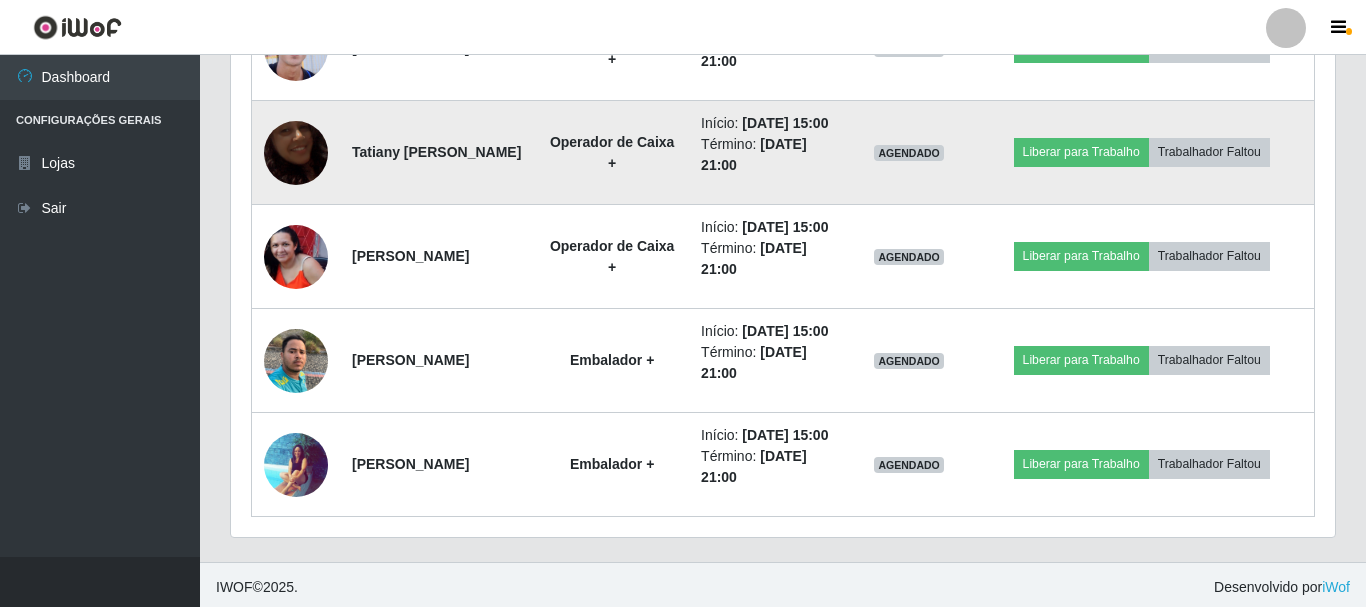 scroll, scrollTop: 999585, scrollLeft: 998911, axis: both 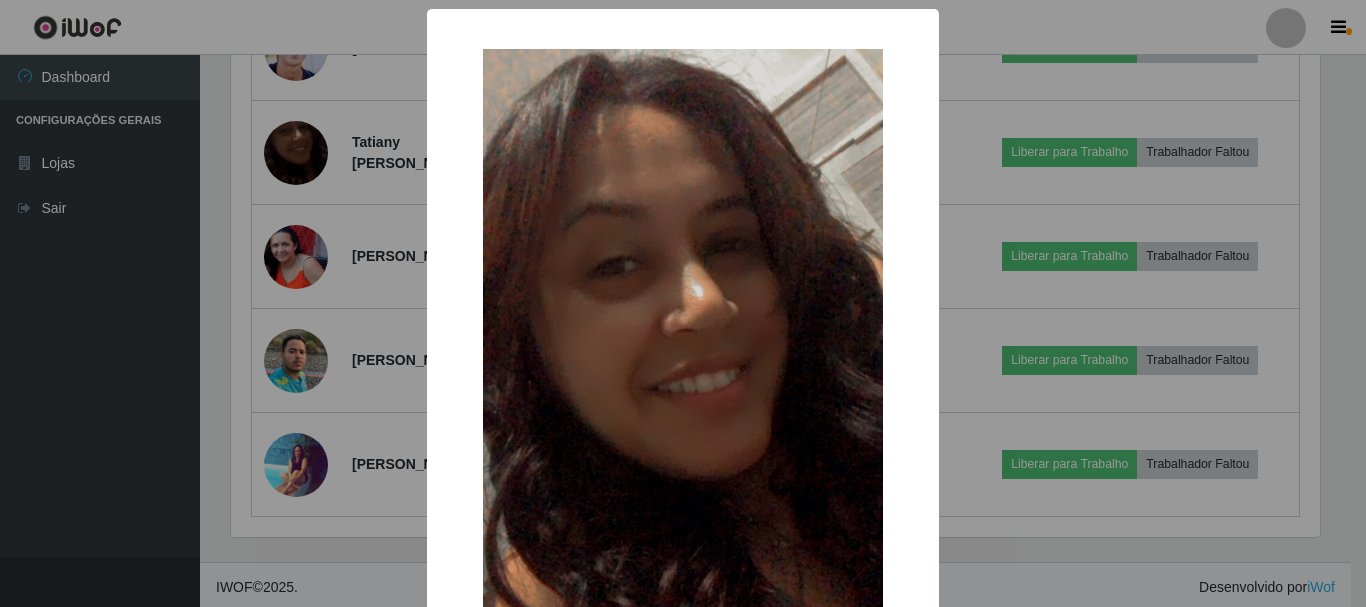 click on "× OK Cancel" at bounding box center [683, 303] 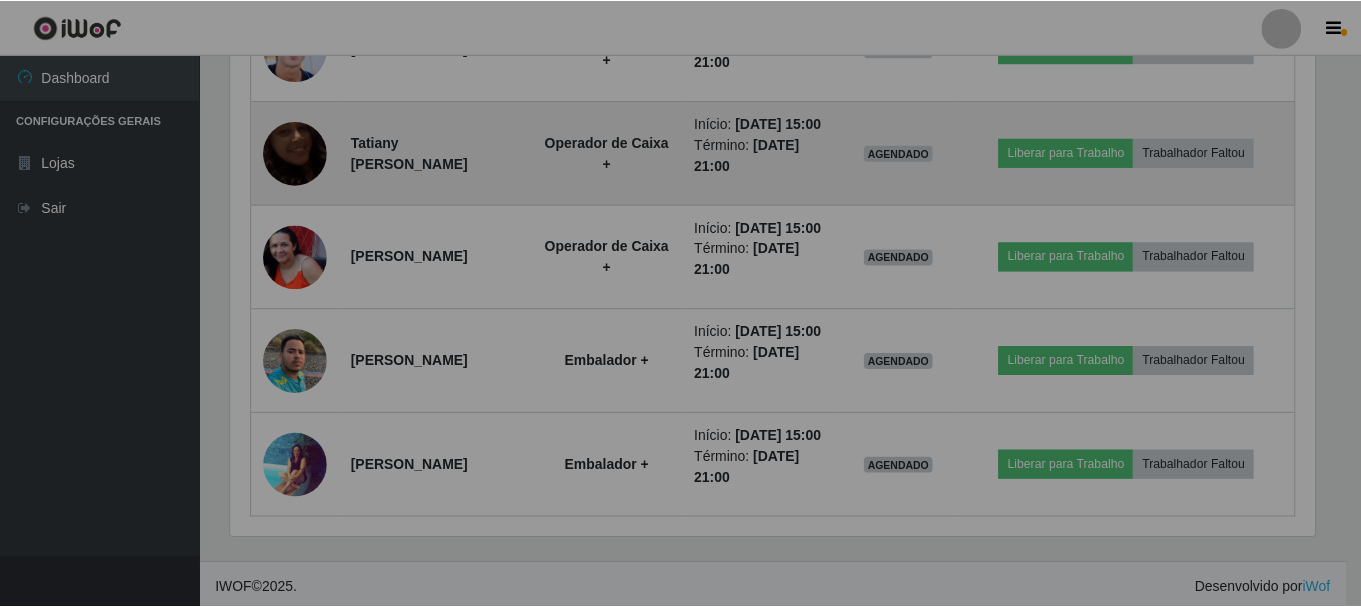 scroll, scrollTop: 999585, scrollLeft: 998901, axis: both 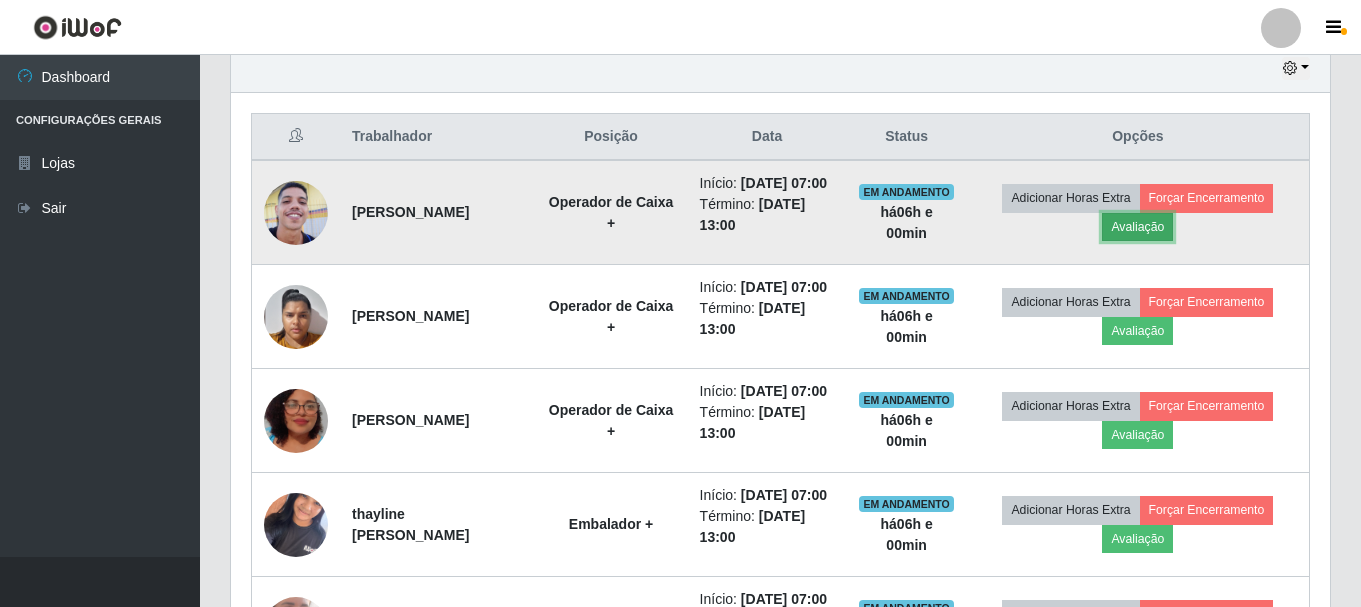 click on "Avaliação" at bounding box center [1137, 227] 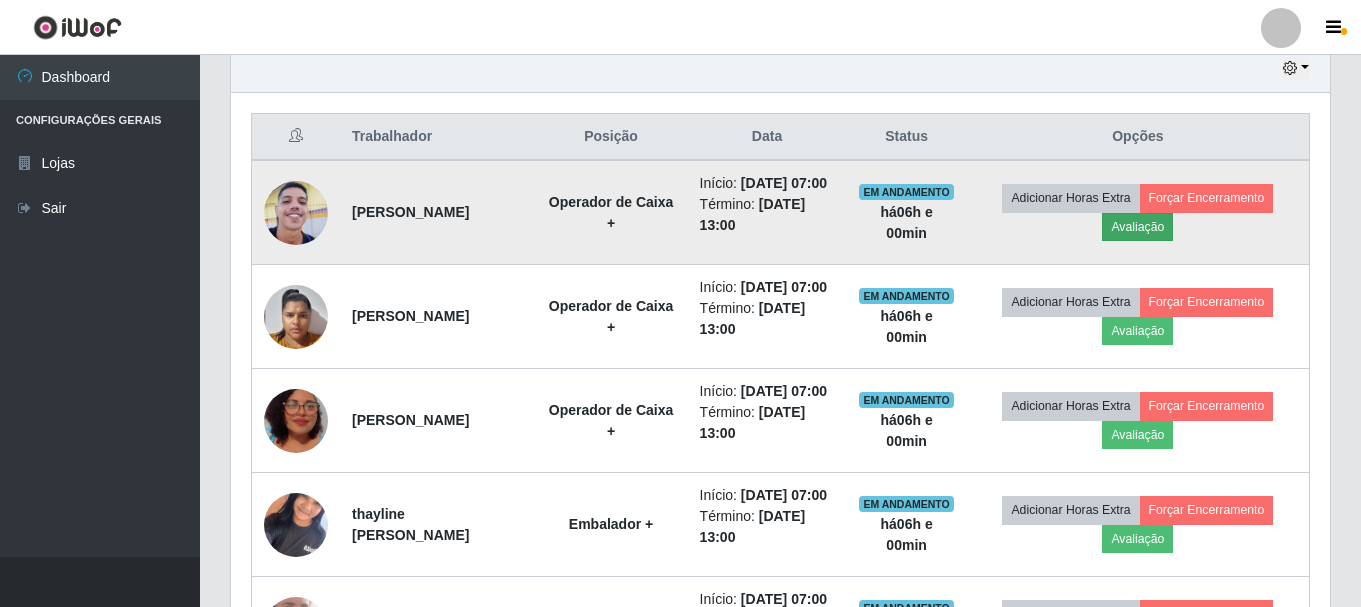 scroll, scrollTop: 999585, scrollLeft: 998911, axis: both 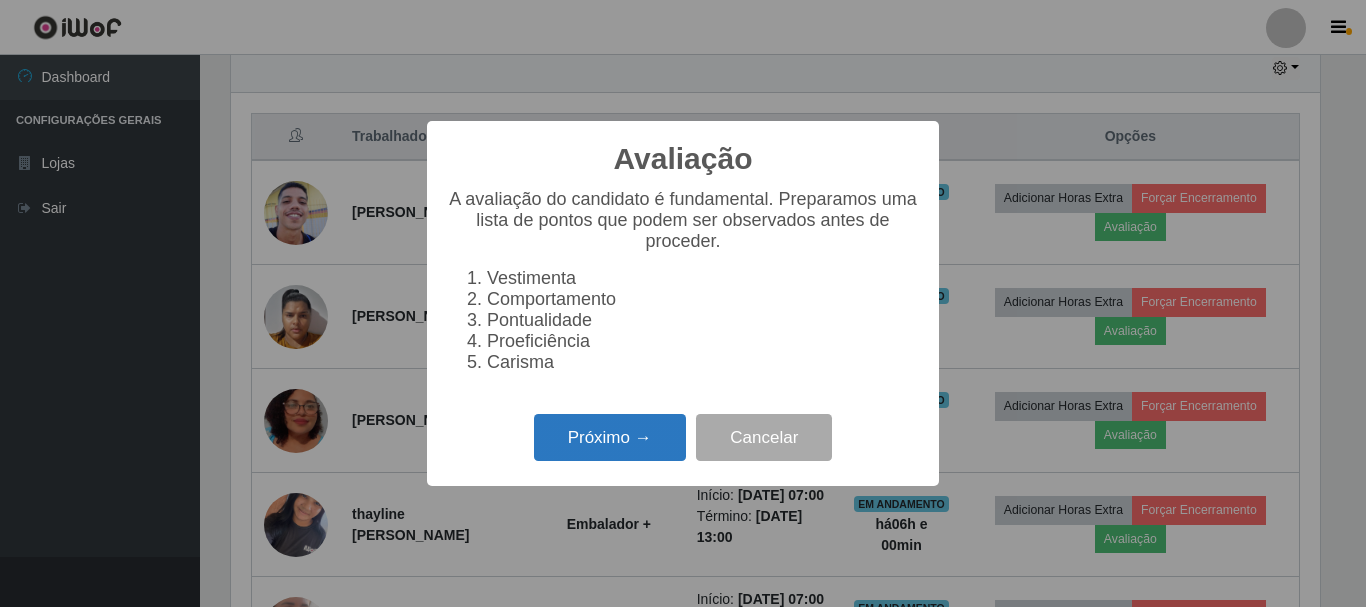 click on "Próximo →" at bounding box center [610, 437] 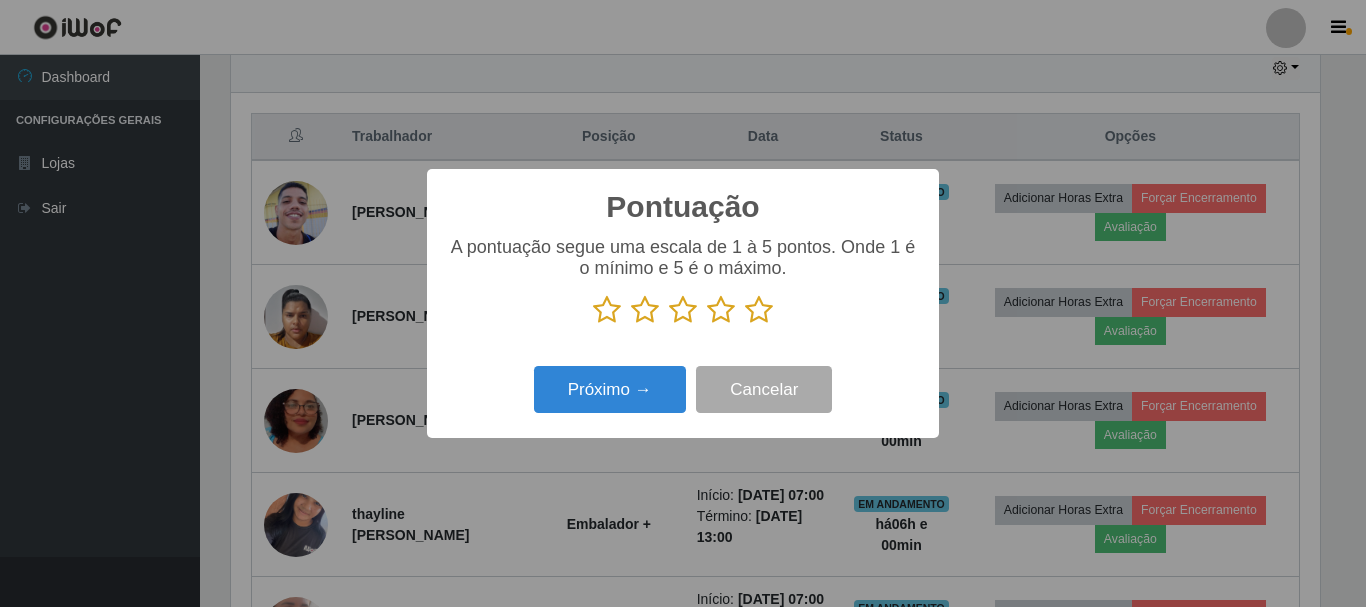 click at bounding box center (759, 310) 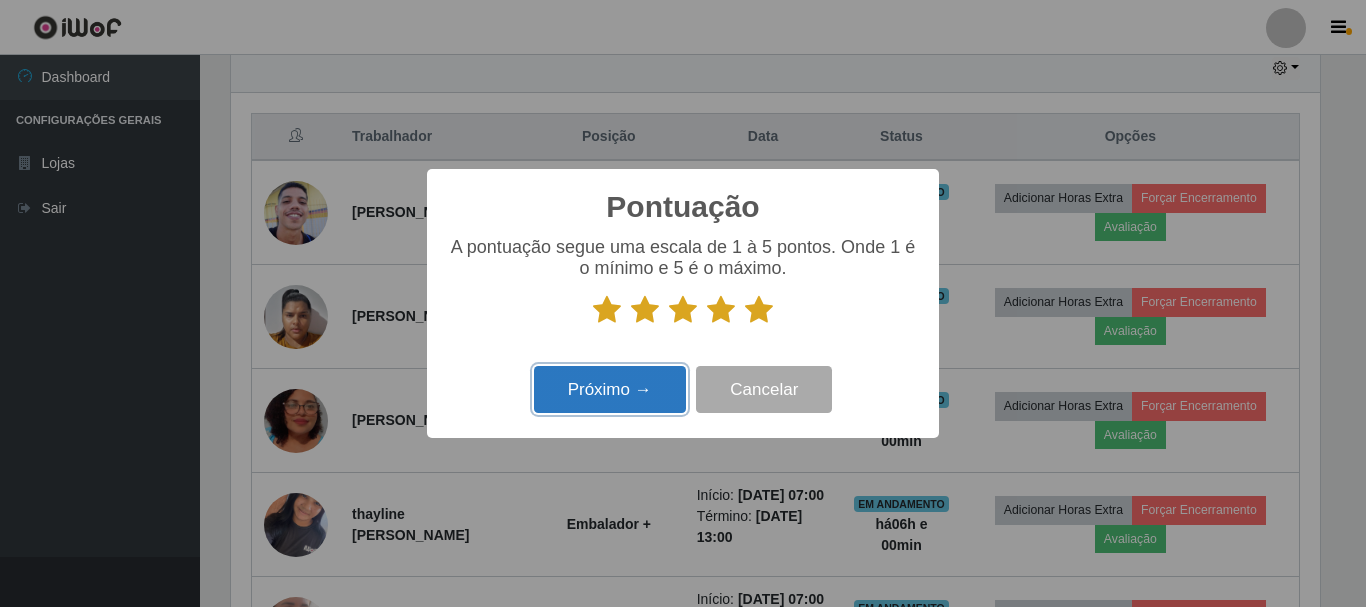click on "Próximo →" at bounding box center [610, 389] 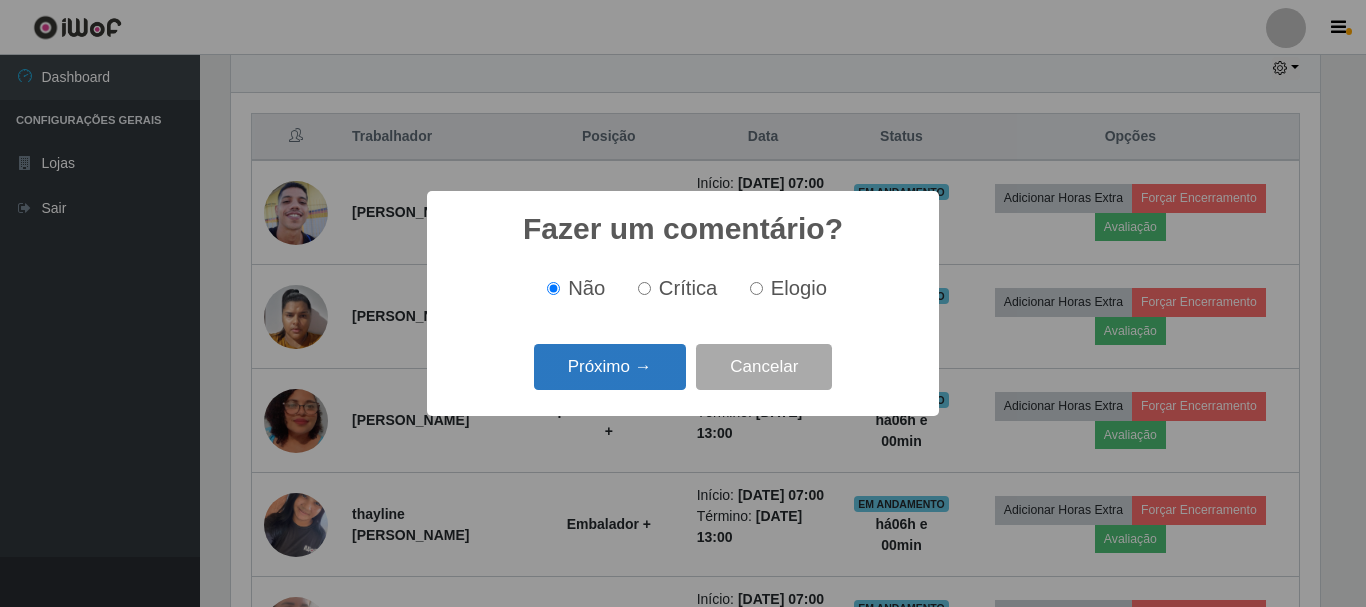 click on "Próximo →" at bounding box center (610, 367) 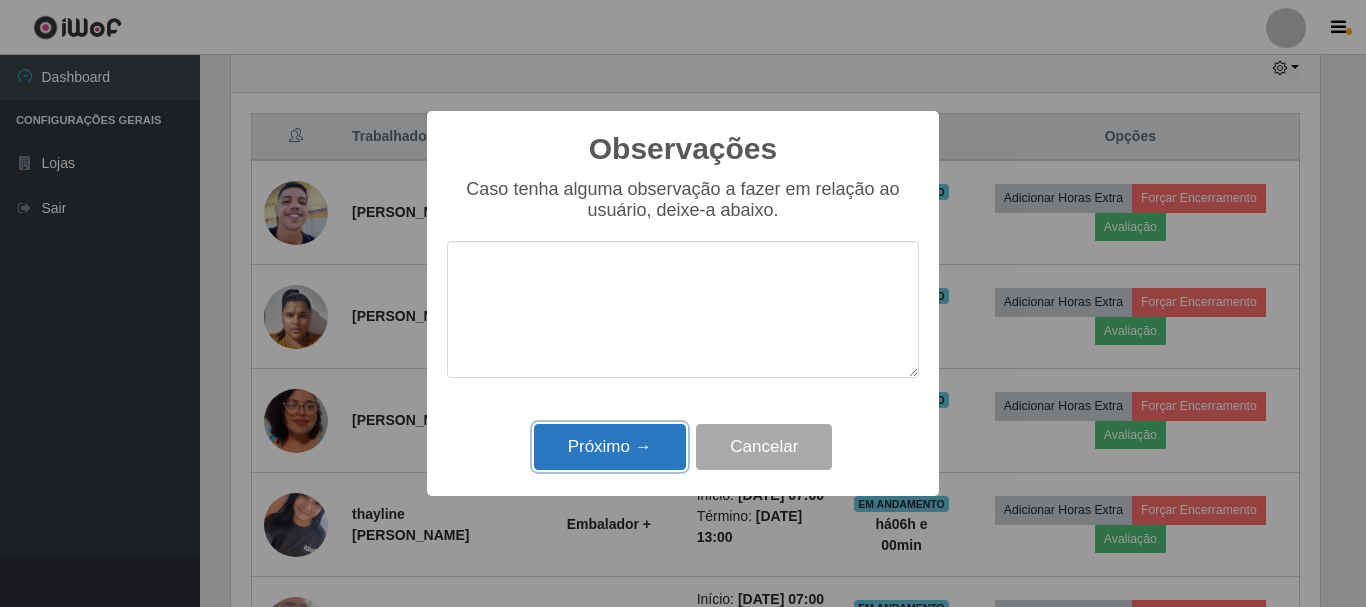 click on "Próximo →" at bounding box center [610, 447] 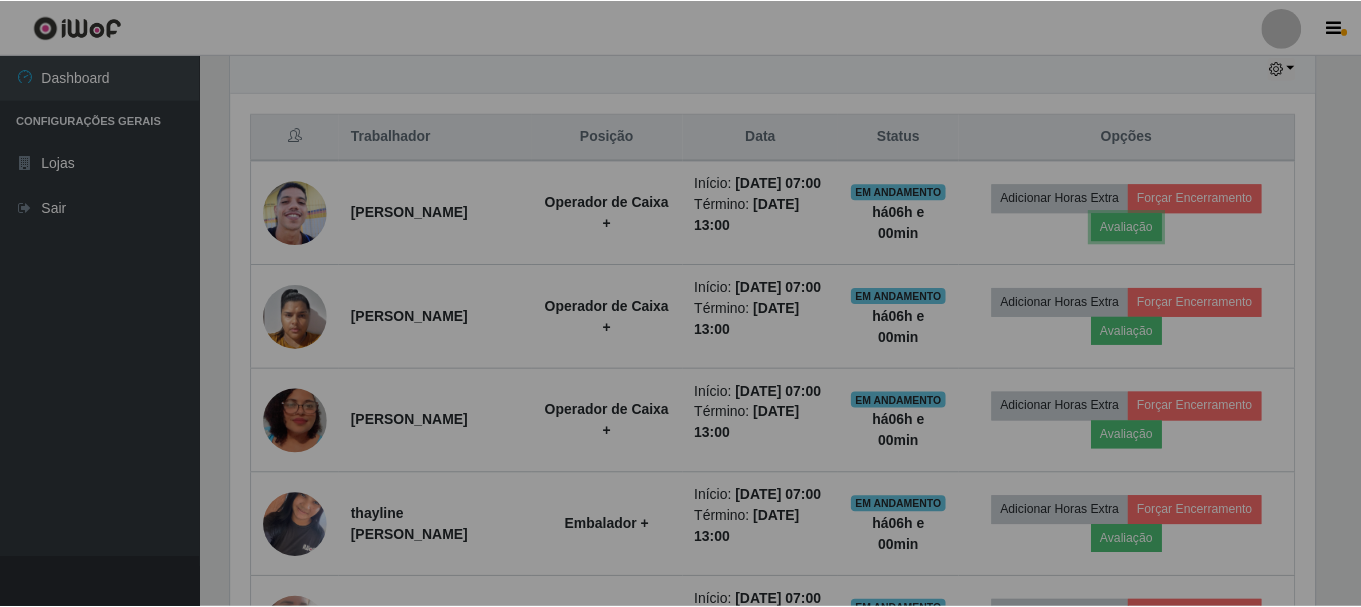 scroll, scrollTop: 999585, scrollLeft: 998901, axis: both 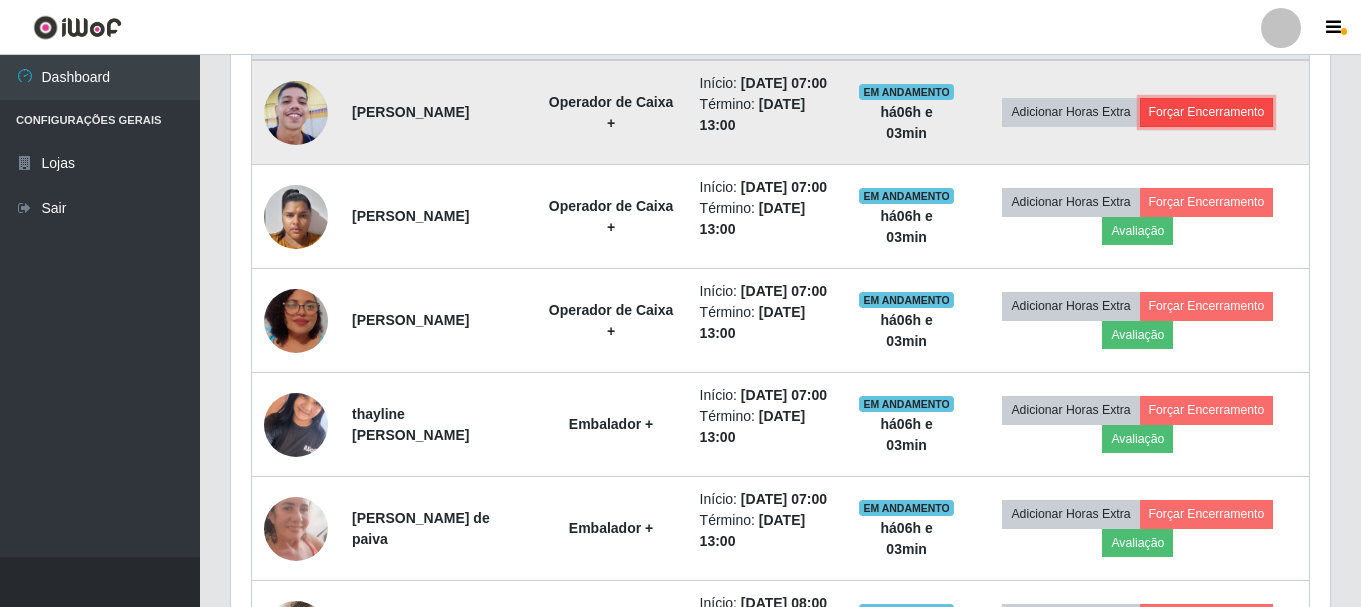 click on "Forçar Encerramento" at bounding box center (1207, 112) 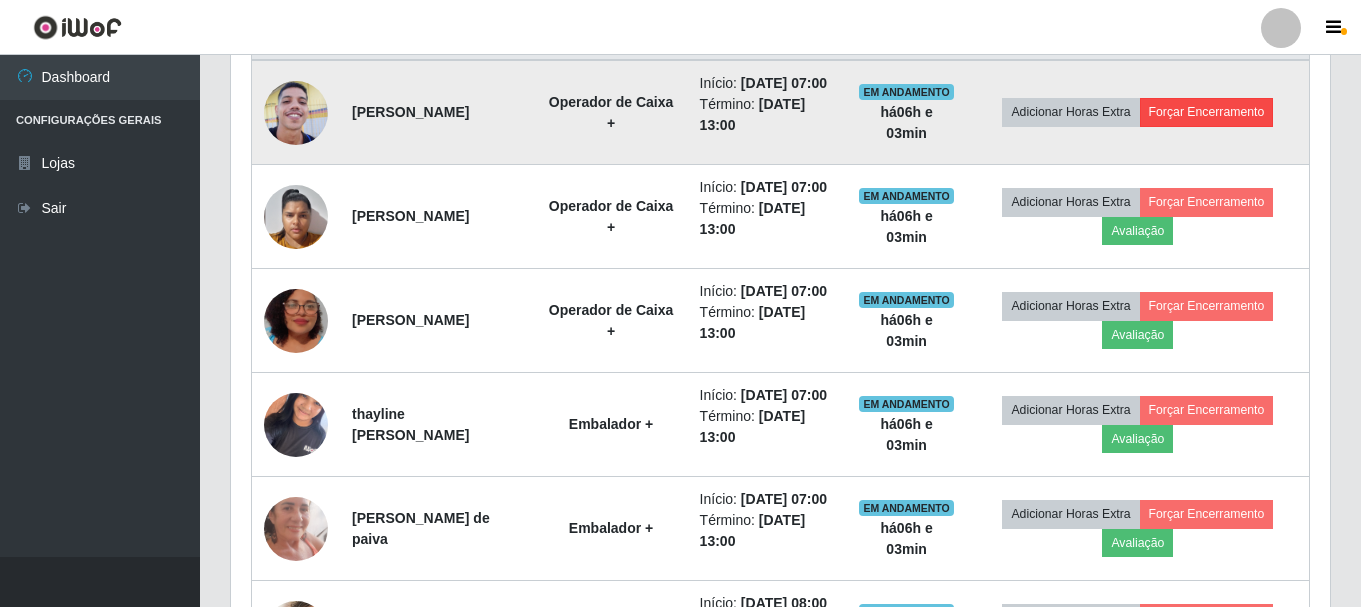 scroll, scrollTop: 999585, scrollLeft: 998911, axis: both 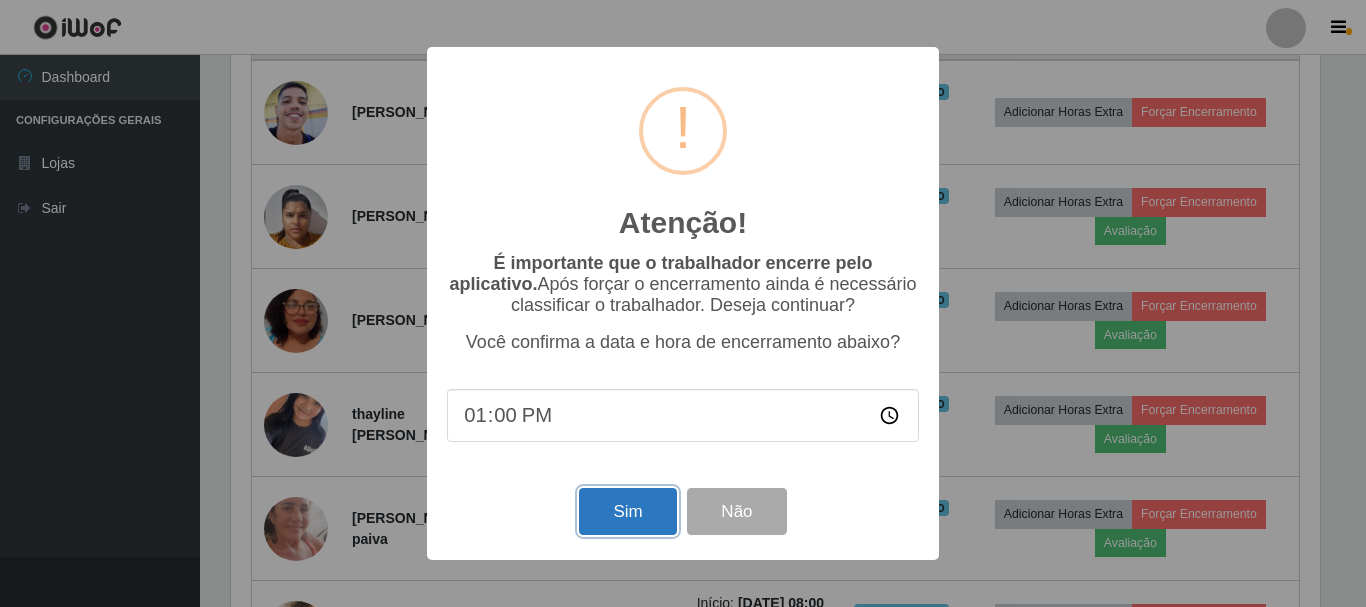 click on "Sim" at bounding box center (627, 511) 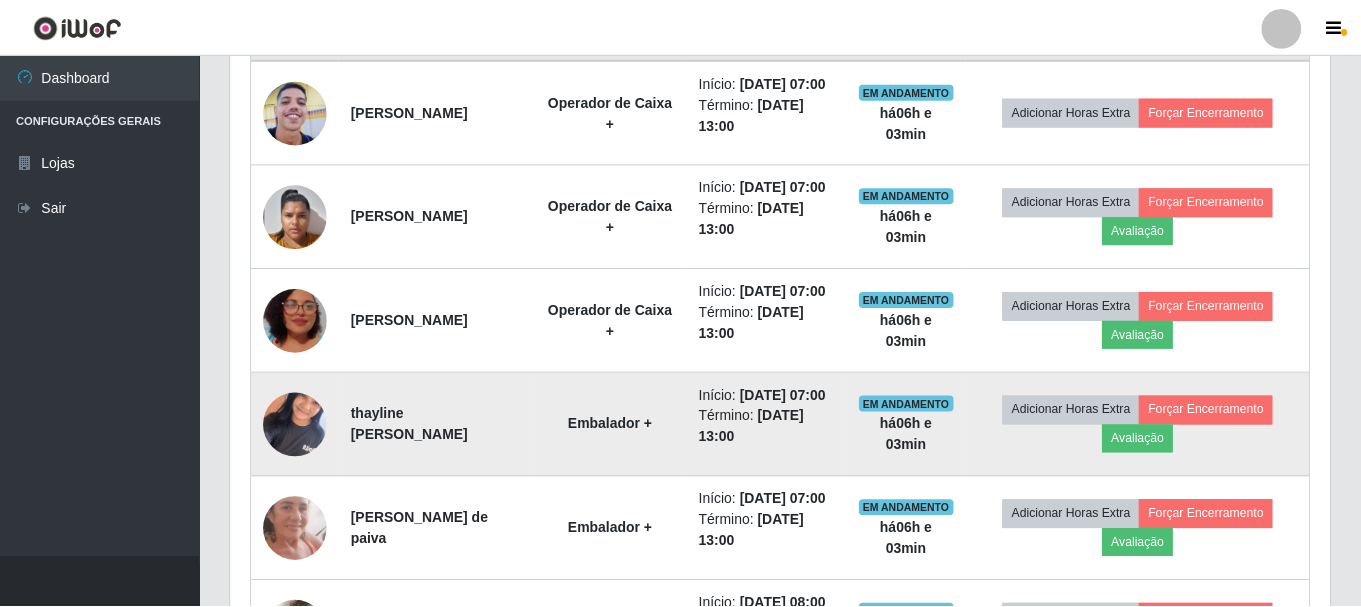 scroll, scrollTop: 999585, scrollLeft: 998901, axis: both 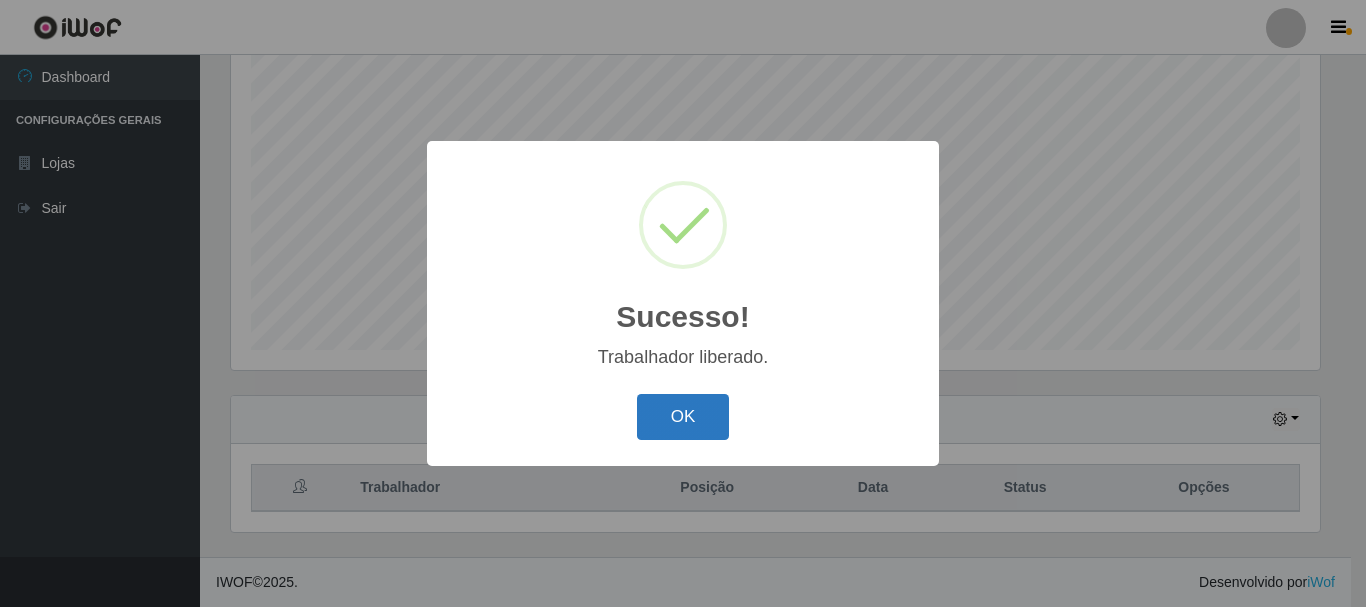 click on "OK" at bounding box center [683, 417] 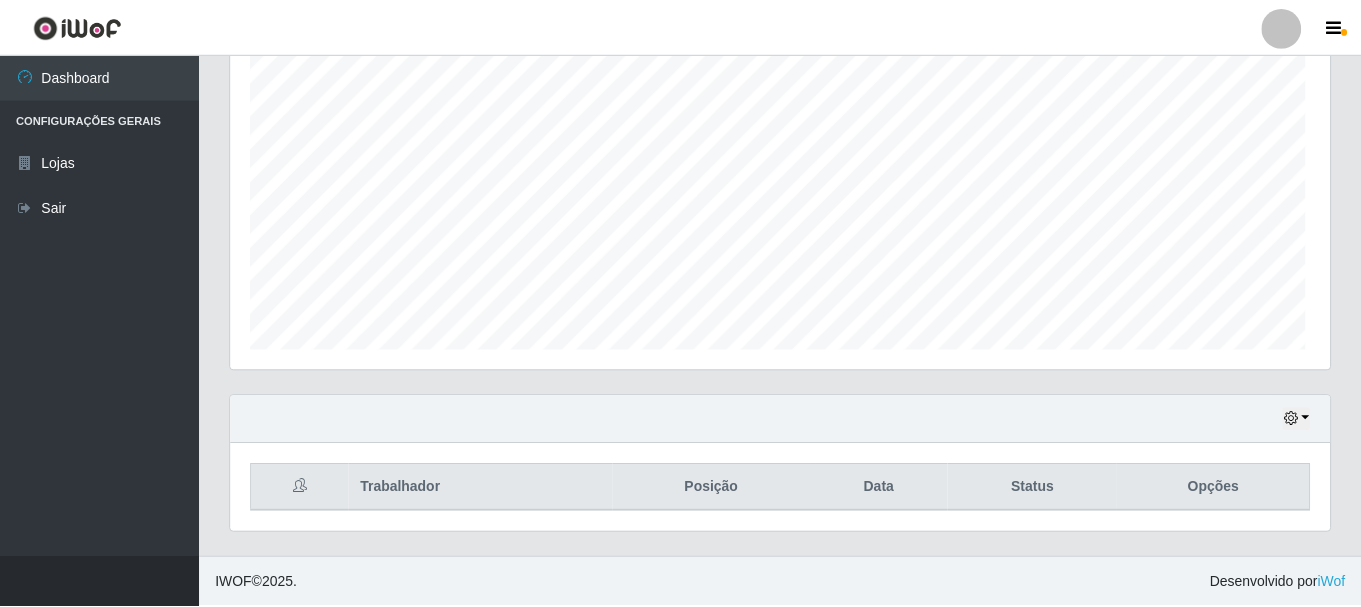 scroll, scrollTop: 999585, scrollLeft: 998901, axis: both 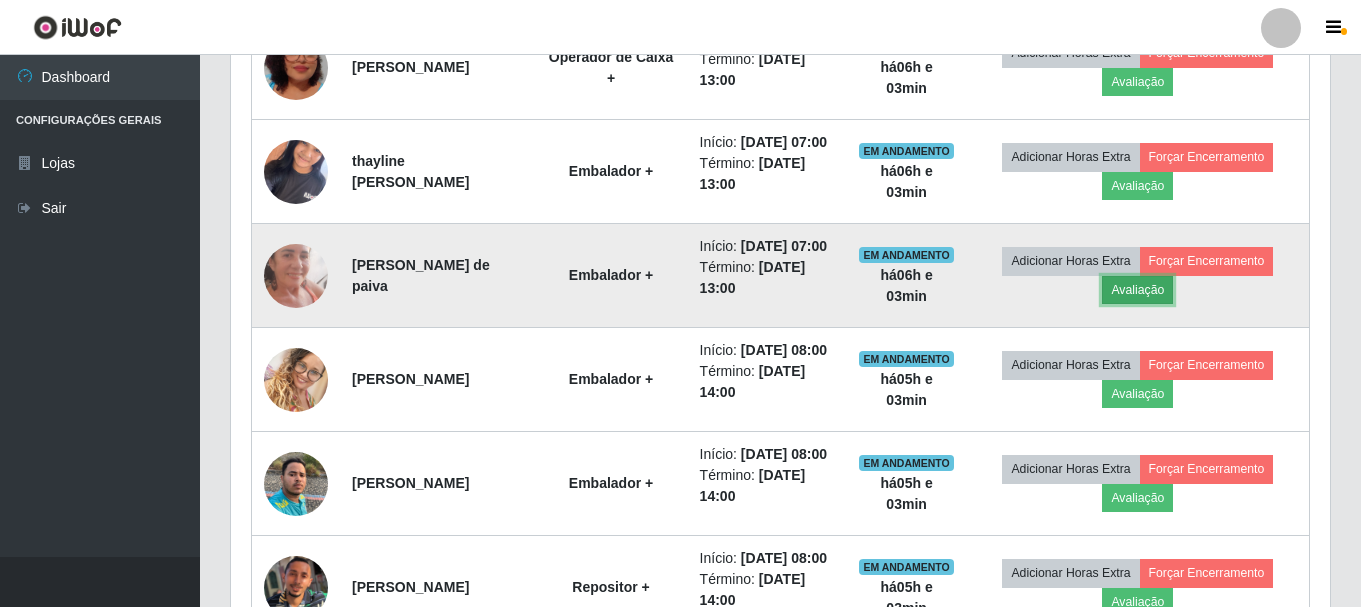 click on "Avaliação" at bounding box center (1137, 290) 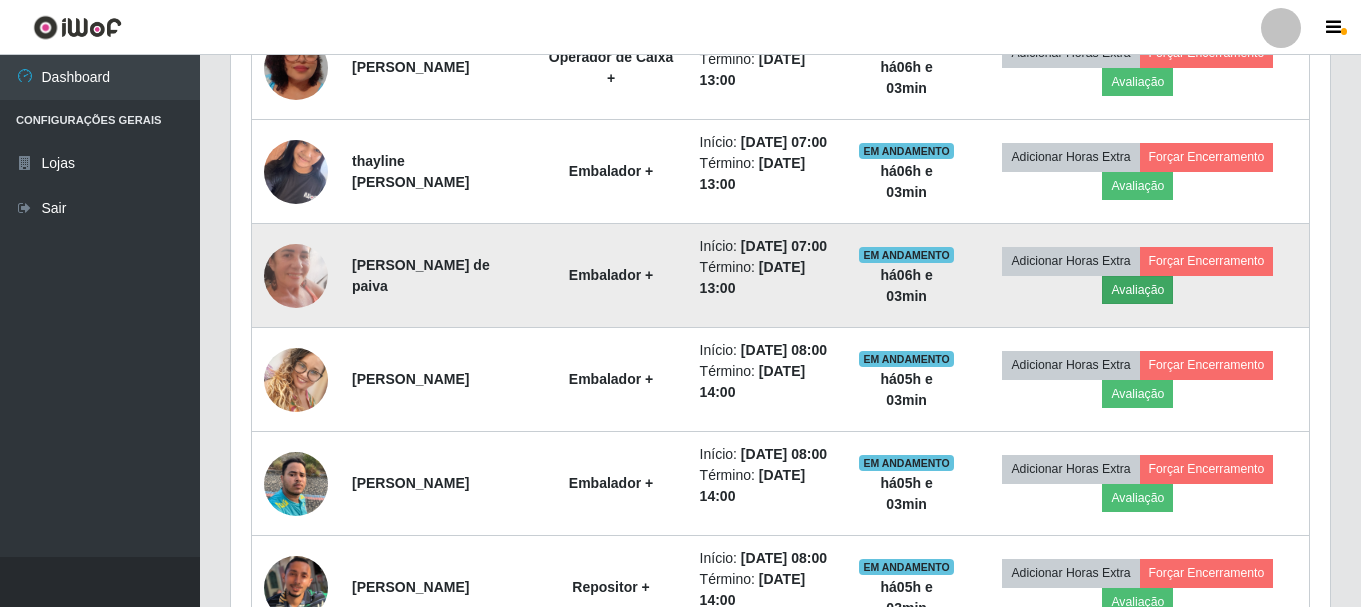 scroll, scrollTop: 999585, scrollLeft: 998911, axis: both 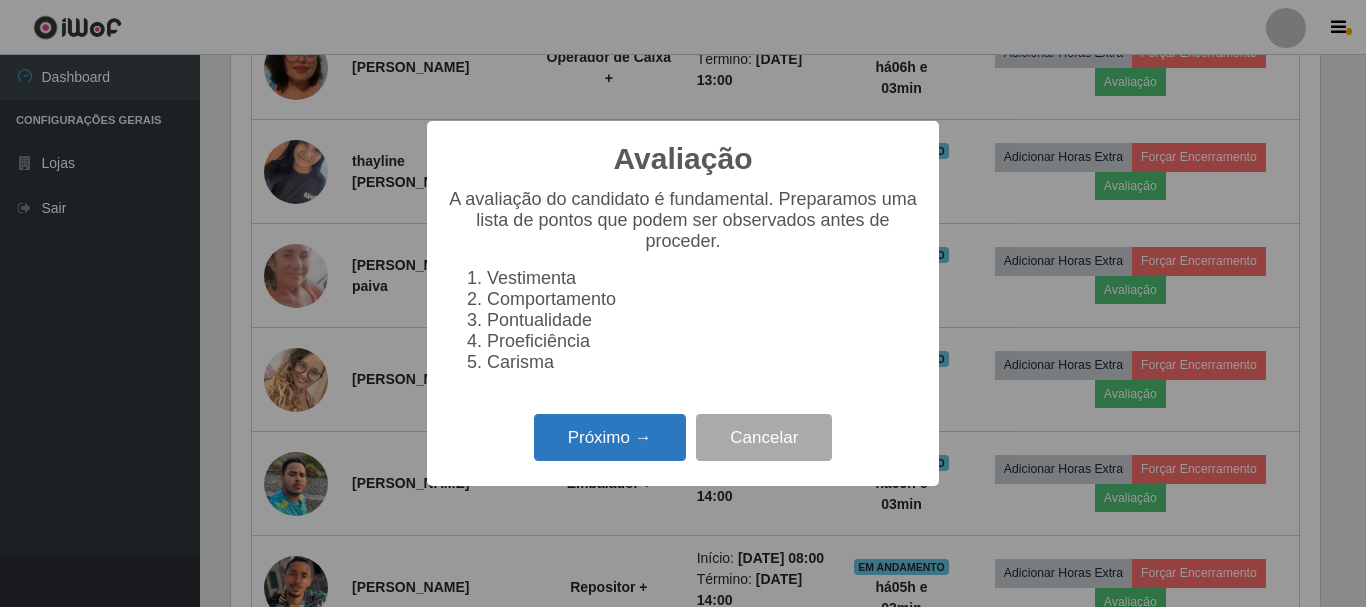 click on "Próximo →" at bounding box center [610, 437] 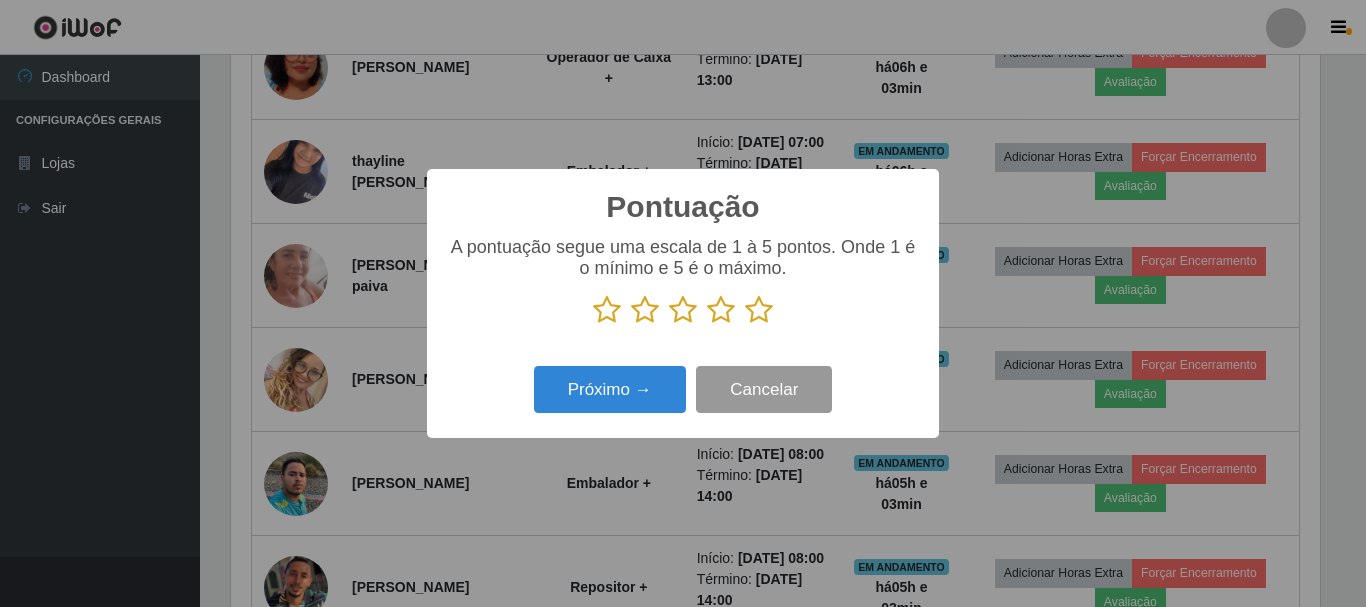 scroll, scrollTop: 999585, scrollLeft: 998911, axis: both 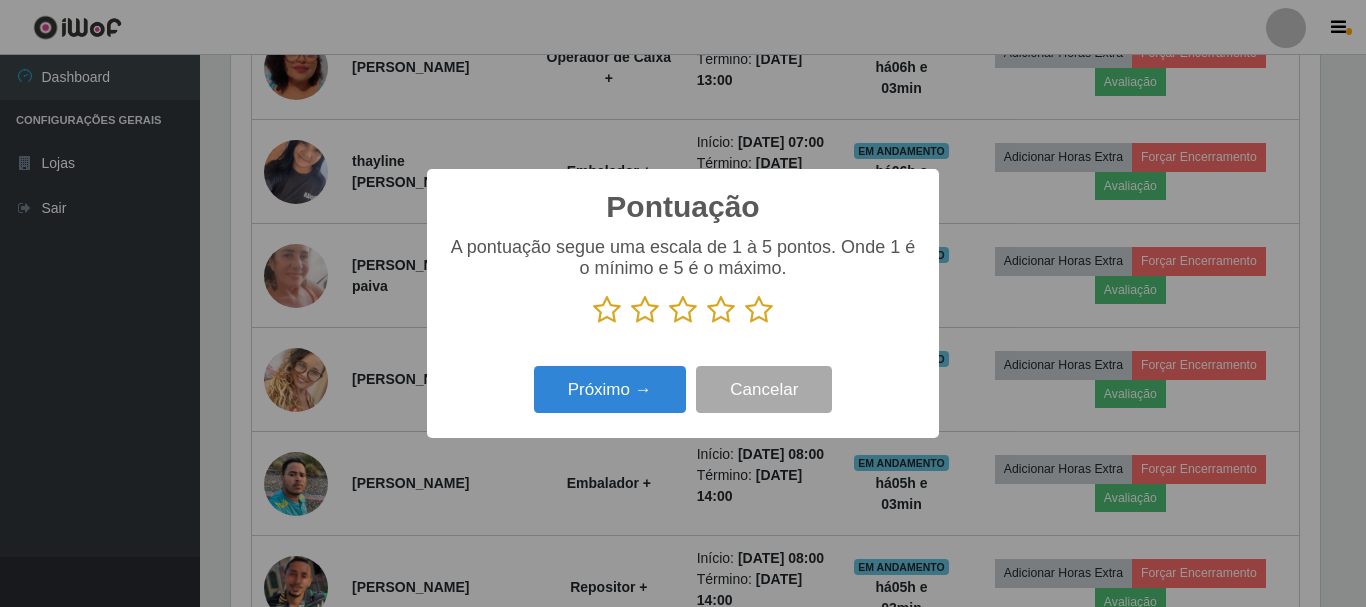 click at bounding box center [759, 310] 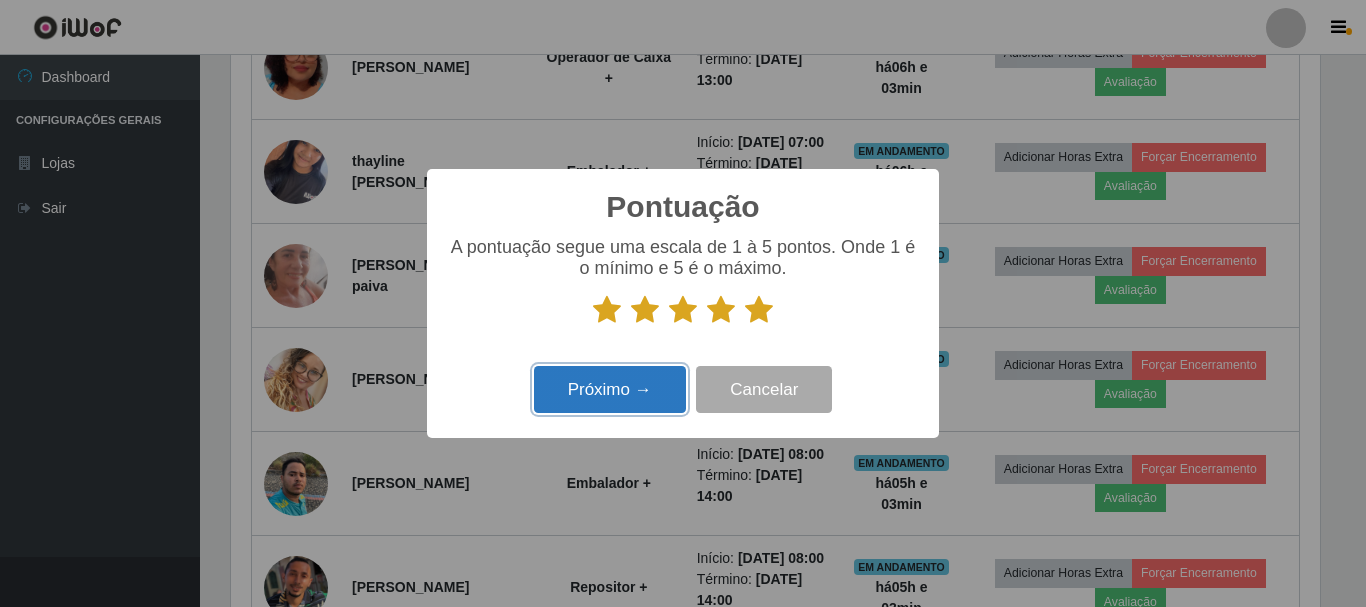 click on "Próximo →" at bounding box center (610, 389) 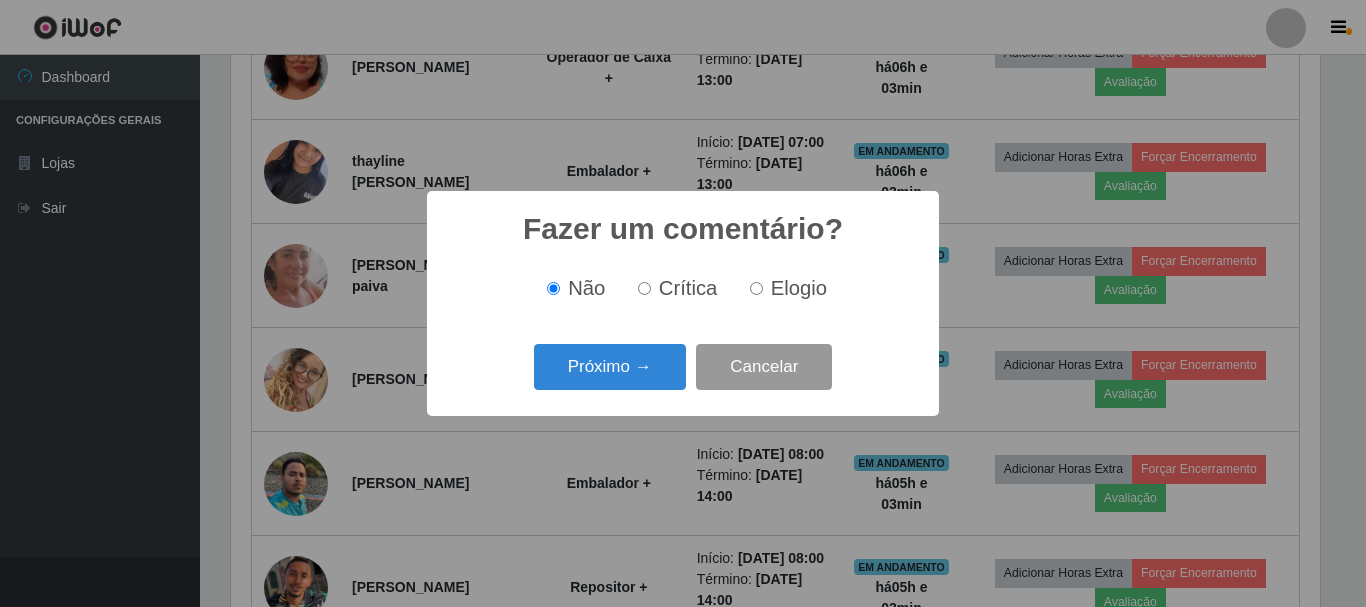 scroll, scrollTop: 999585, scrollLeft: 998911, axis: both 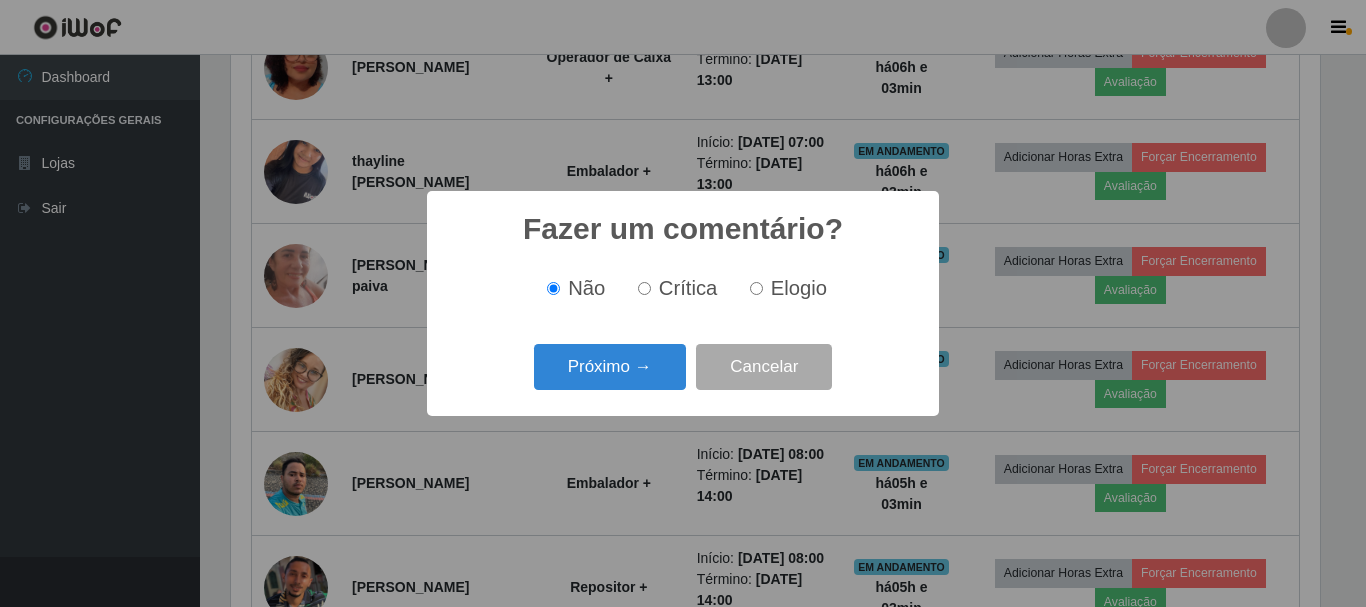 click on "Elogio" at bounding box center [756, 288] 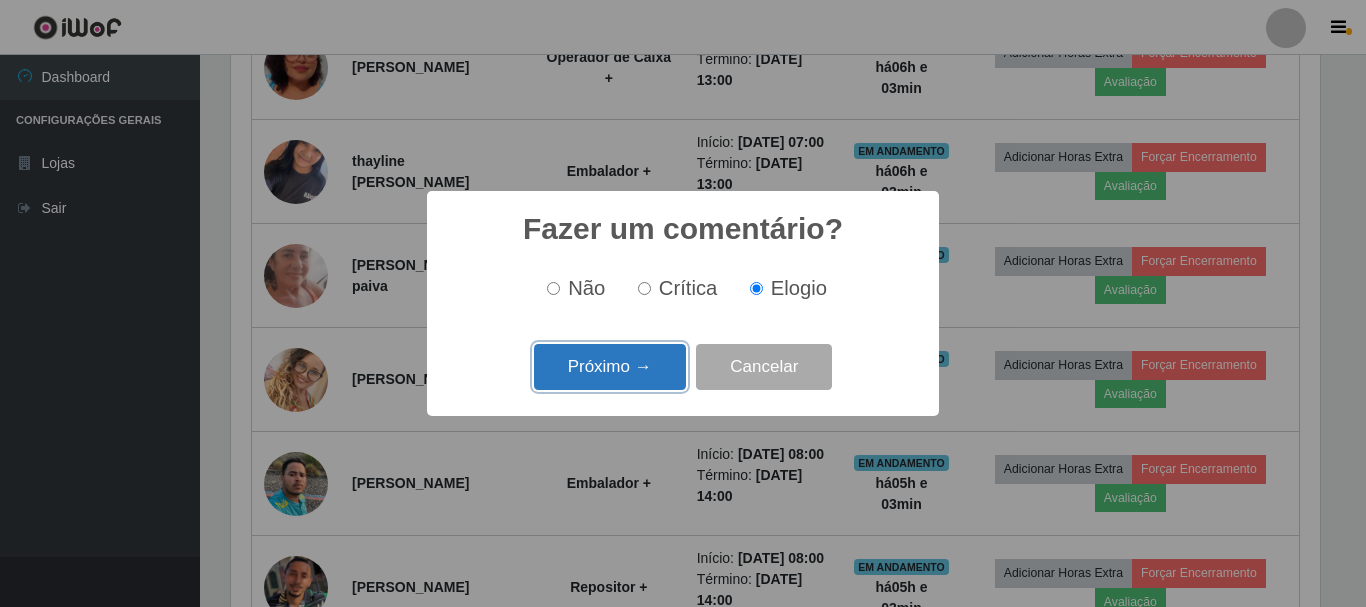 click on "Próximo →" at bounding box center (610, 367) 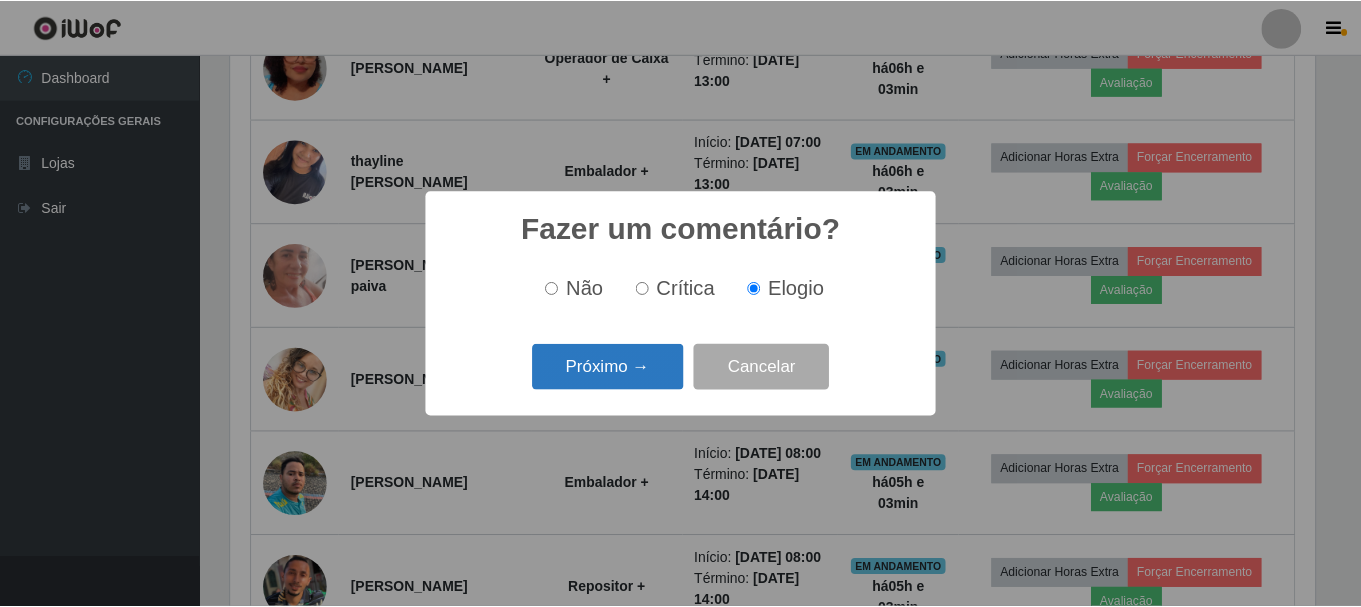 scroll, scrollTop: 999585, scrollLeft: 998911, axis: both 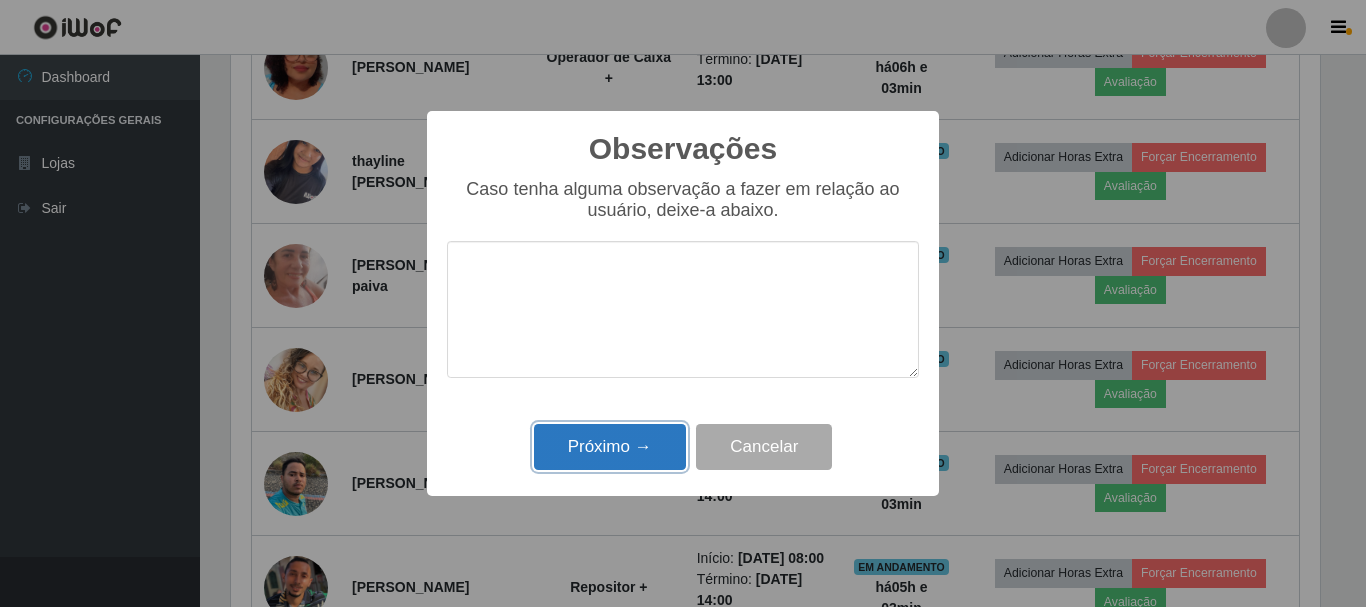 click on "Próximo →" at bounding box center [610, 447] 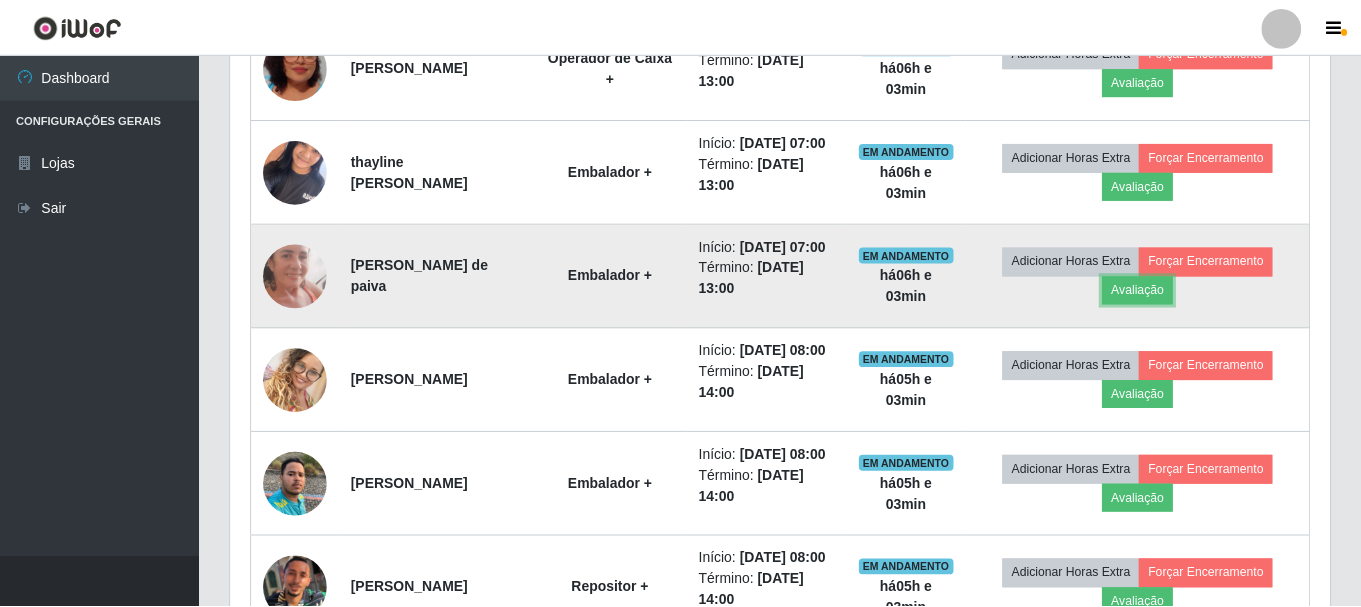scroll, scrollTop: 999585, scrollLeft: 998901, axis: both 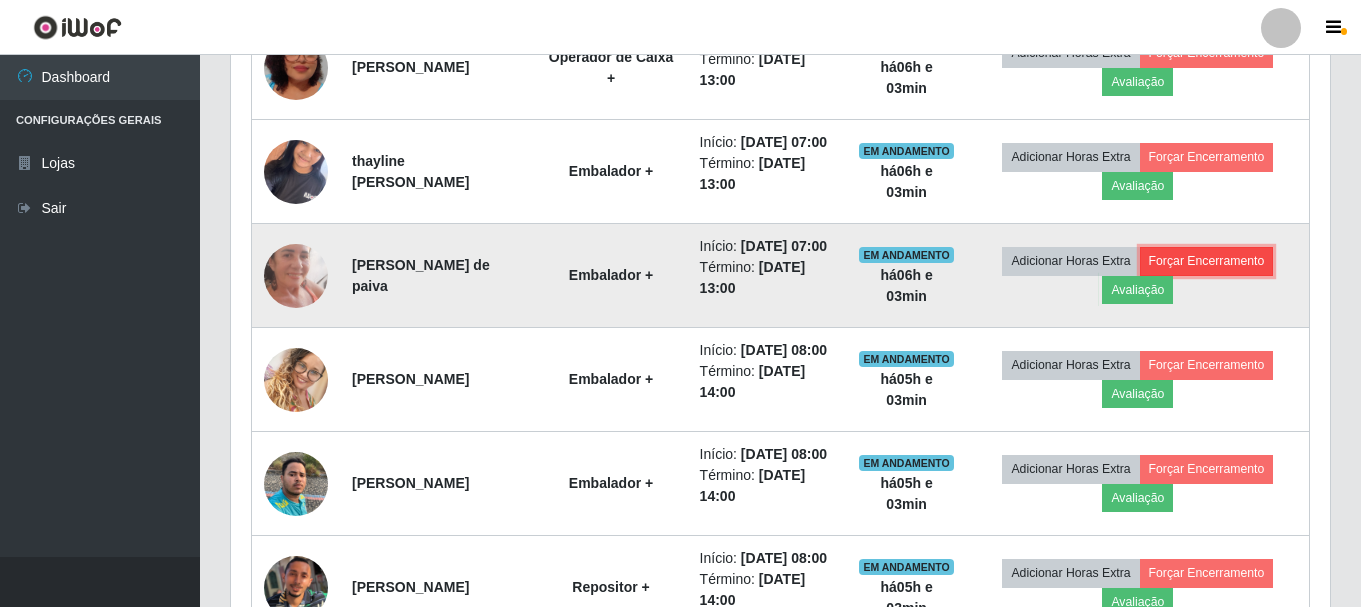 click on "Forçar Encerramento" at bounding box center [1207, 261] 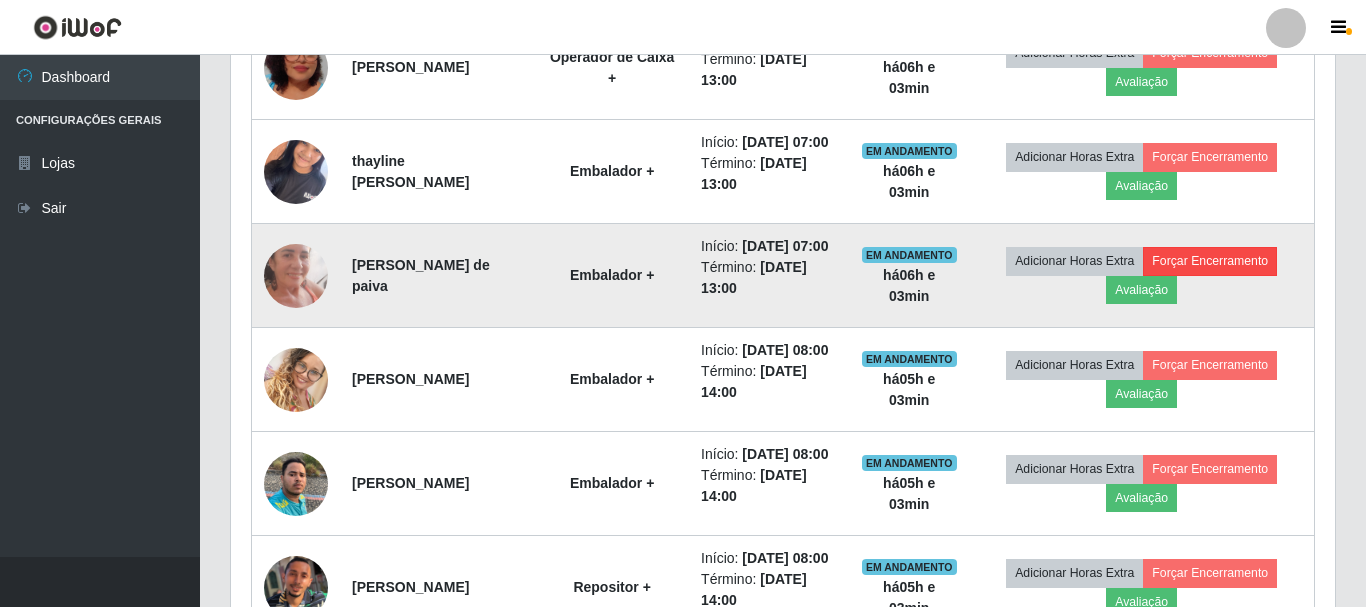 scroll, scrollTop: 999585, scrollLeft: 998911, axis: both 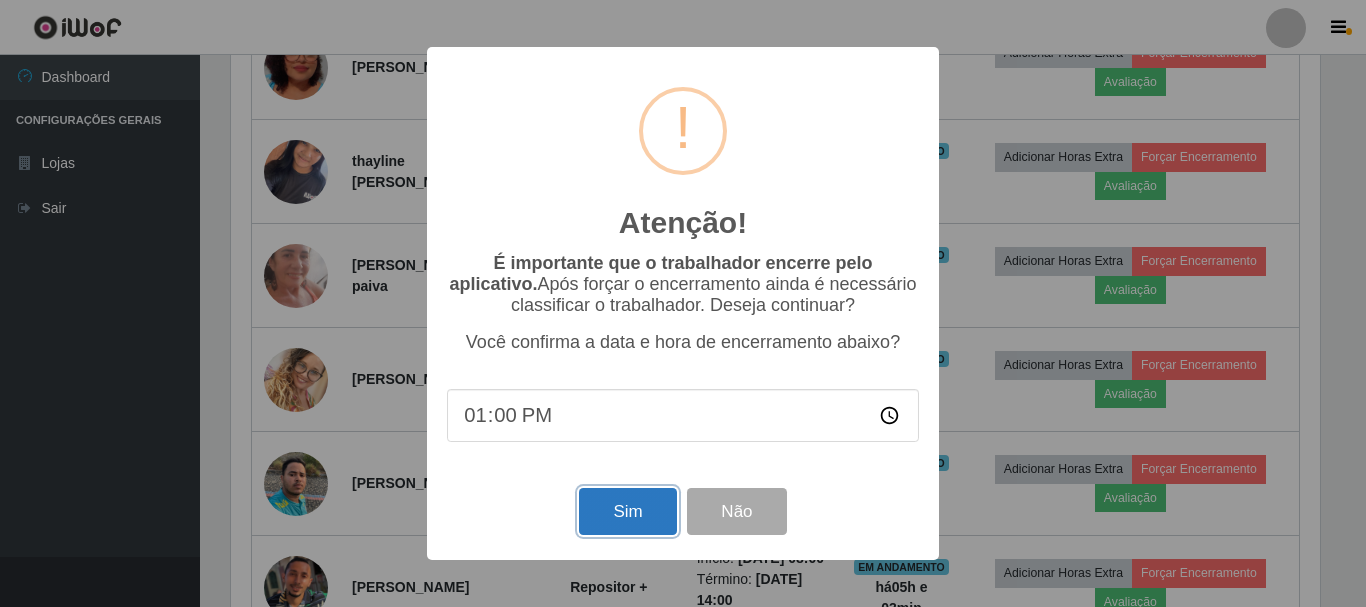 click on "Sim" at bounding box center (627, 511) 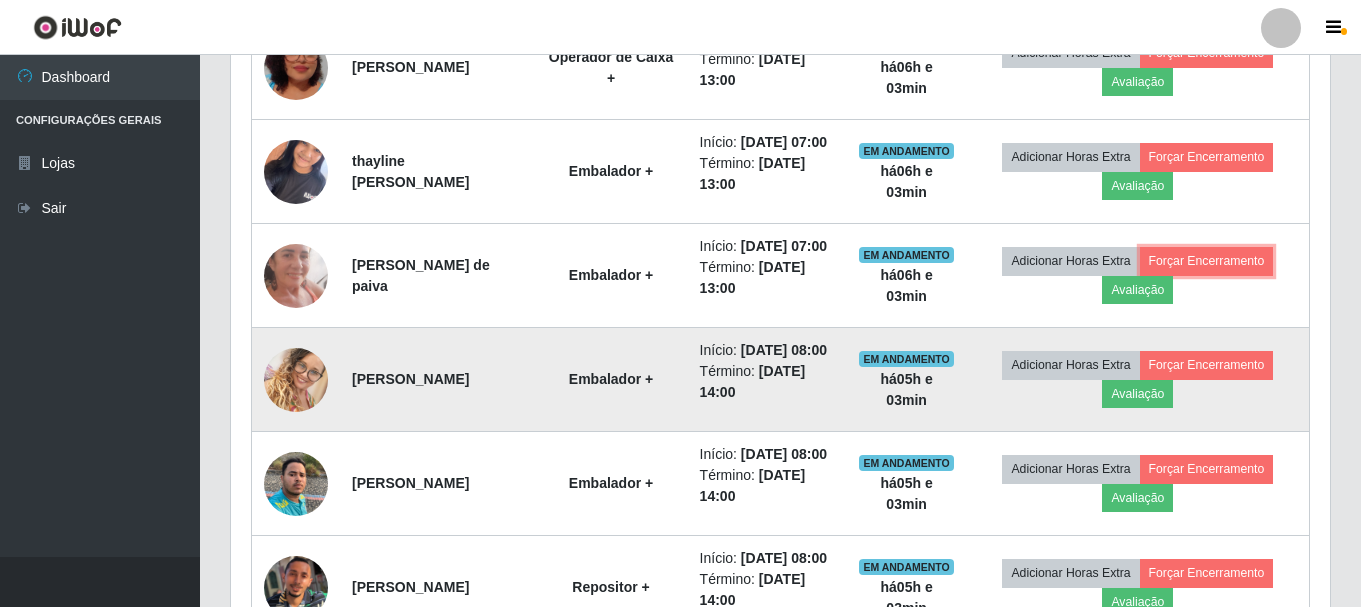 scroll, scrollTop: 999585, scrollLeft: 998901, axis: both 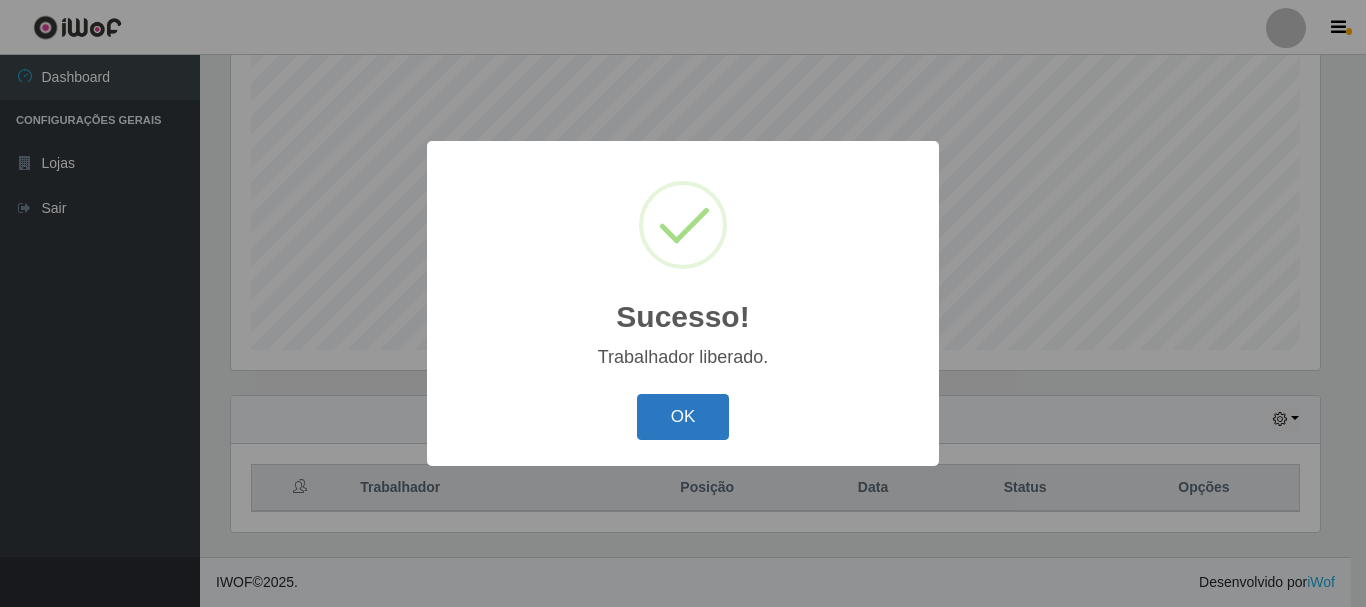 click on "OK" at bounding box center [683, 417] 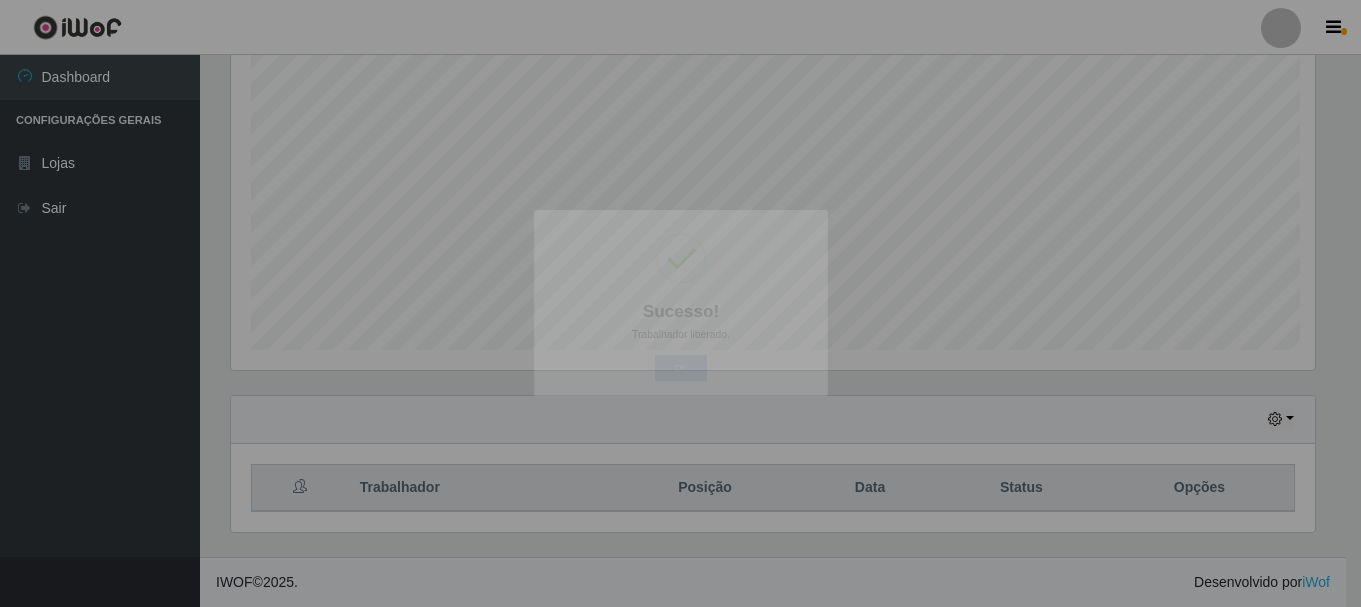 scroll, scrollTop: 999585, scrollLeft: 998901, axis: both 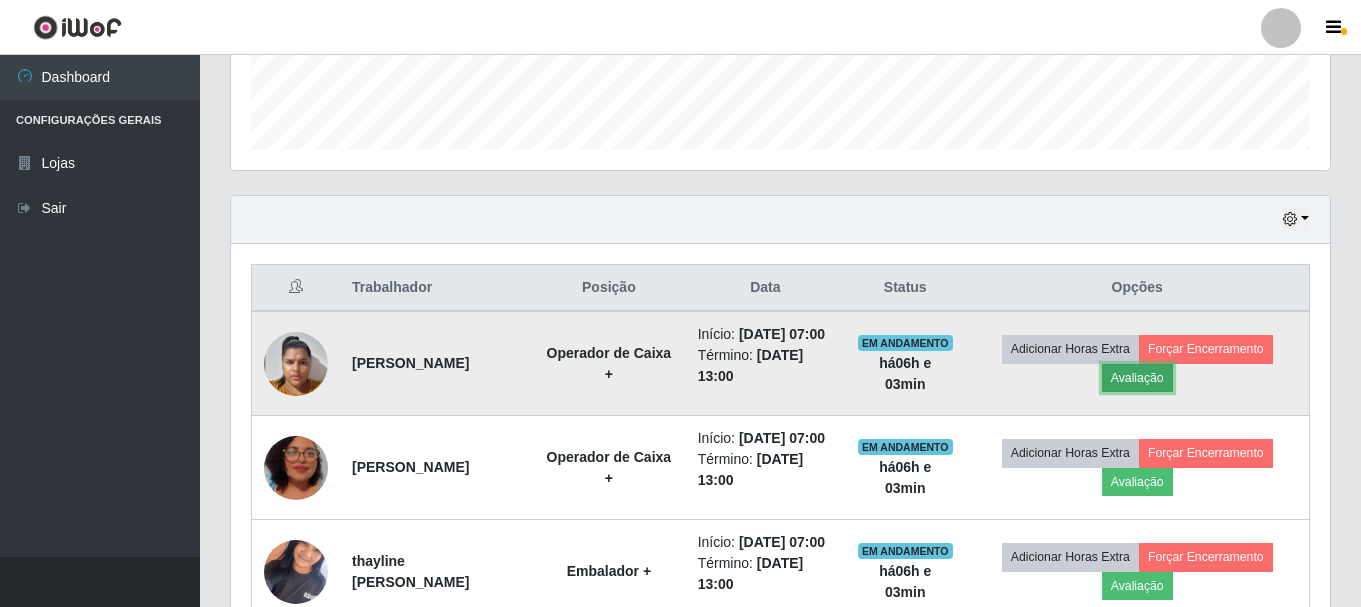 click on "Avaliação" at bounding box center (1137, 378) 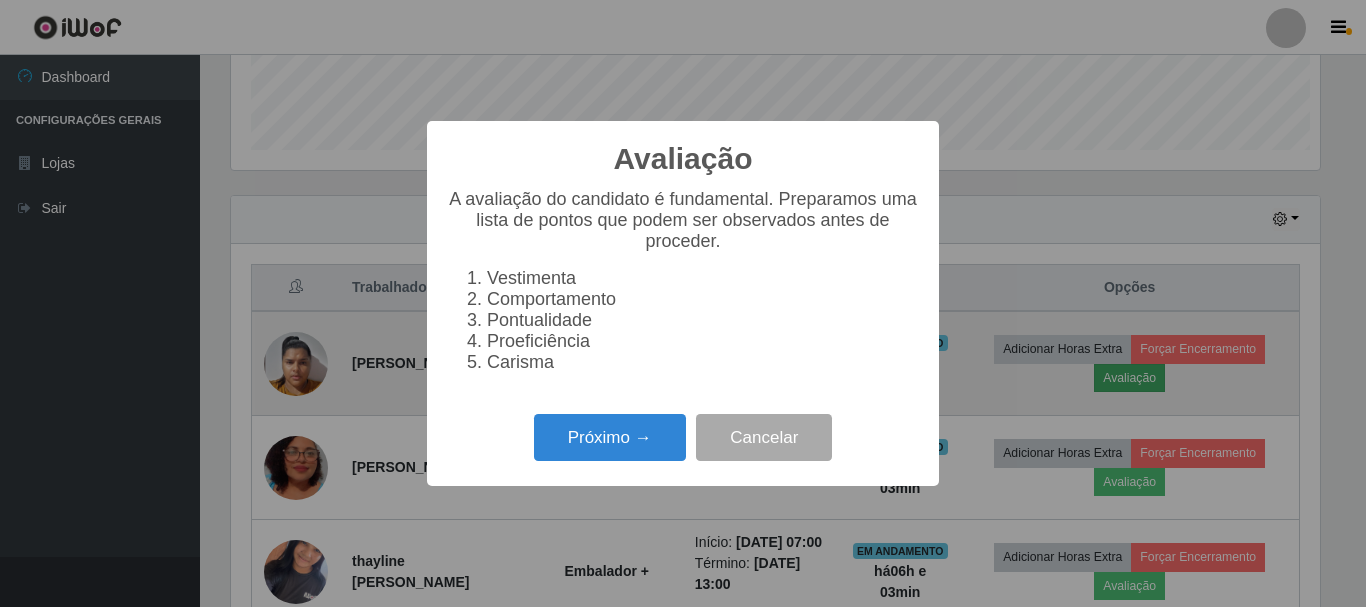 scroll, scrollTop: 999585, scrollLeft: 998911, axis: both 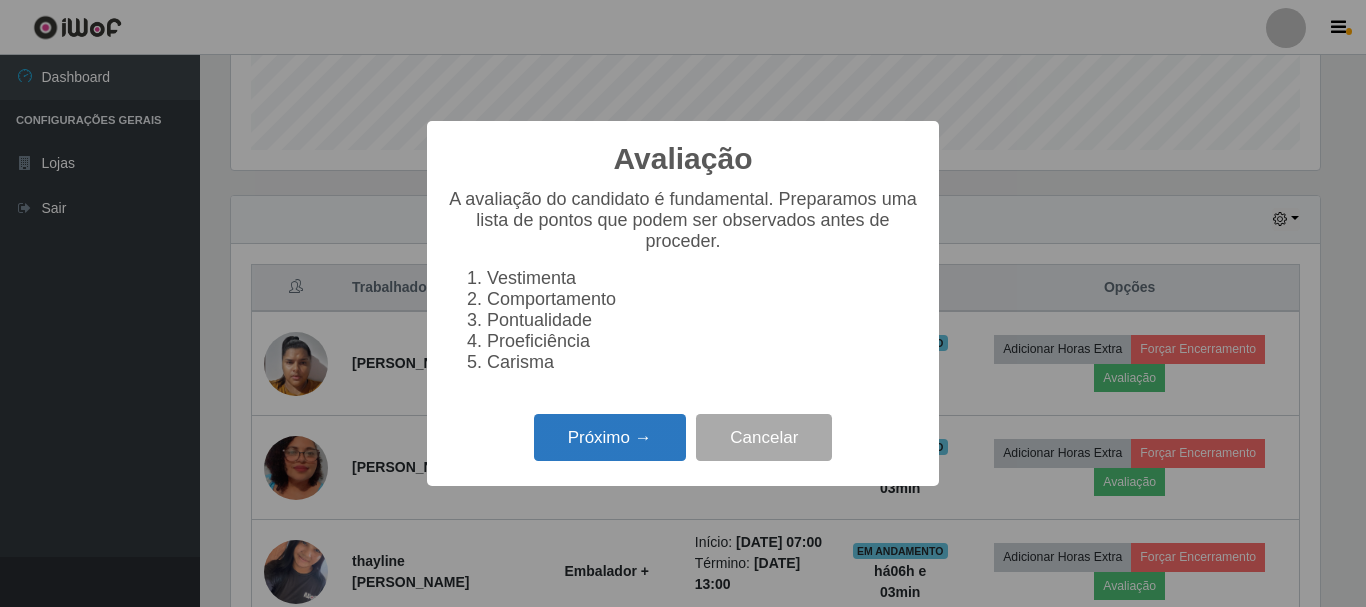 click on "Próximo →" at bounding box center [610, 437] 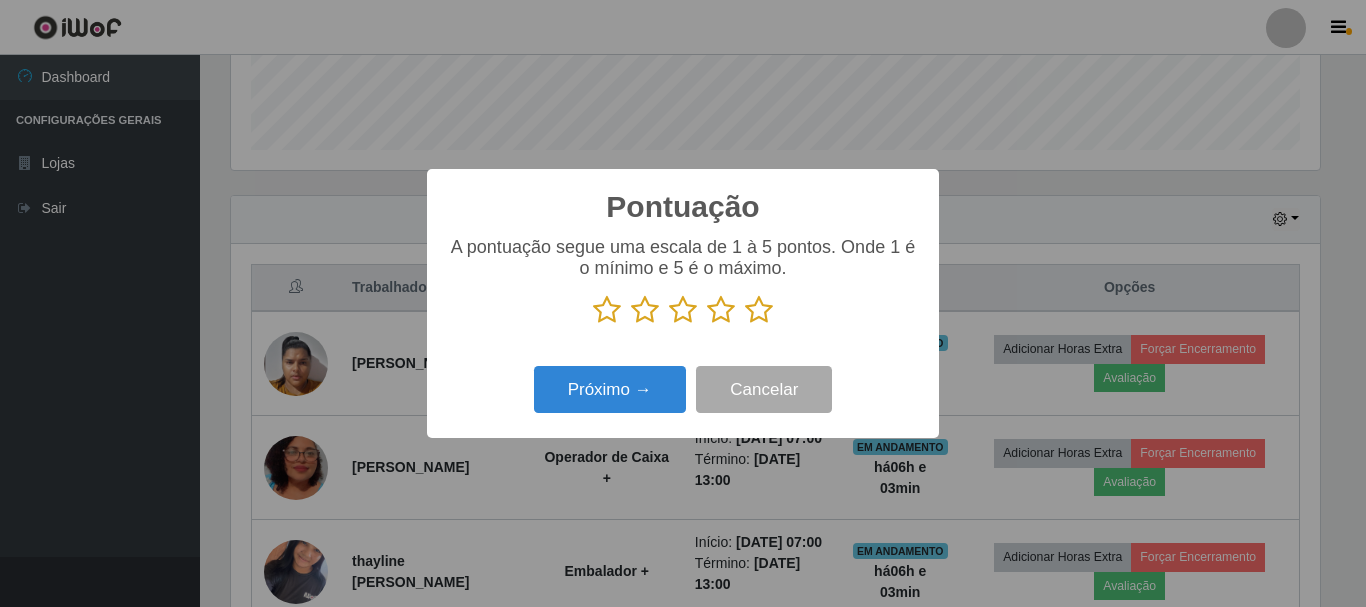scroll 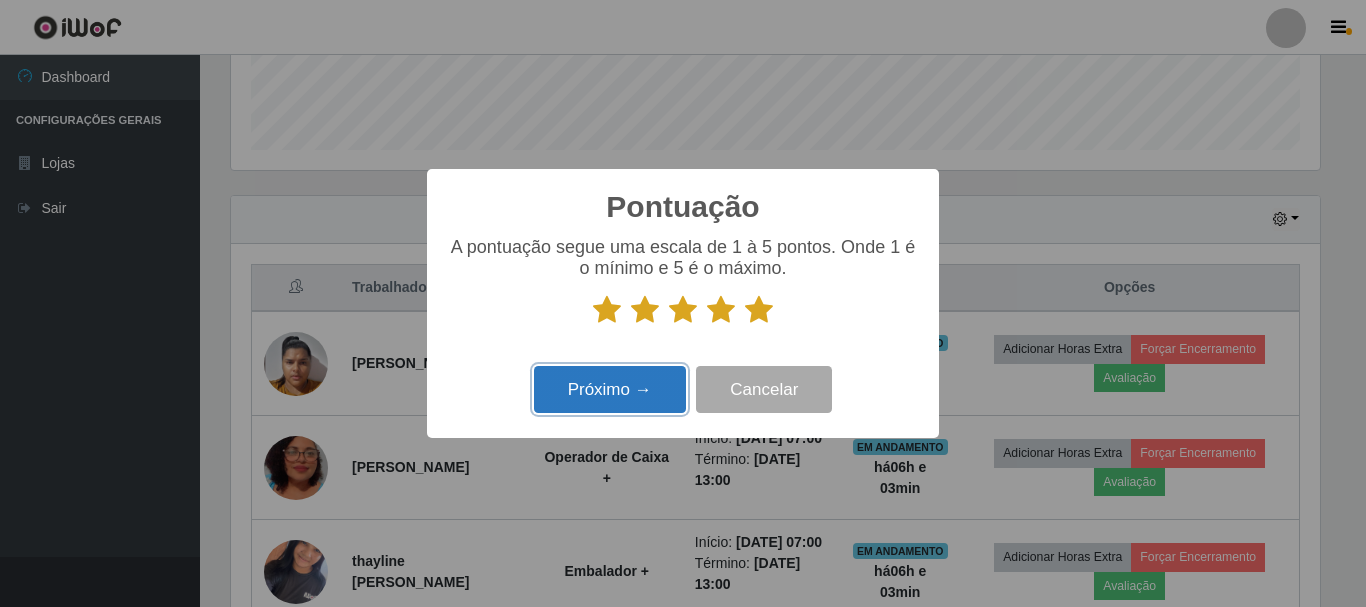 click on "Próximo →" at bounding box center (610, 389) 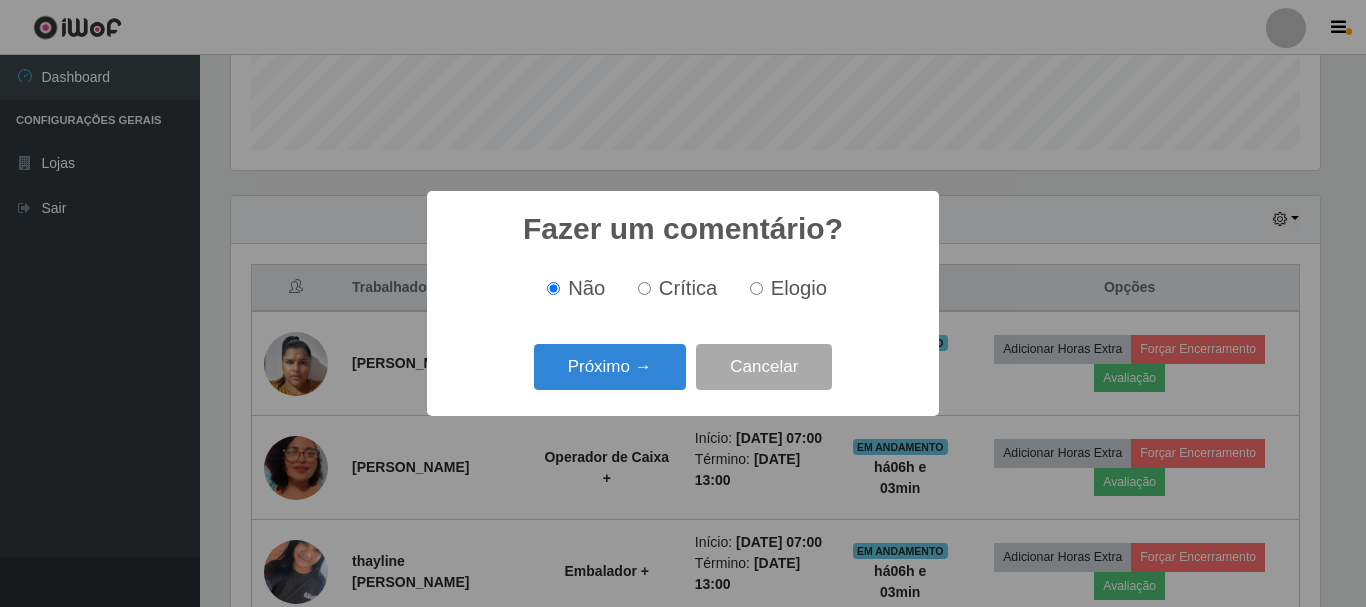 click on "Elogio" at bounding box center [756, 288] 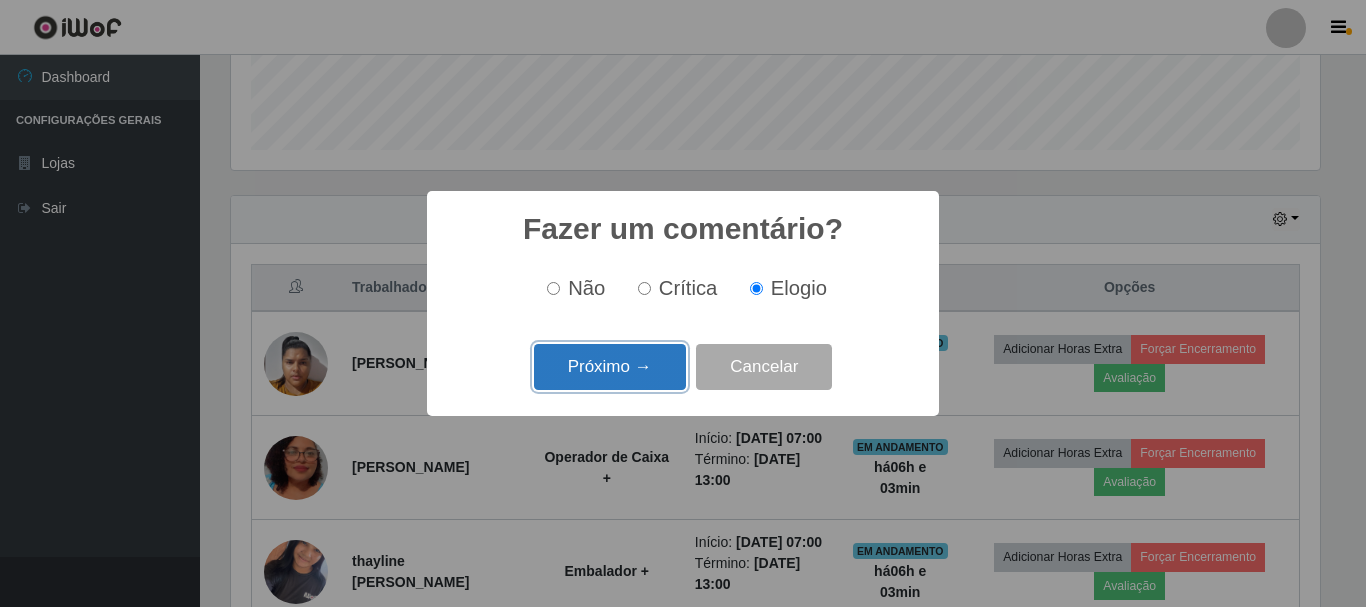 click on "Próximo →" at bounding box center (610, 367) 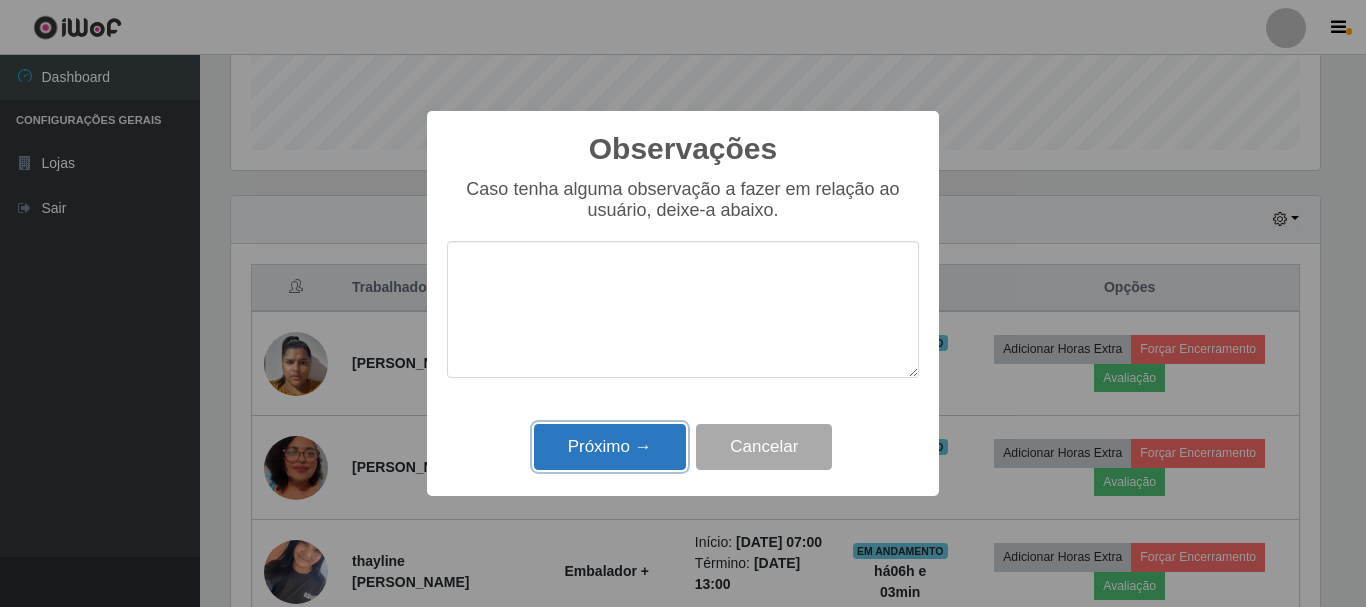 click on "Próximo →" at bounding box center [610, 447] 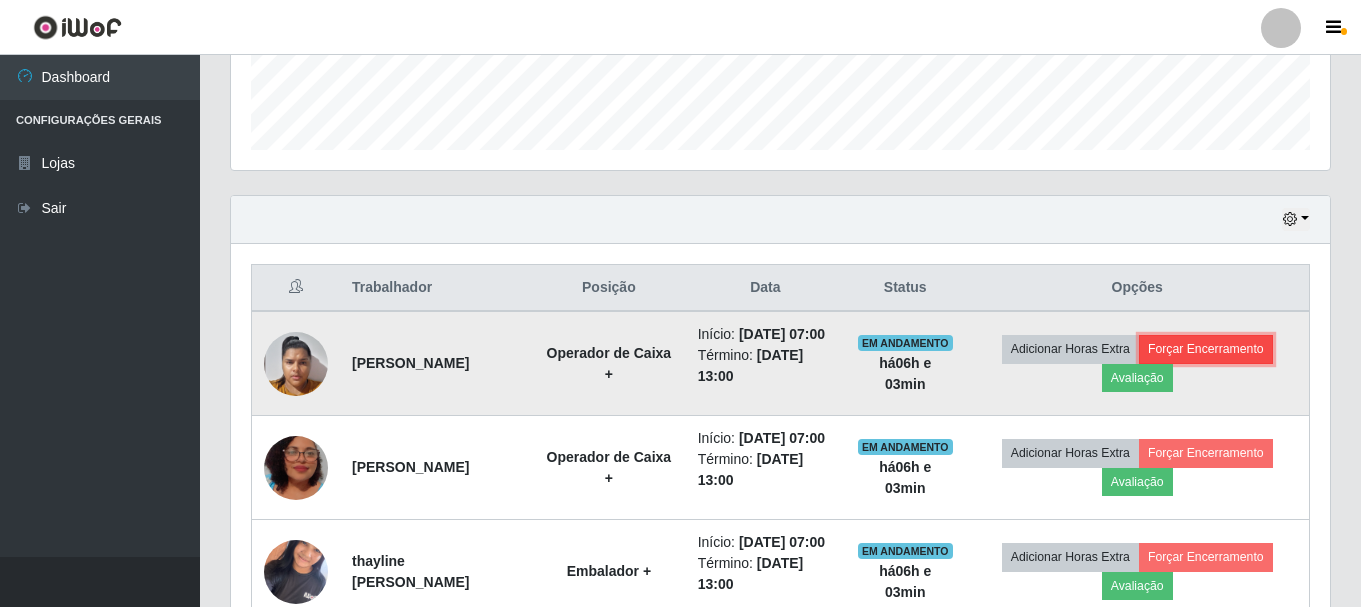 click on "Forçar Encerramento" at bounding box center [1206, 349] 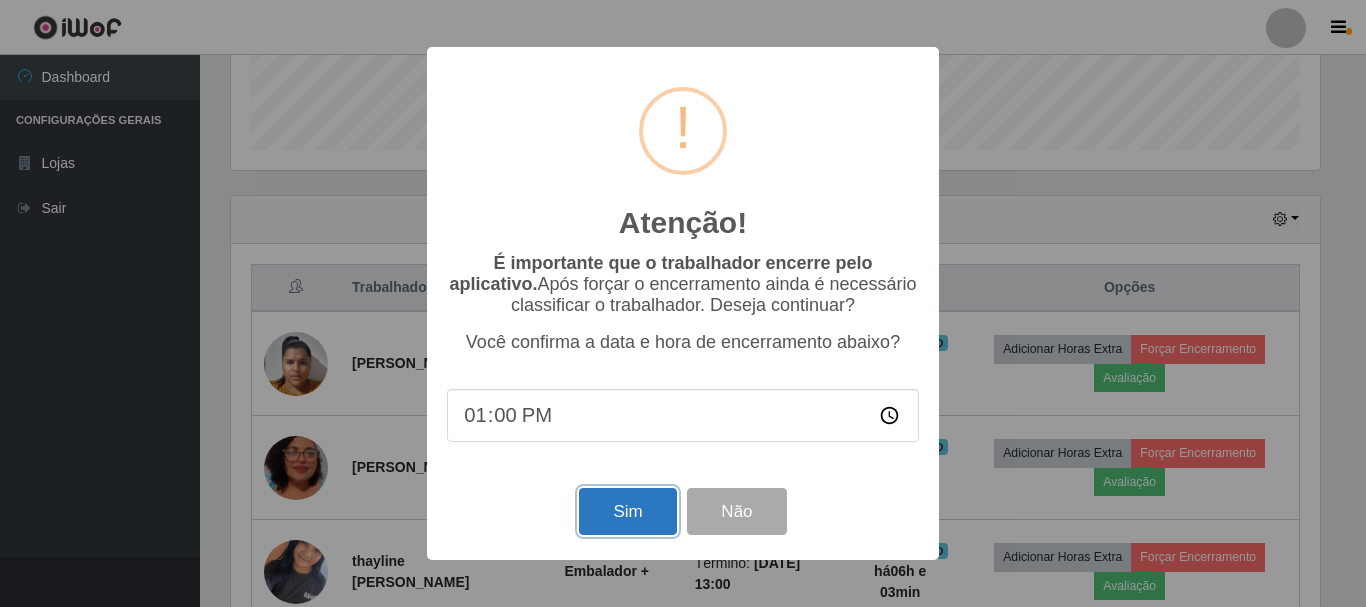 click on "Sim" at bounding box center [627, 511] 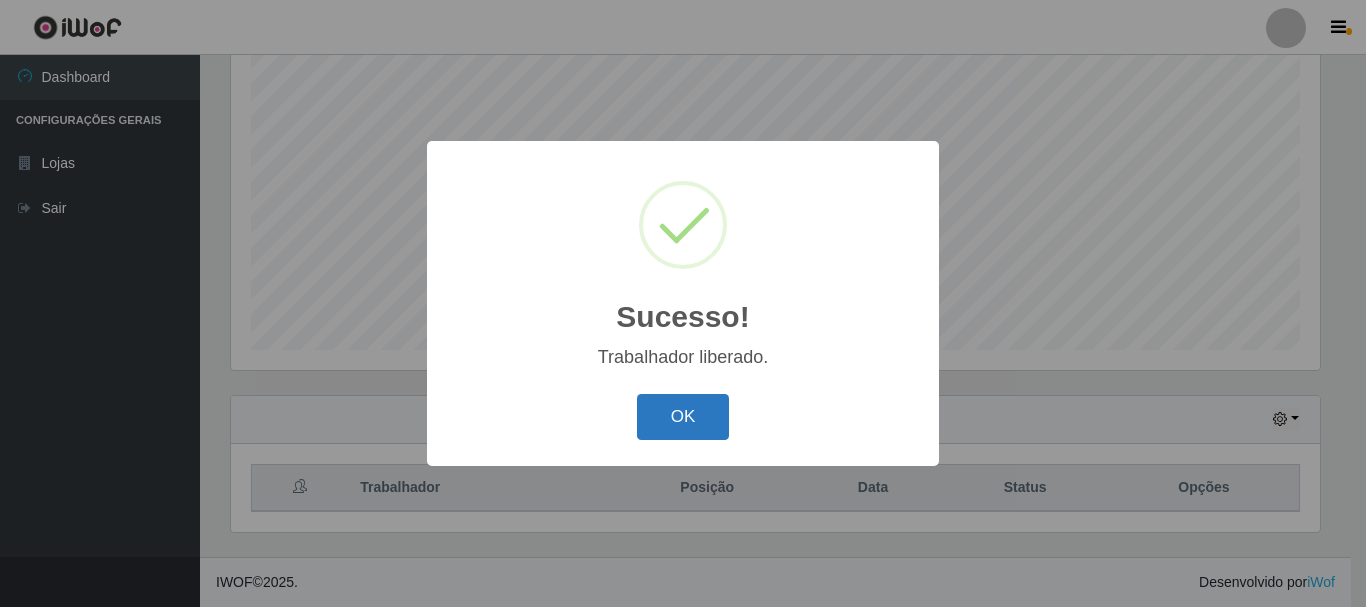 click on "OK" at bounding box center [683, 417] 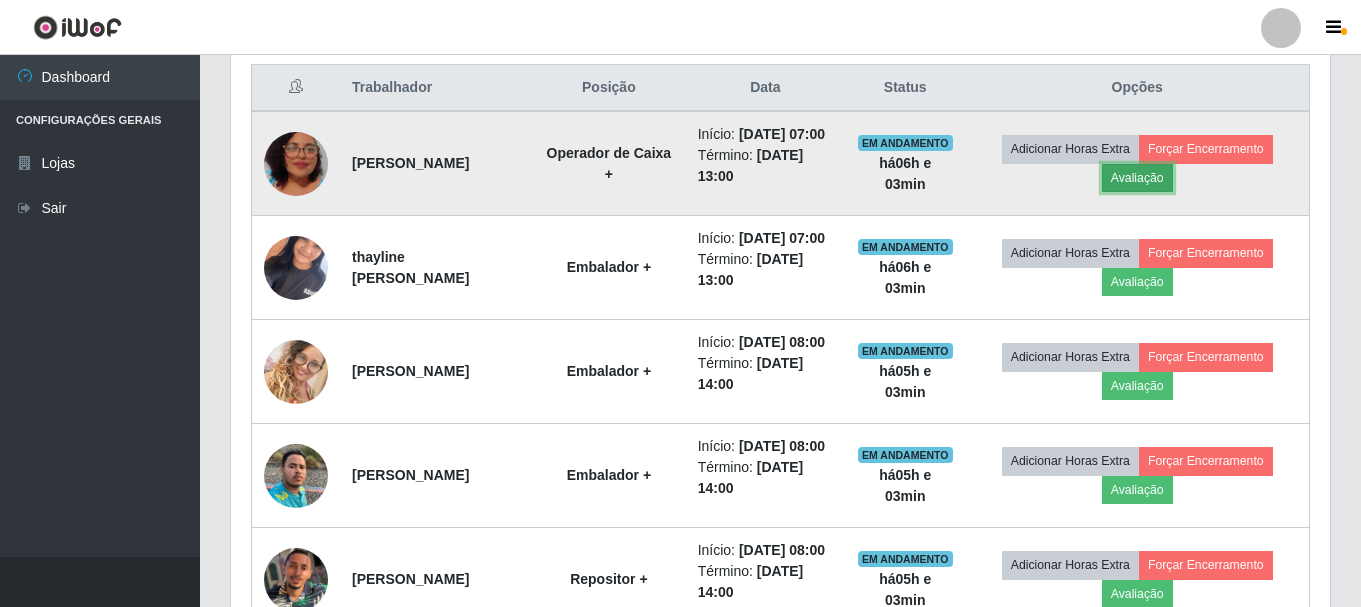 click on "Avaliação" at bounding box center [1137, 178] 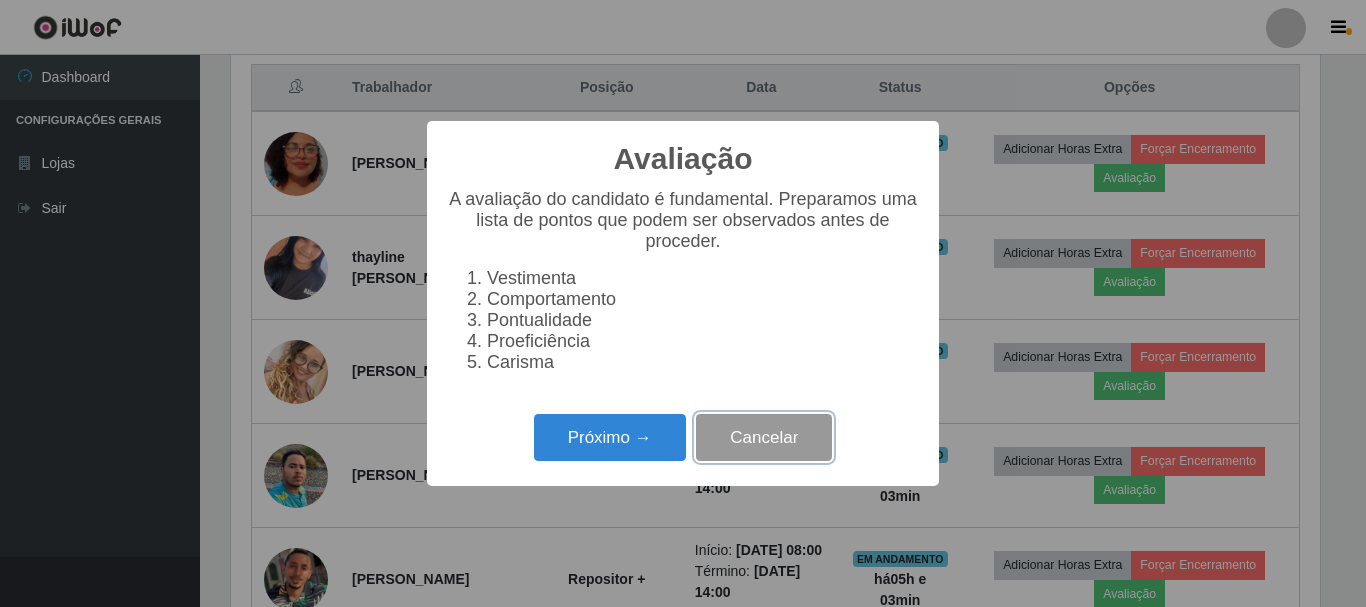 click on "Cancelar" at bounding box center [764, 437] 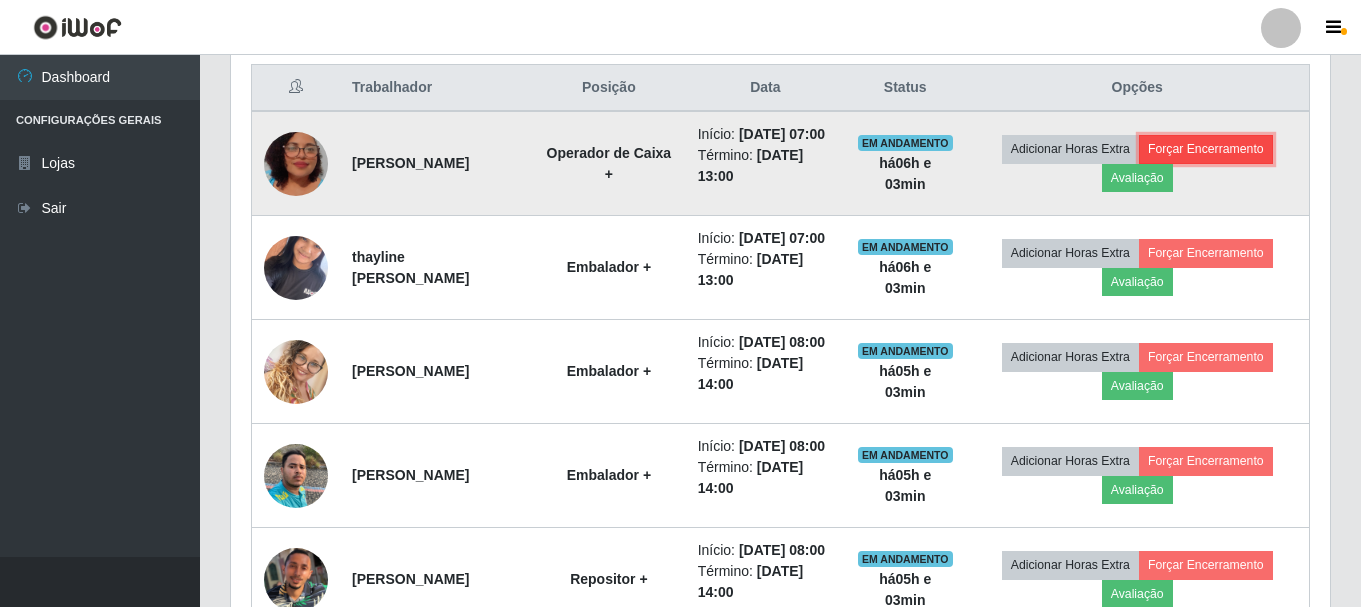 click on "Forçar Encerramento" at bounding box center (1206, 149) 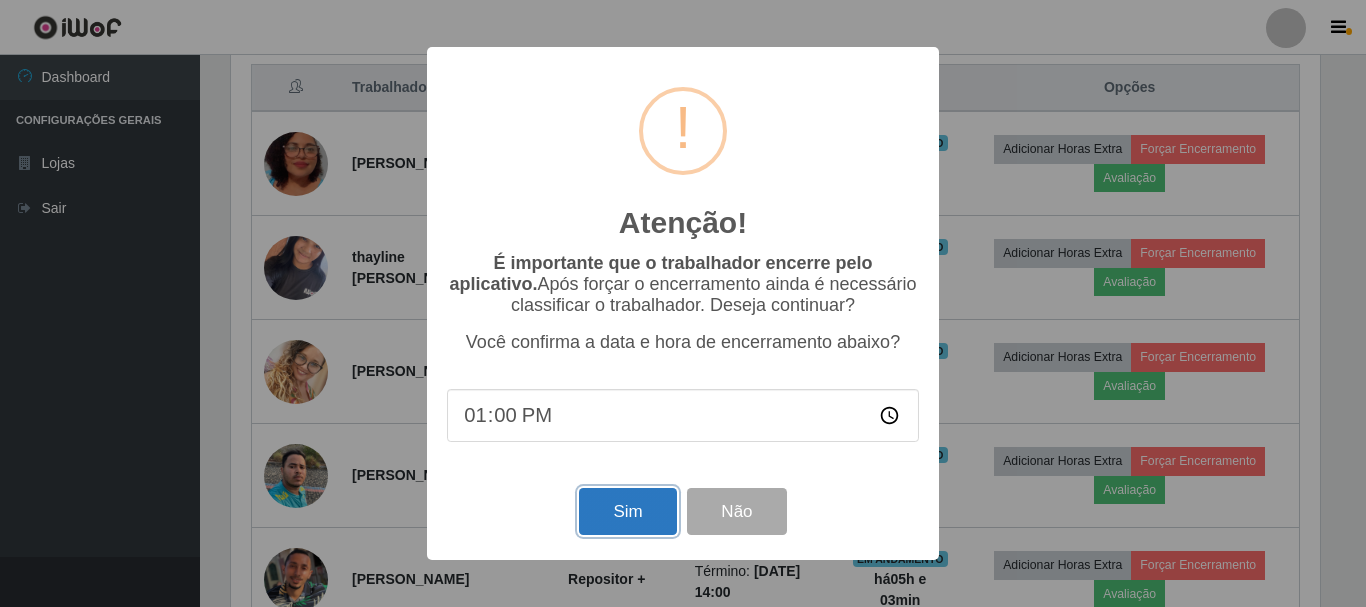 click on "Sim" at bounding box center [627, 511] 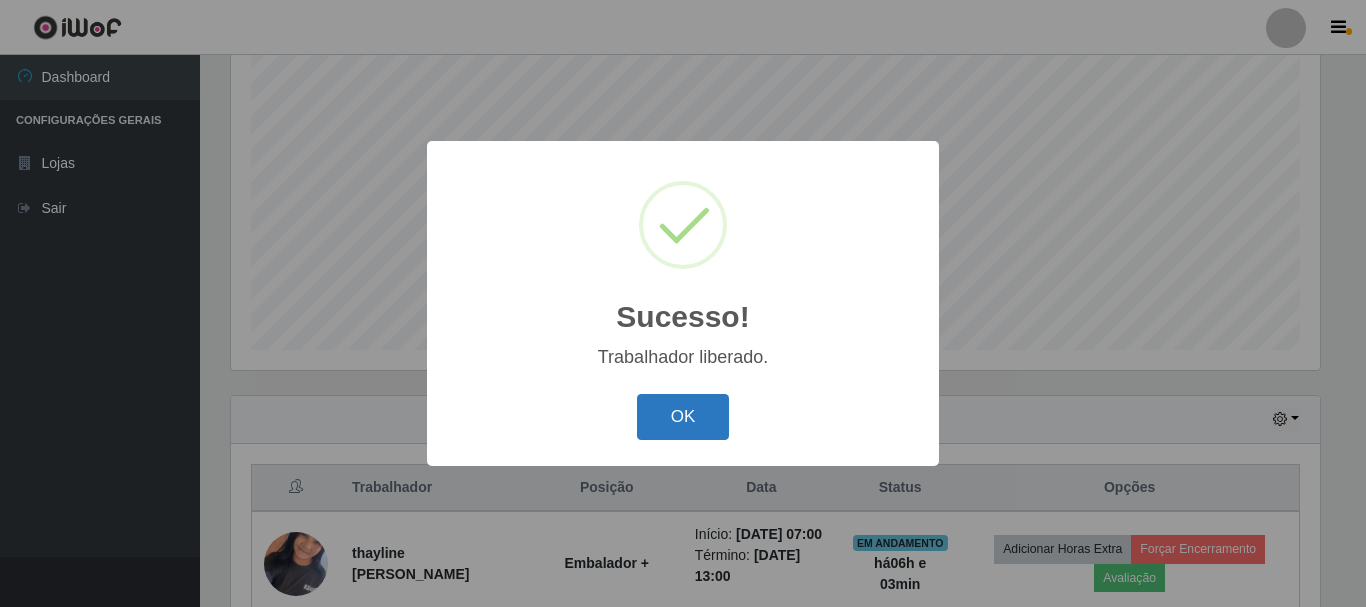 click on "OK" at bounding box center (683, 417) 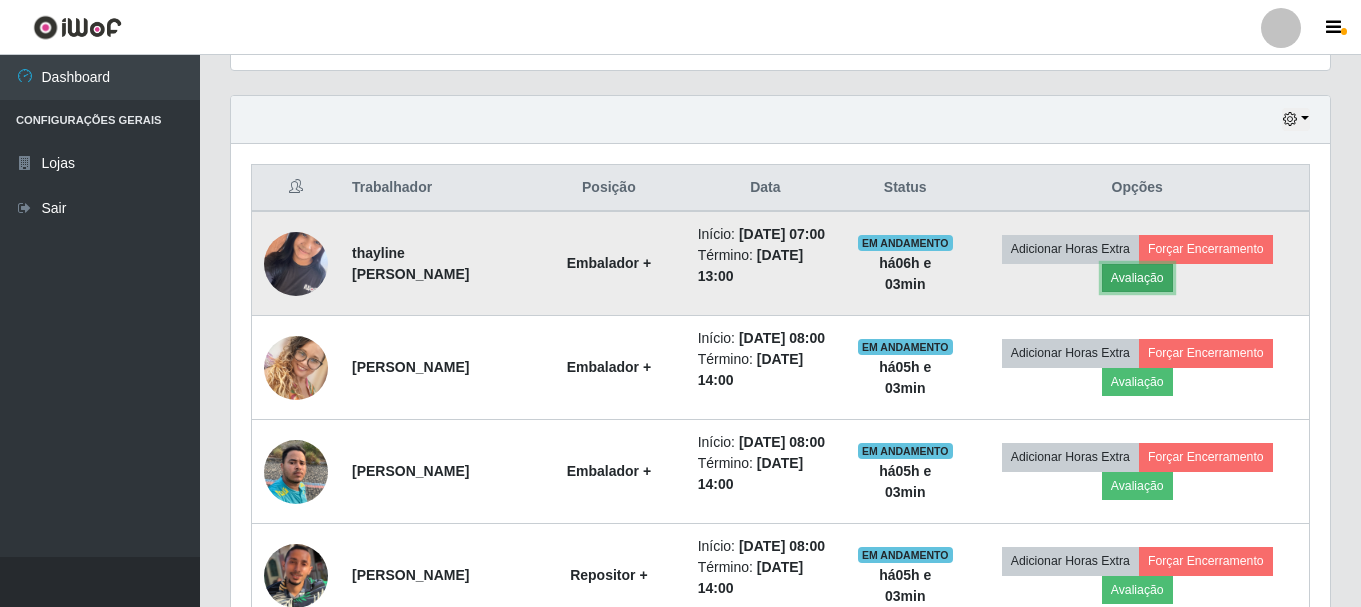 click on "Avaliação" at bounding box center (1137, 278) 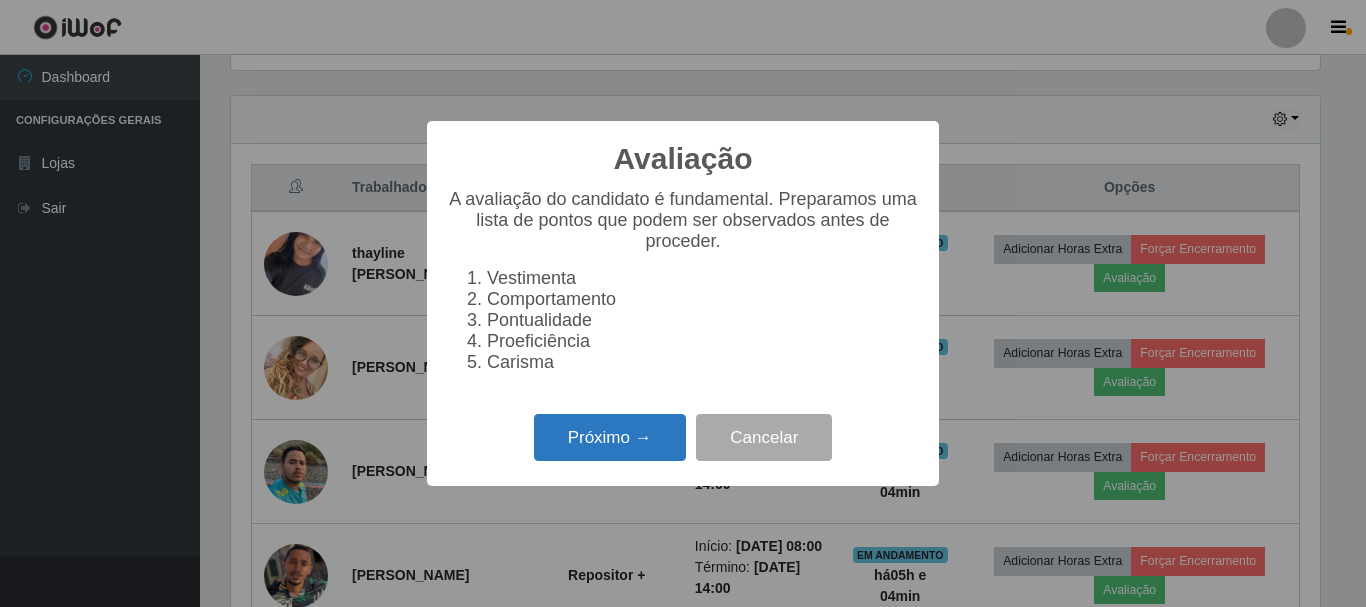 click on "Próximo →" at bounding box center (610, 437) 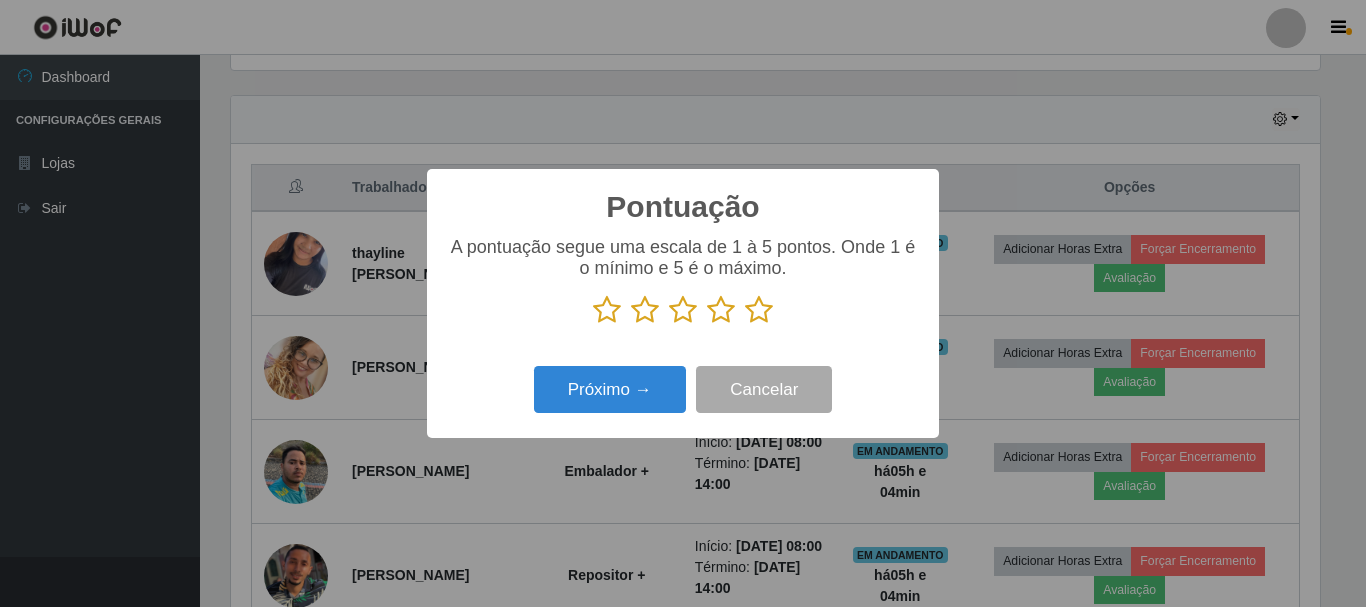 click at bounding box center (759, 310) 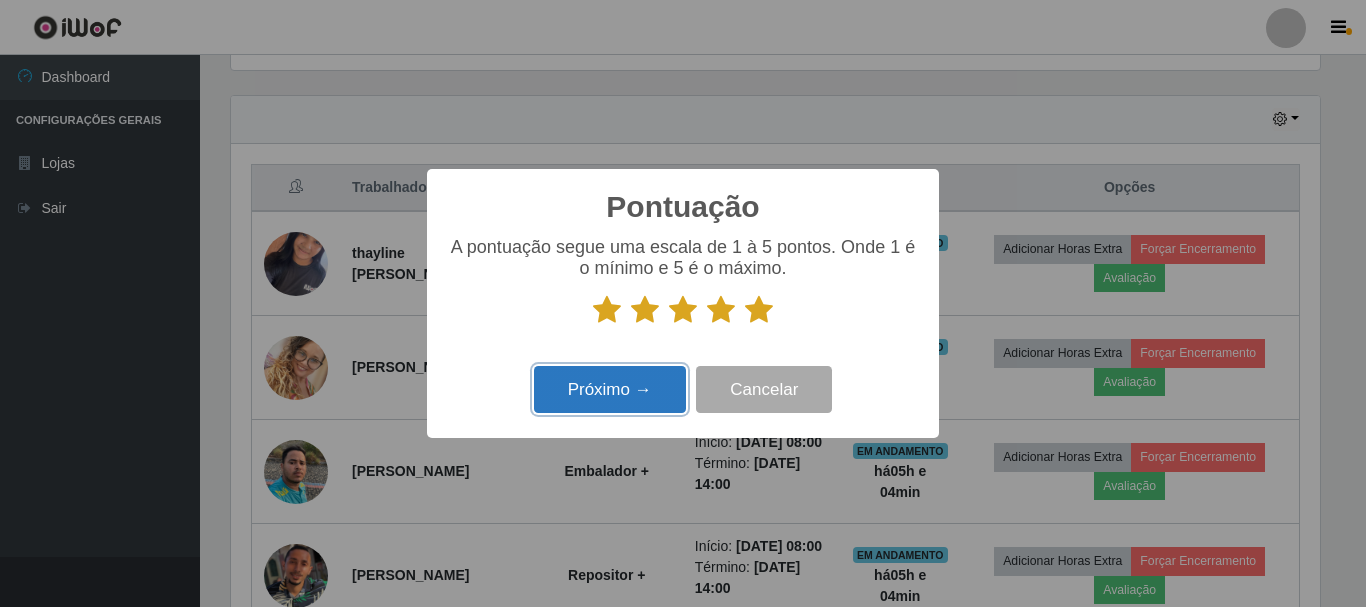click on "Próximo →" at bounding box center [610, 389] 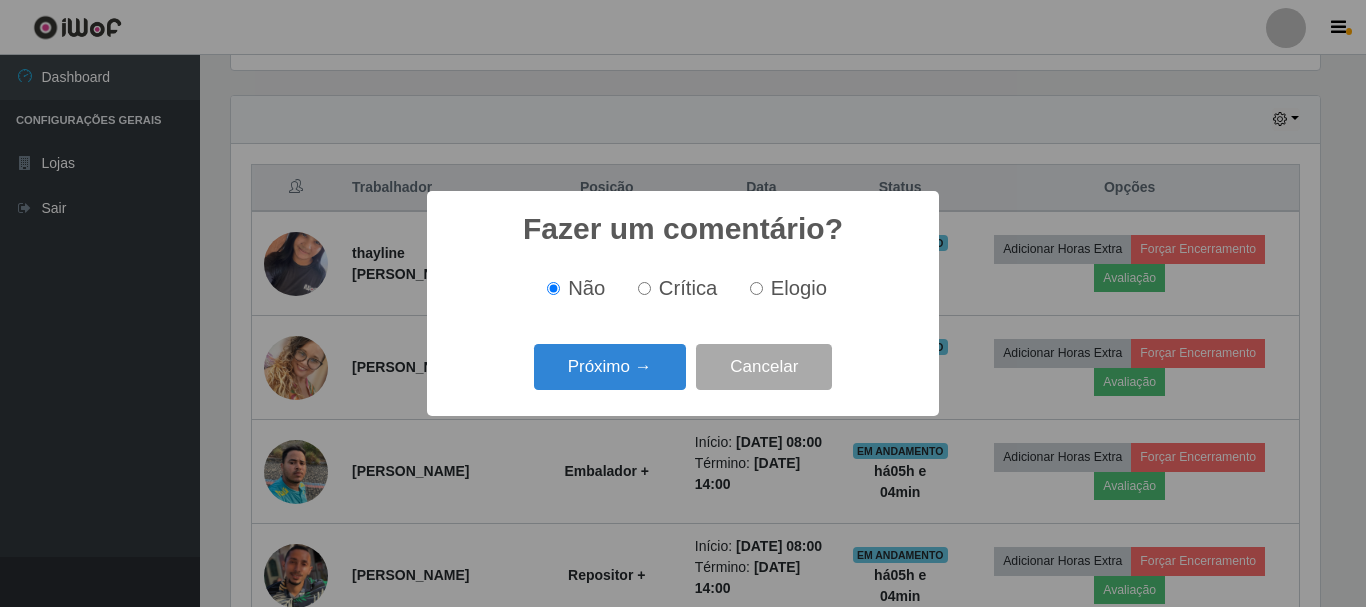 click on "Elogio" at bounding box center [756, 288] 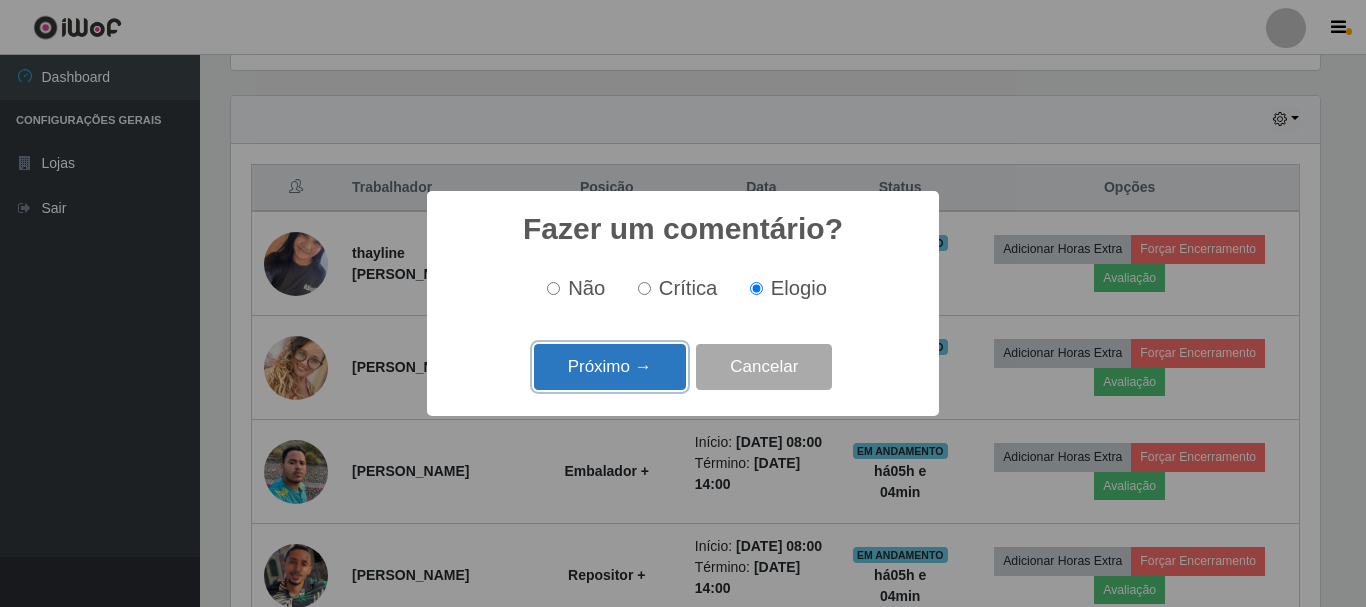 click on "Próximo →" at bounding box center (610, 367) 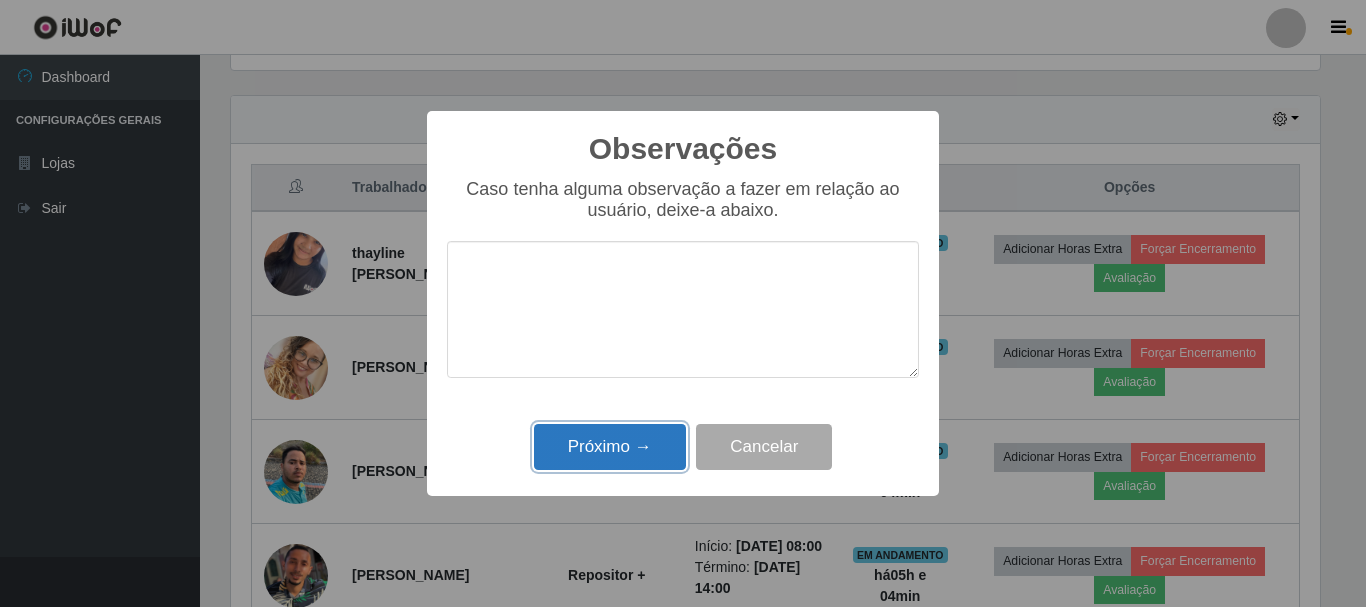 drag, startPoint x: 636, startPoint y: 448, endPoint x: 664, endPoint y: 446, distance: 28.071337 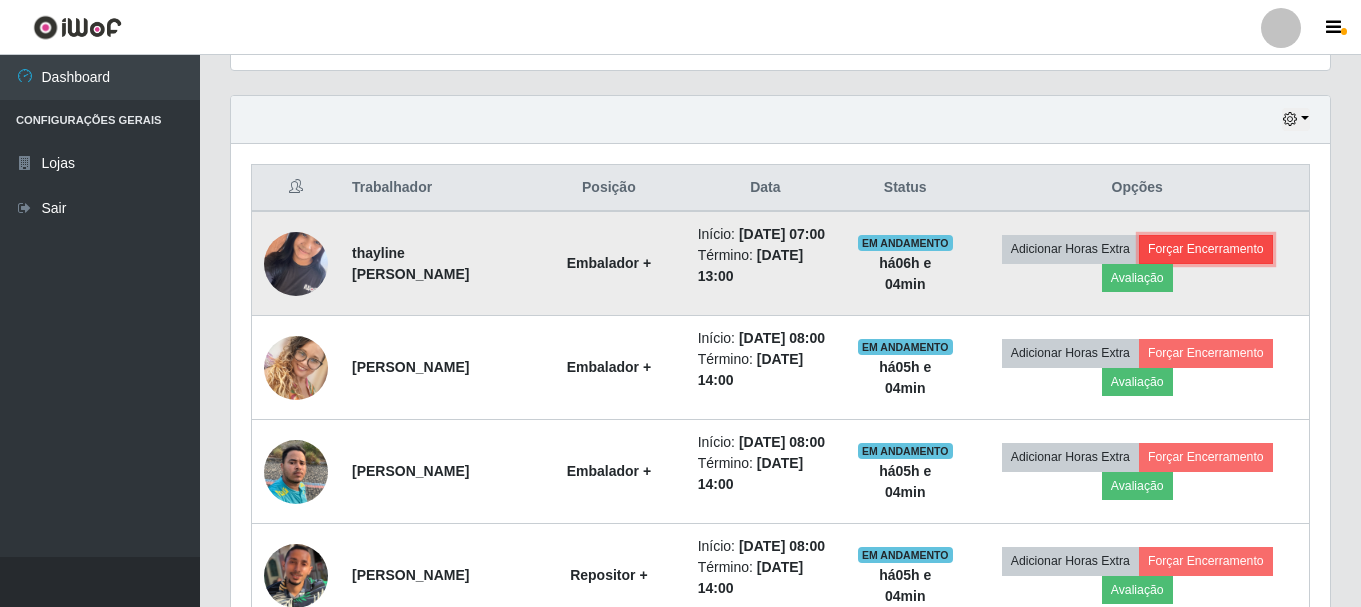 click on "Forçar Encerramento" at bounding box center [1206, 249] 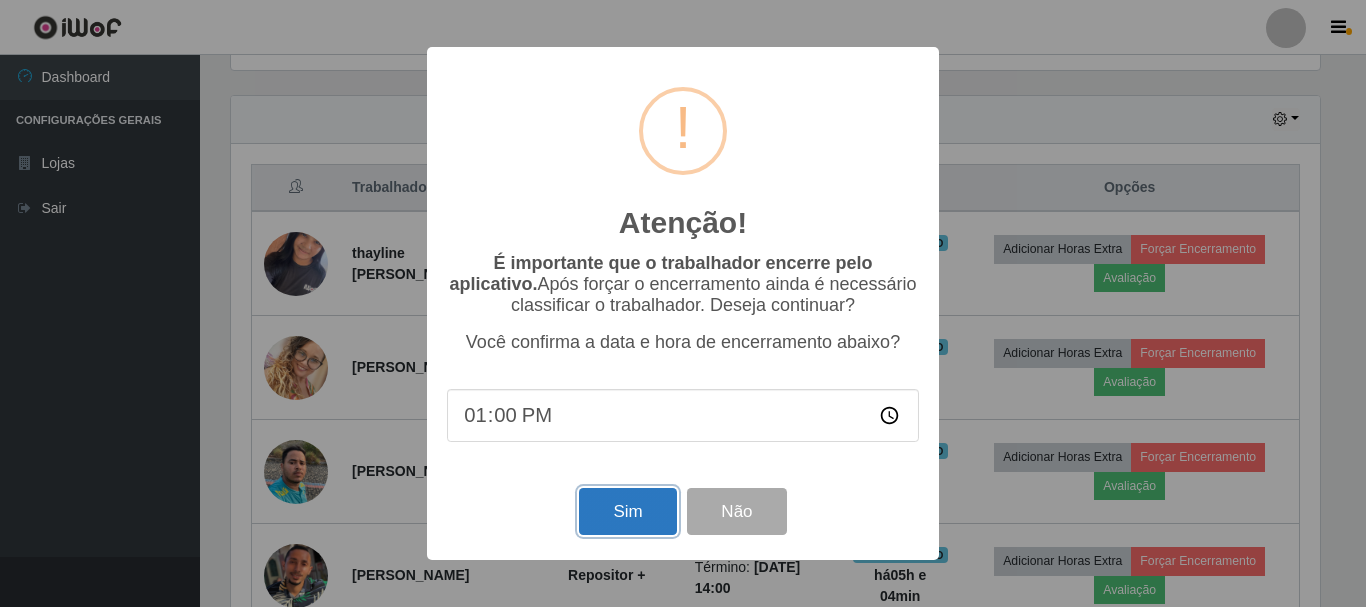 click on "Sim" at bounding box center (627, 511) 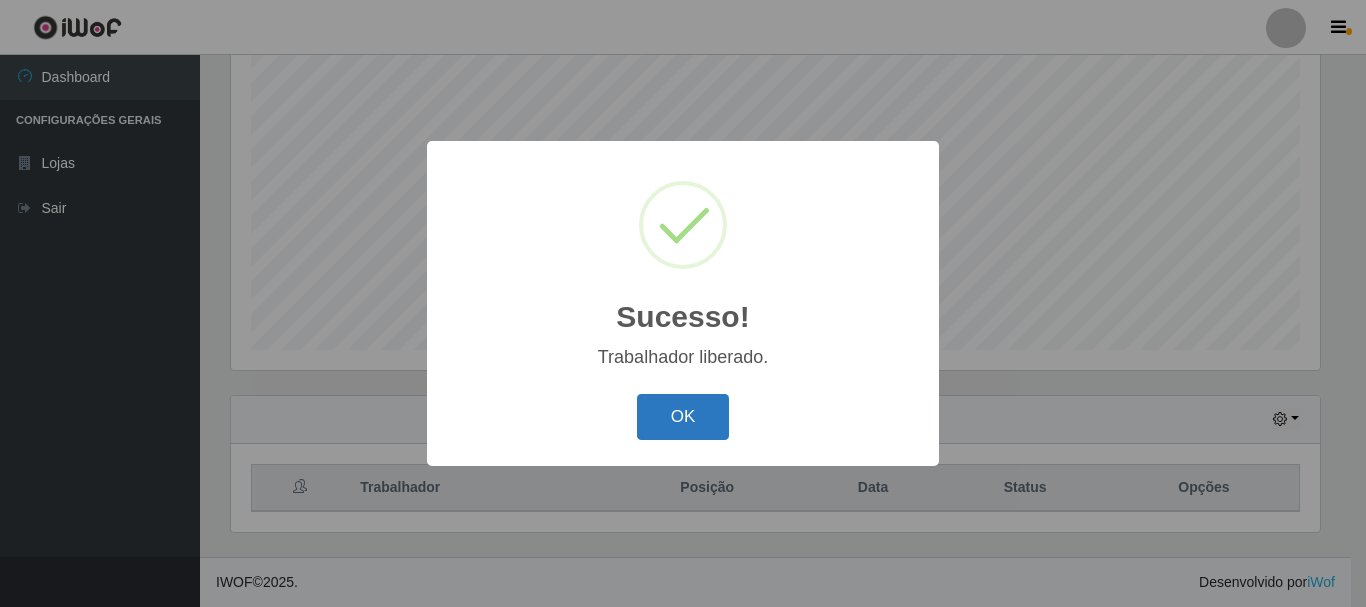 click on "OK" at bounding box center [683, 417] 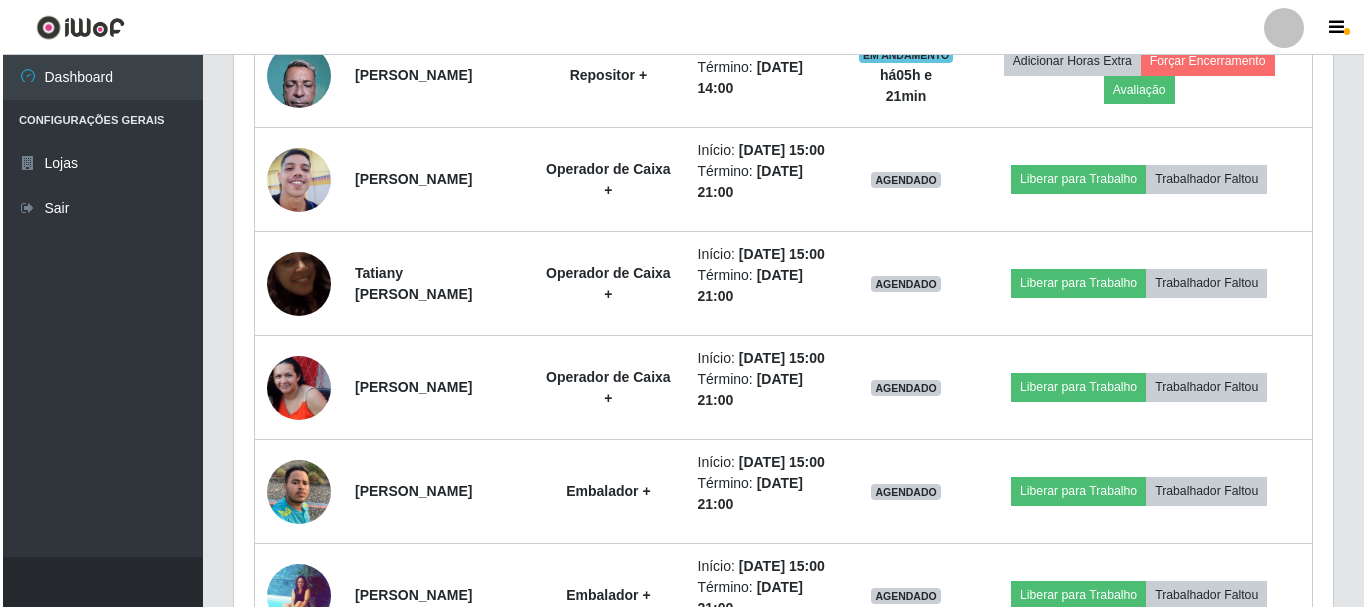scroll, scrollTop: 1265, scrollLeft: 0, axis: vertical 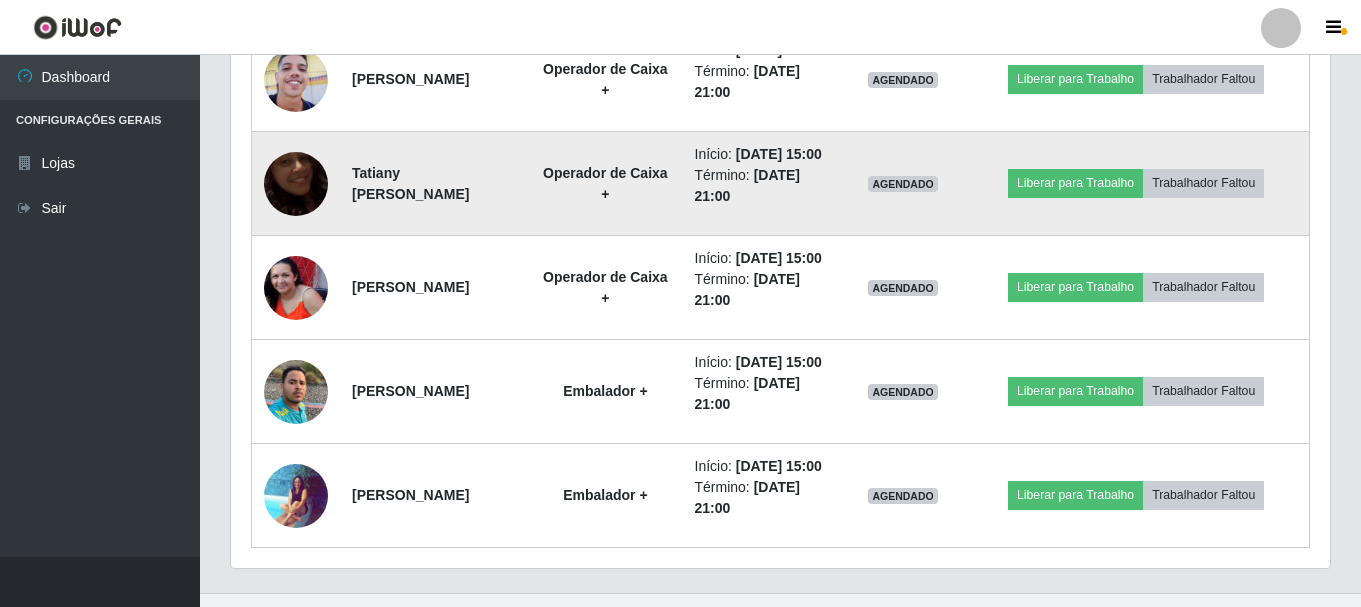click at bounding box center (296, 184) 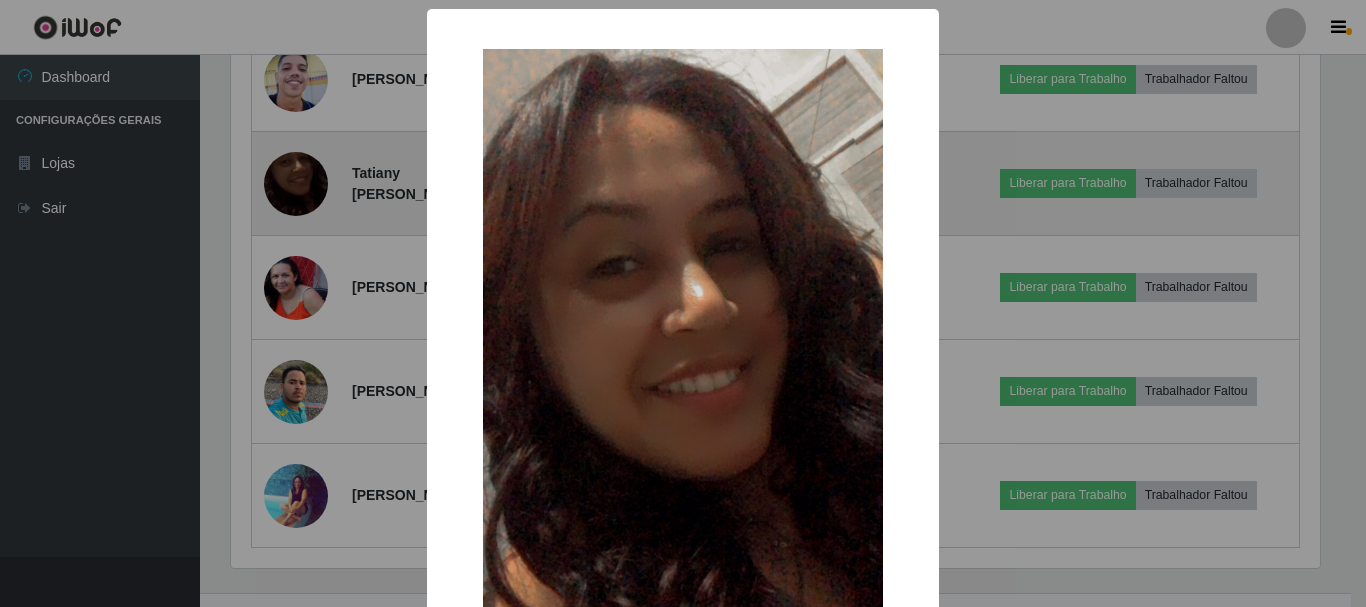 scroll, scrollTop: 999585, scrollLeft: 998911, axis: both 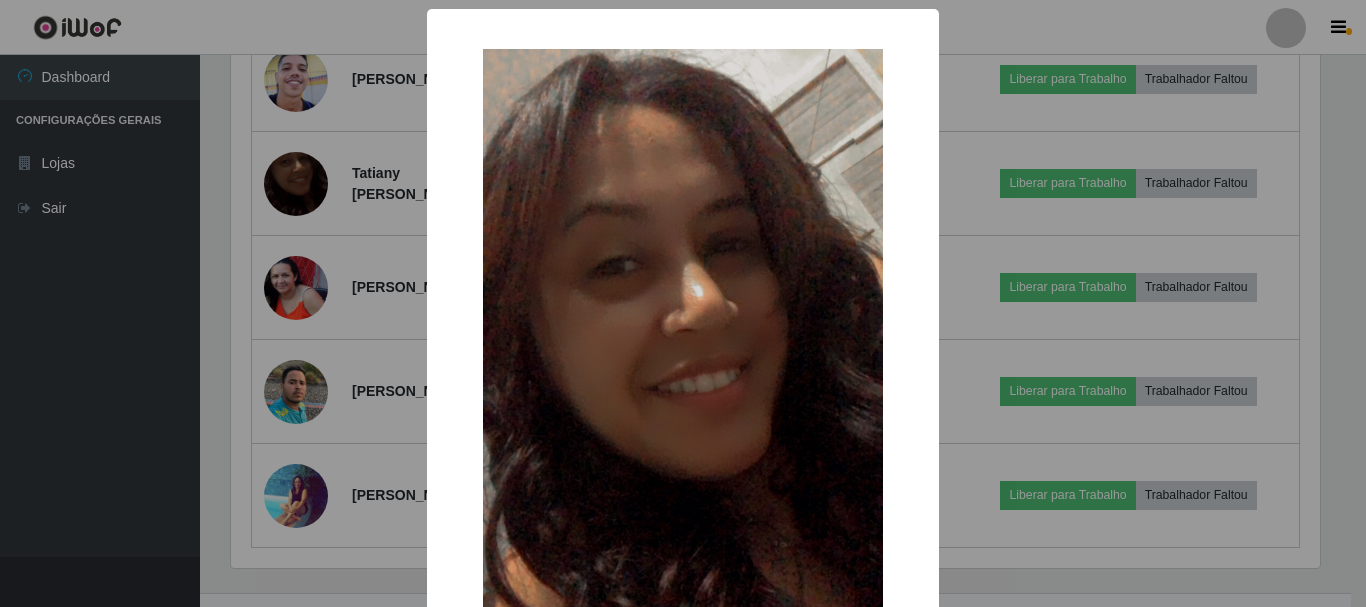 click on "× OK Cancel" at bounding box center (683, 303) 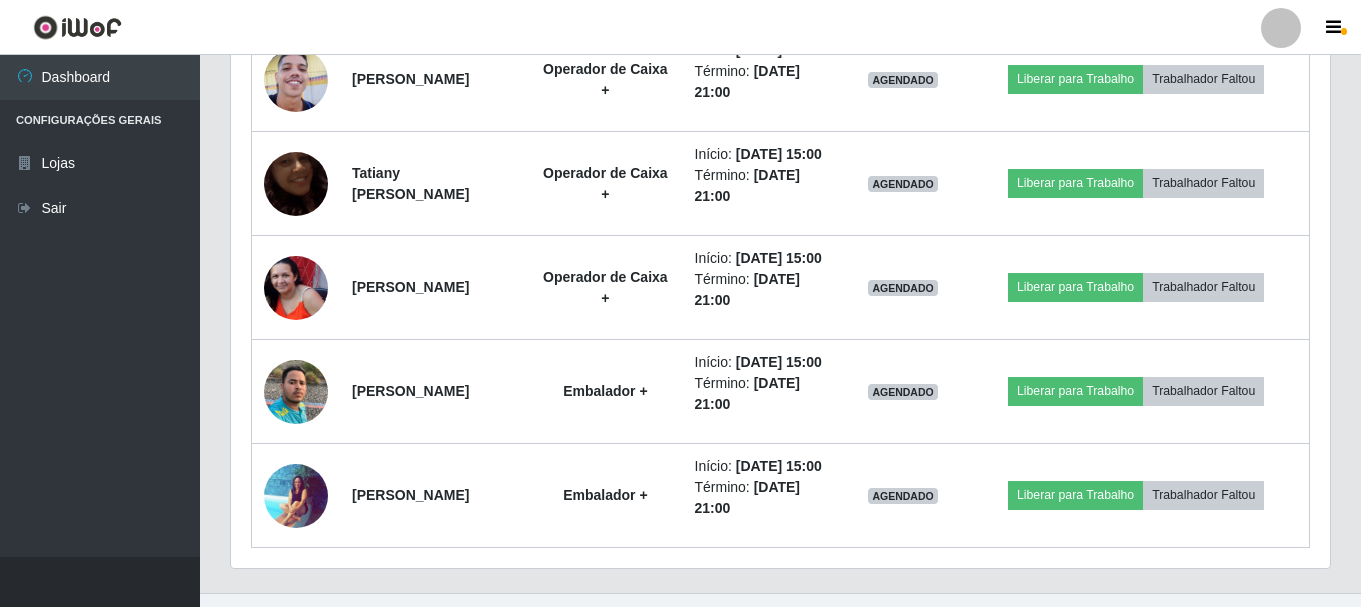 scroll, scrollTop: 999585, scrollLeft: 998901, axis: both 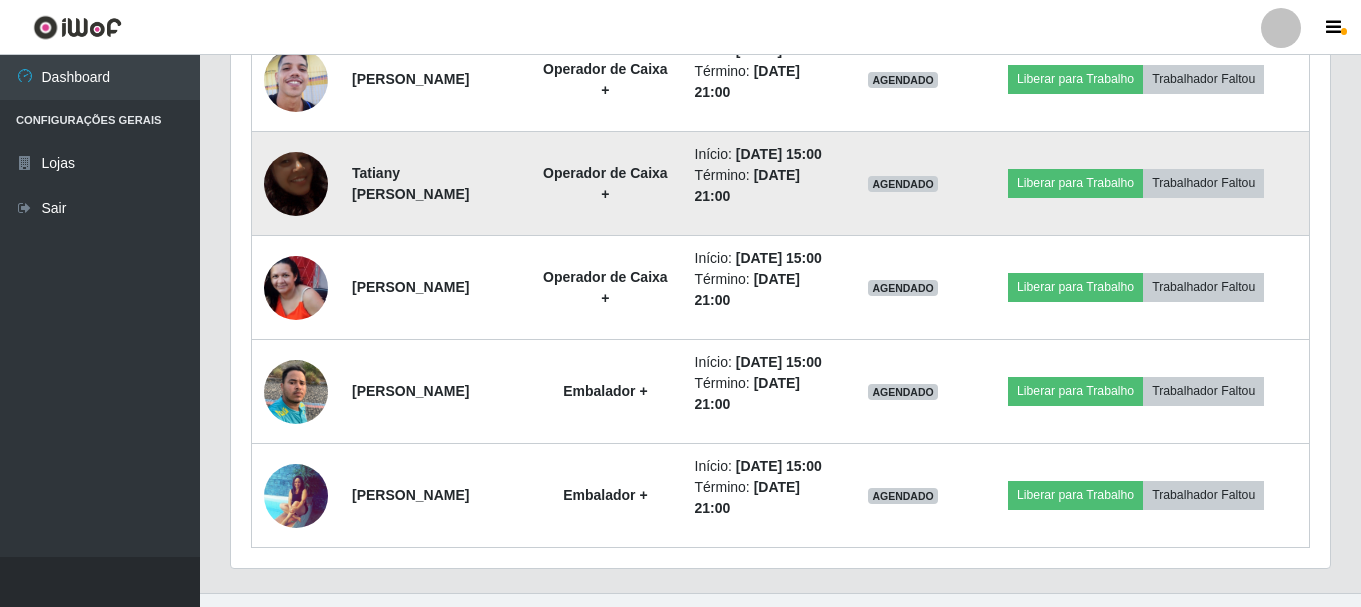 click at bounding box center (296, 184) 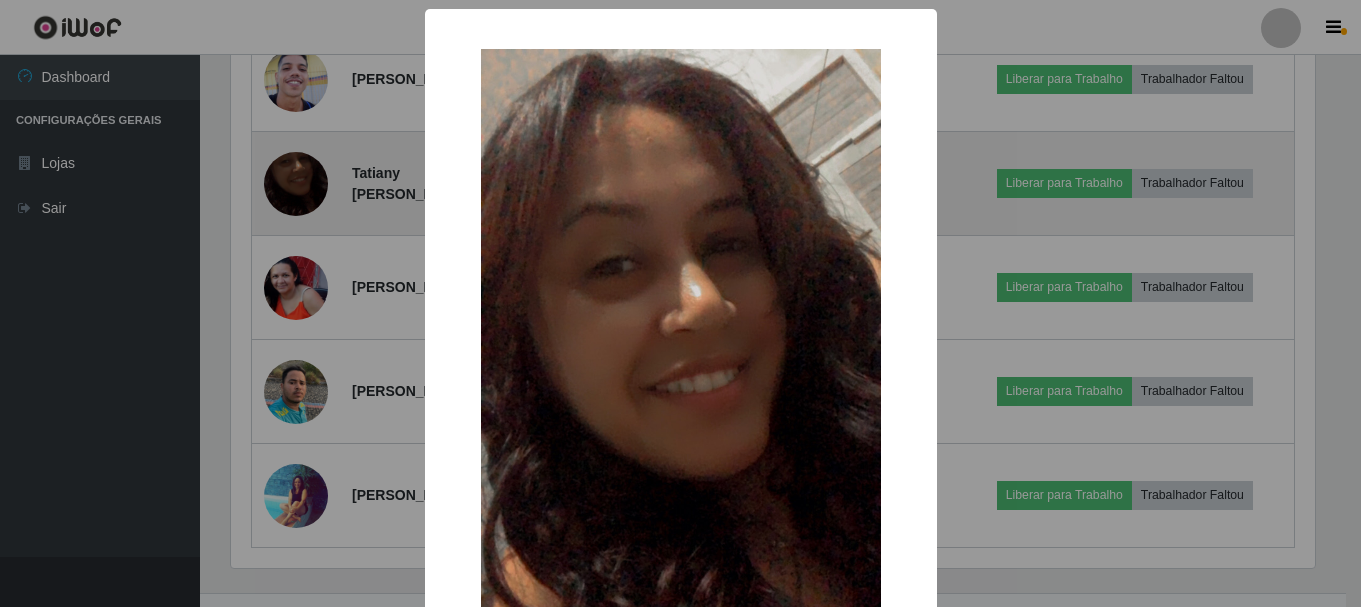 scroll, scrollTop: 999585, scrollLeft: 998911, axis: both 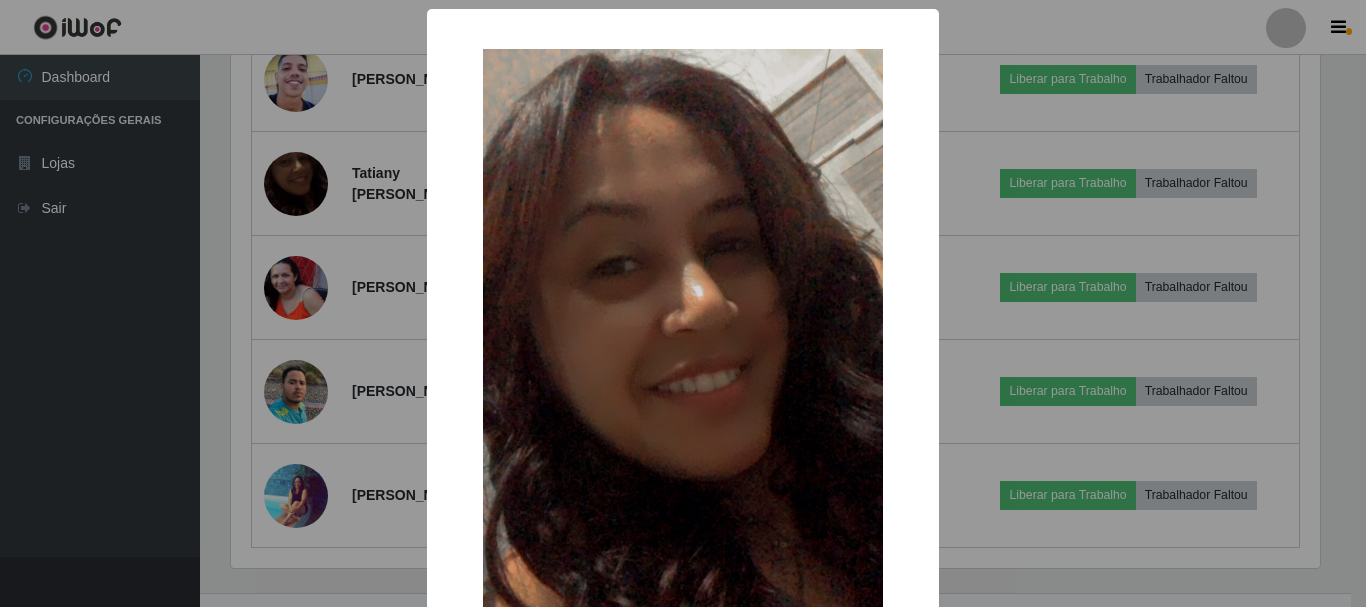 click on "× OK Cancel" at bounding box center [683, 303] 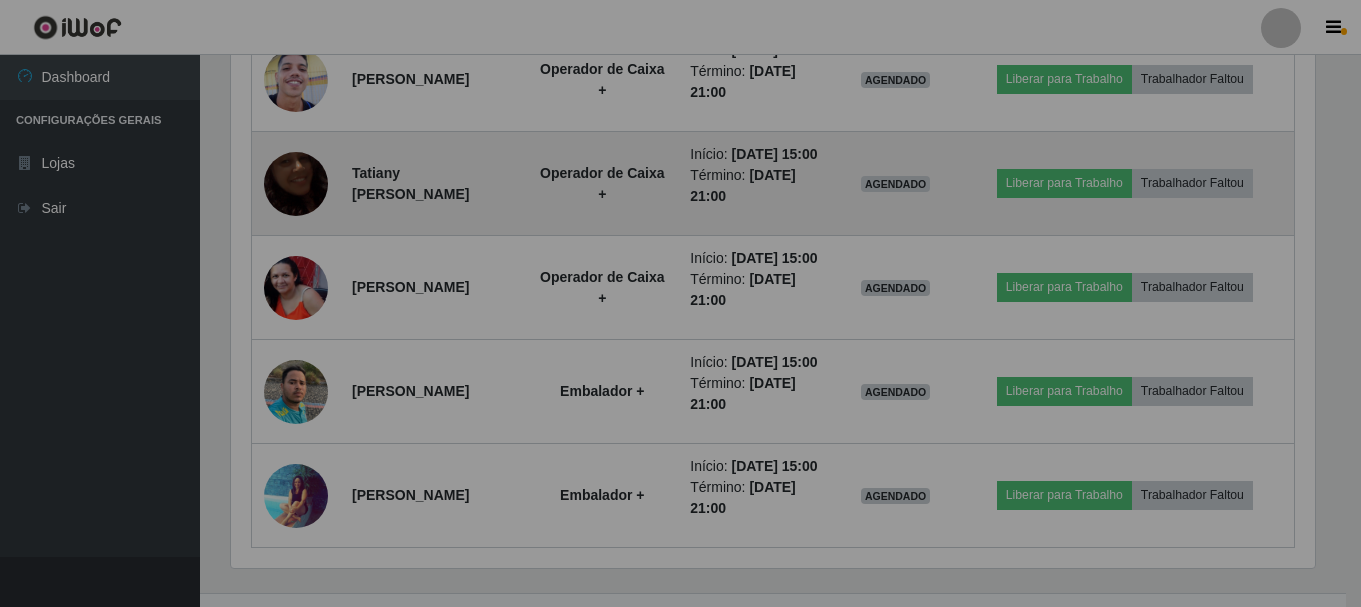 scroll, scrollTop: 999585, scrollLeft: 998901, axis: both 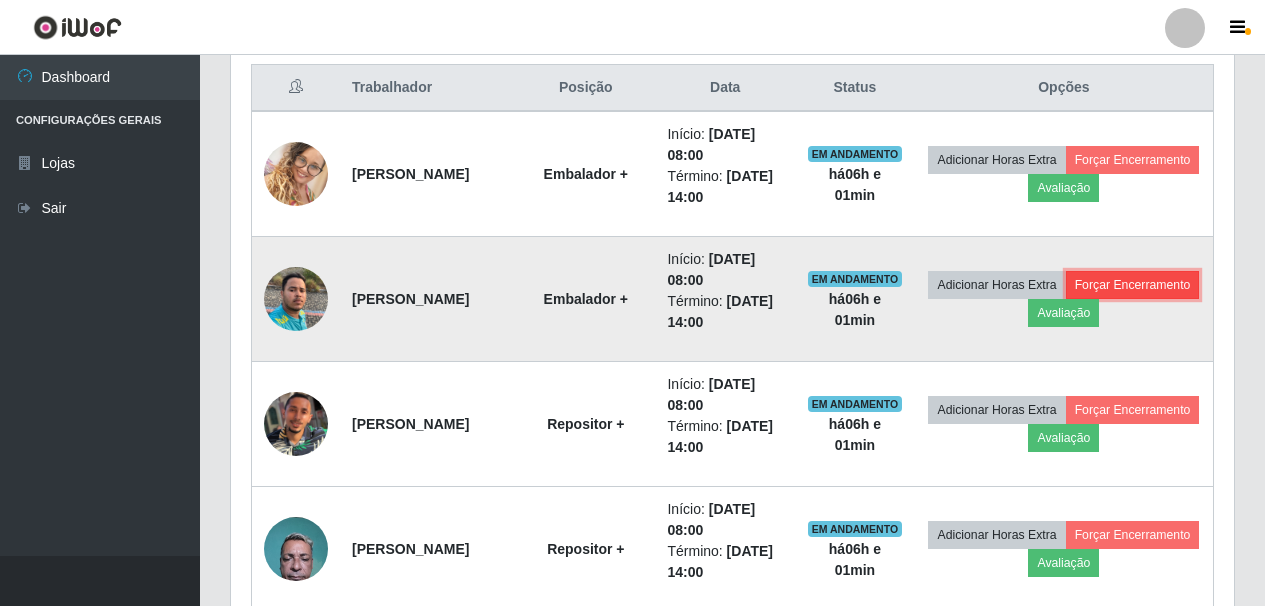 click on "Forçar Encerramento" at bounding box center [1133, 285] 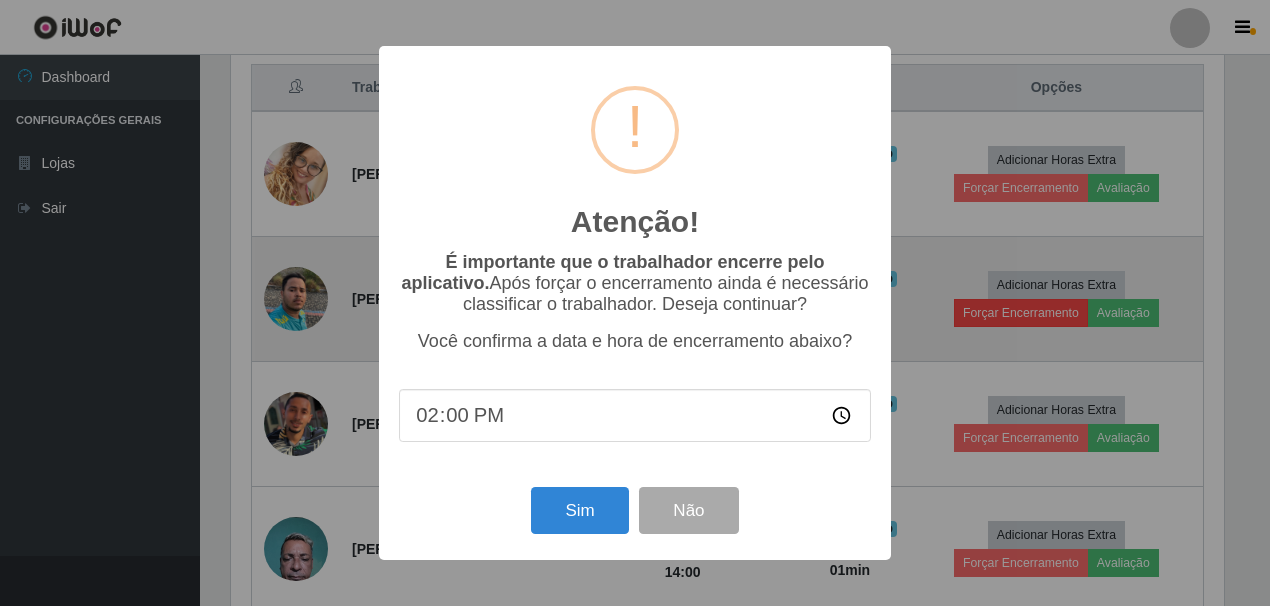 scroll, scrollTop: 999585, scrollLeft: 999007, axis: both 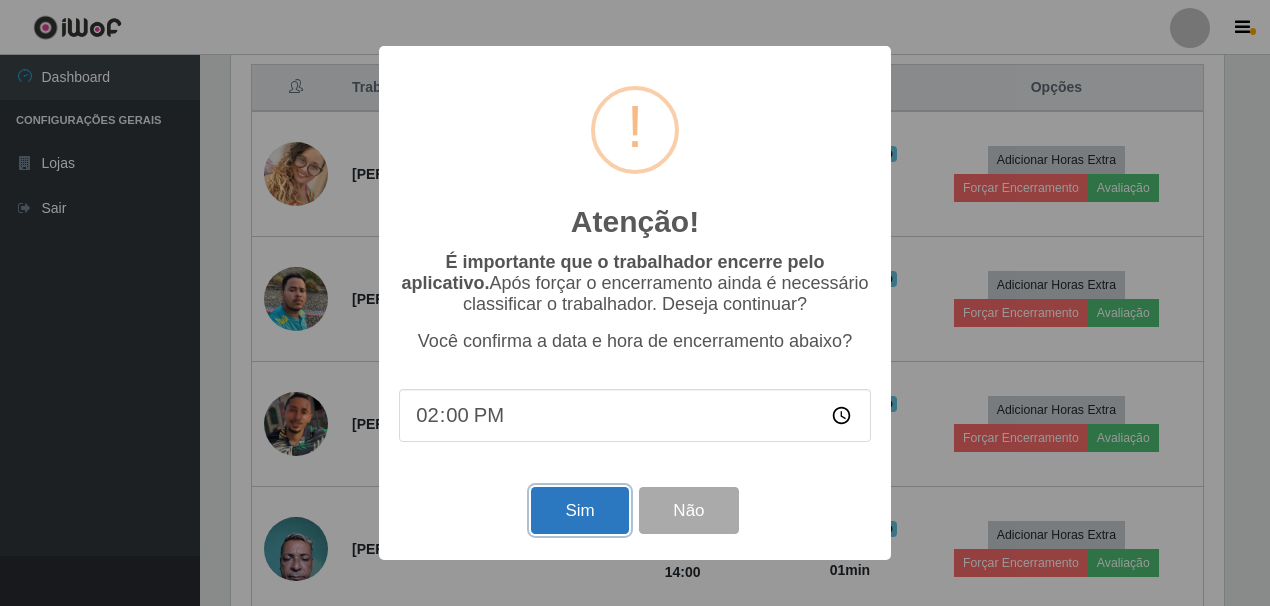 click on "Sim" at bounding box center [579, 510] 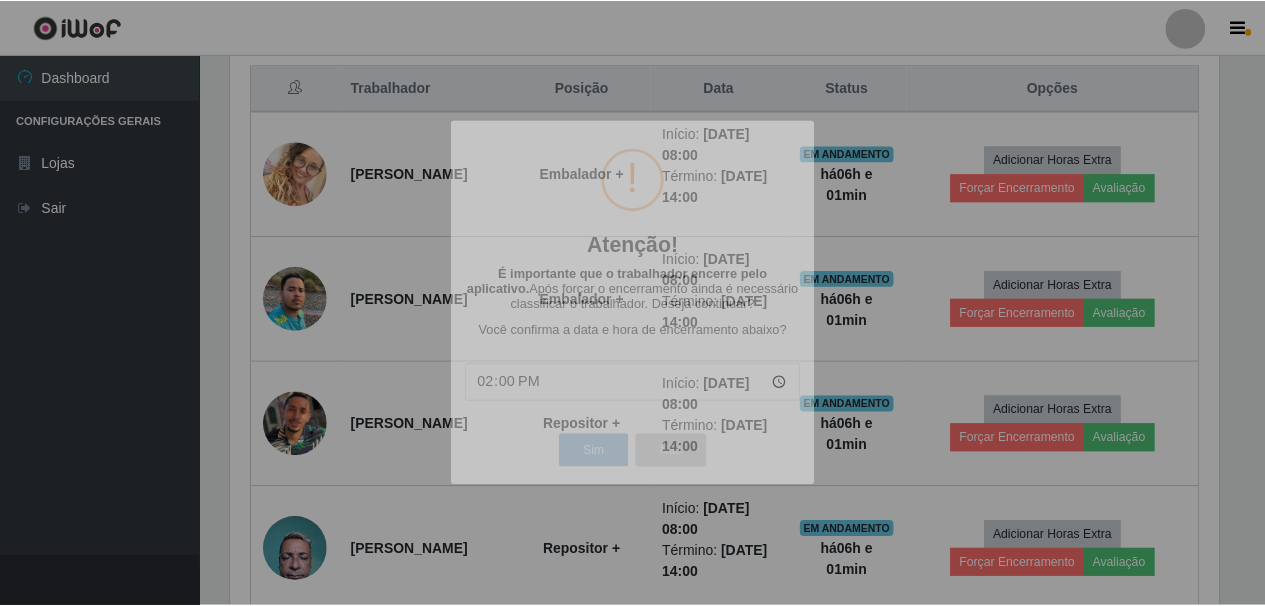 scroll, scrollTop: 999585, scrollLeft: 998997, axis: both 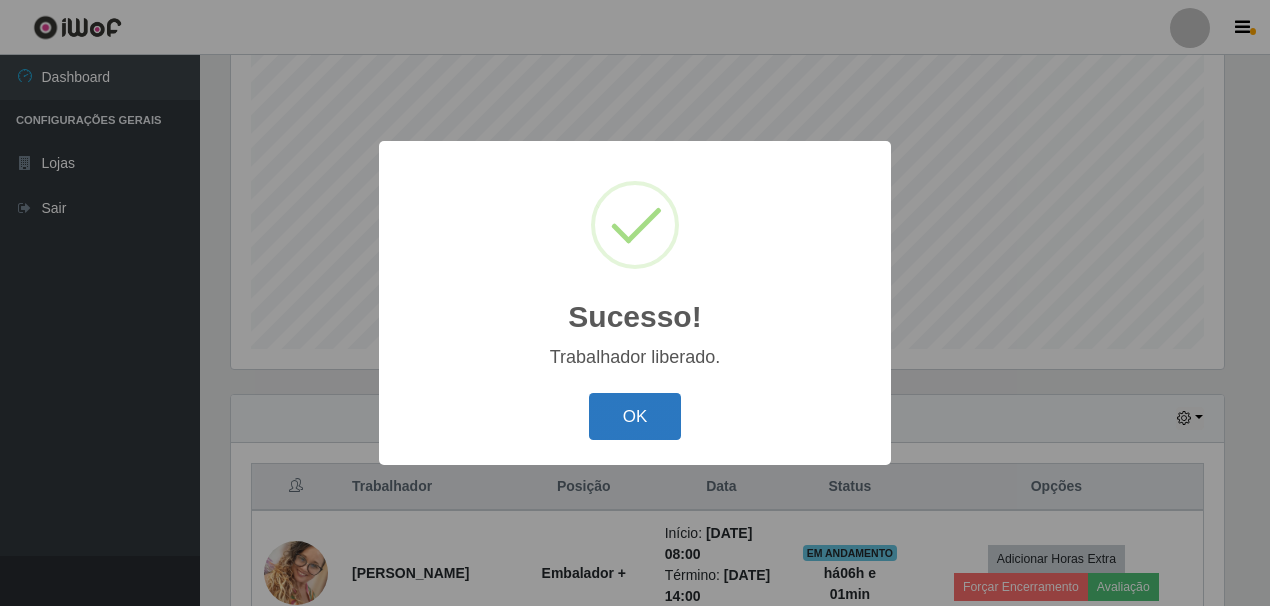 click on "OK" at bounding box center (635, 416) 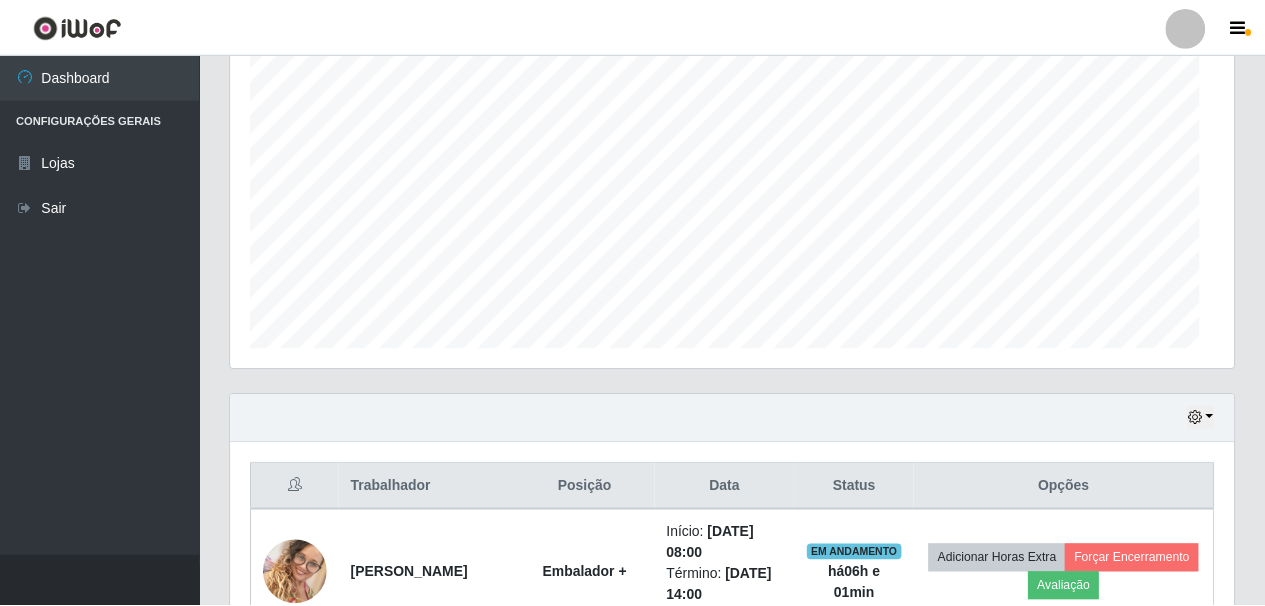 scroll, scrollTop: 999585, scrollLeft: 998997, axis: both 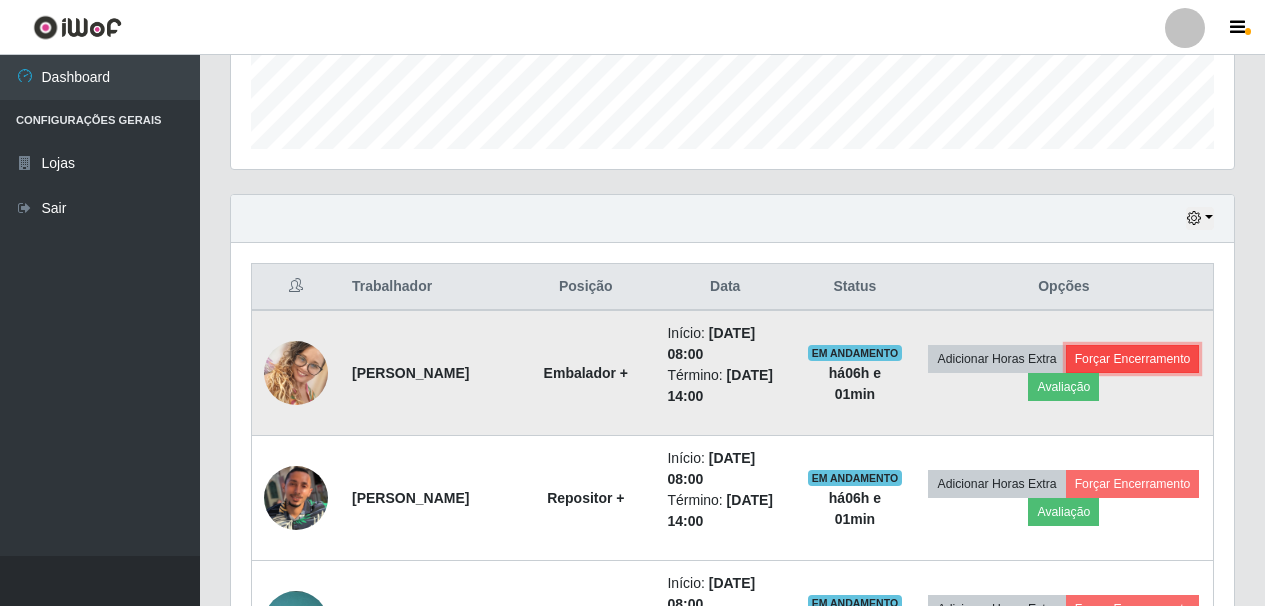 click on "Forçar Encerramento" at bounding box center [1133, 359] 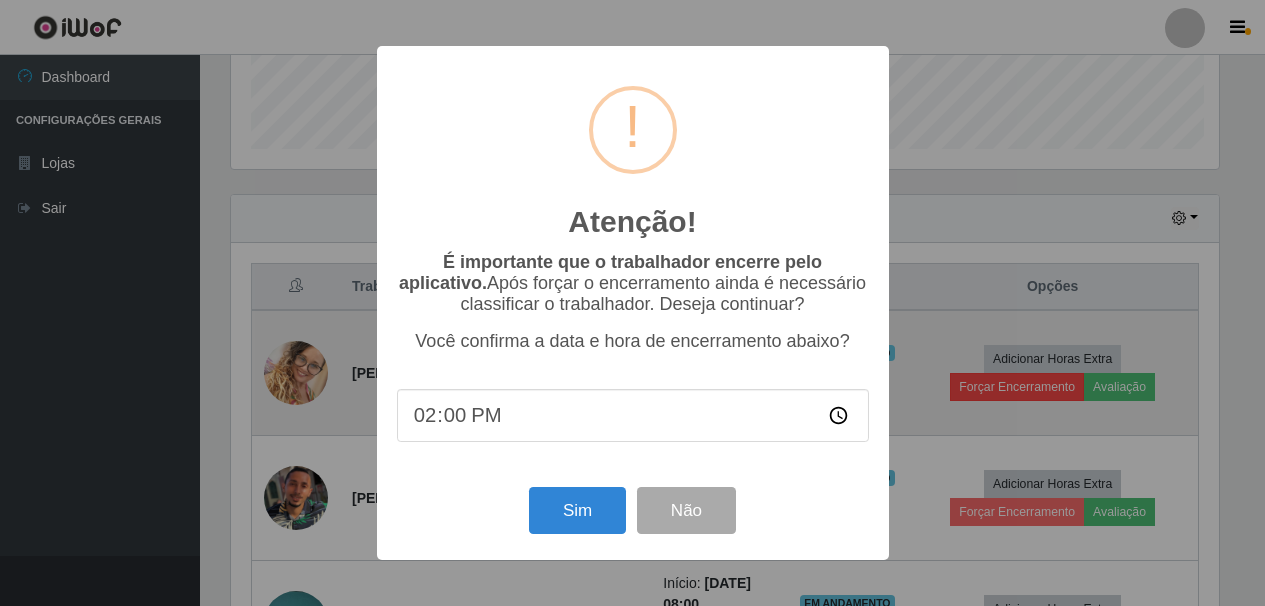 scroll, scrollTop: 999585, scrollLeft: 999007, axis: both 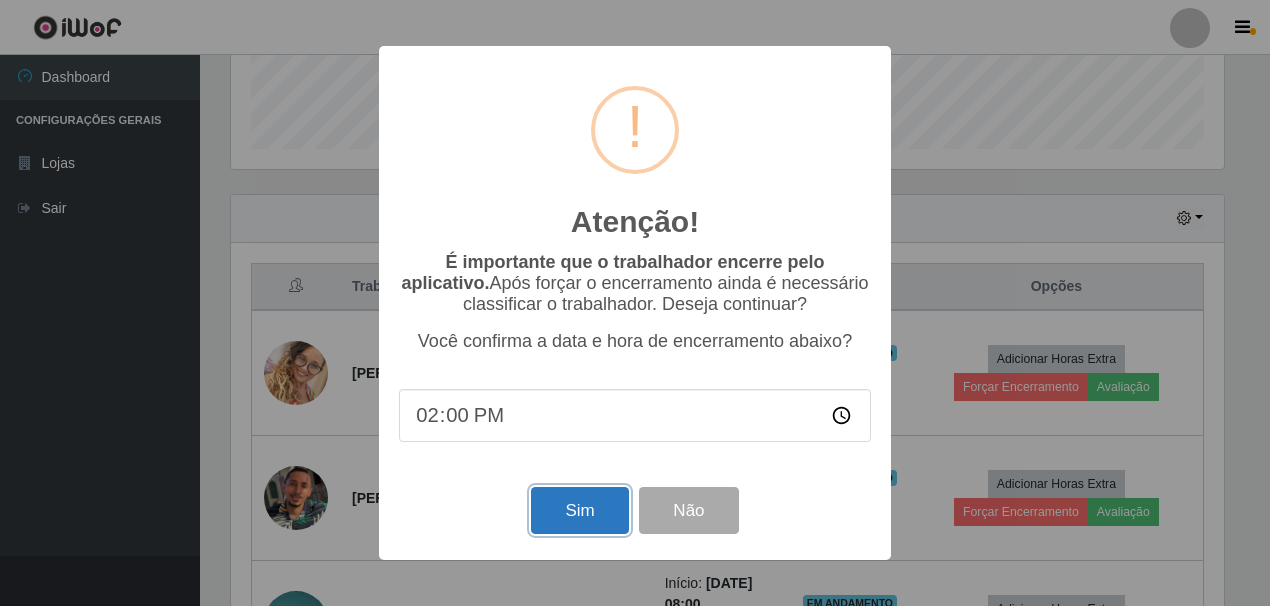 click on "Sim" at bounding box center [579, 510] 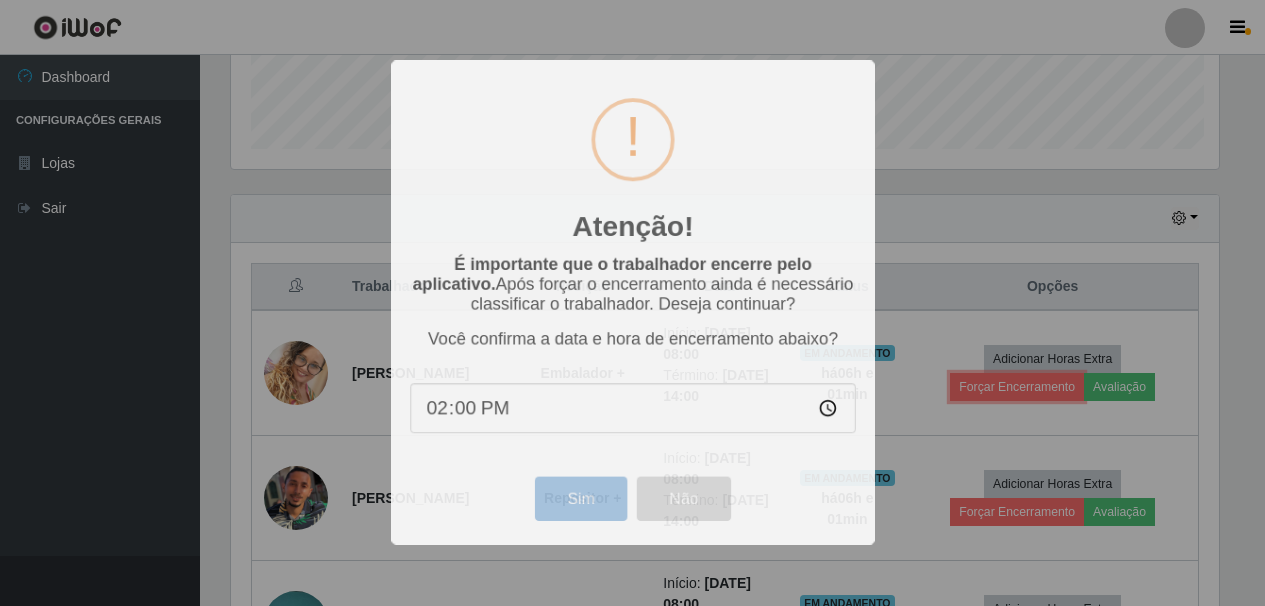 scroll, scrollTop: 999585, scrollLeft: 998997, axis: both 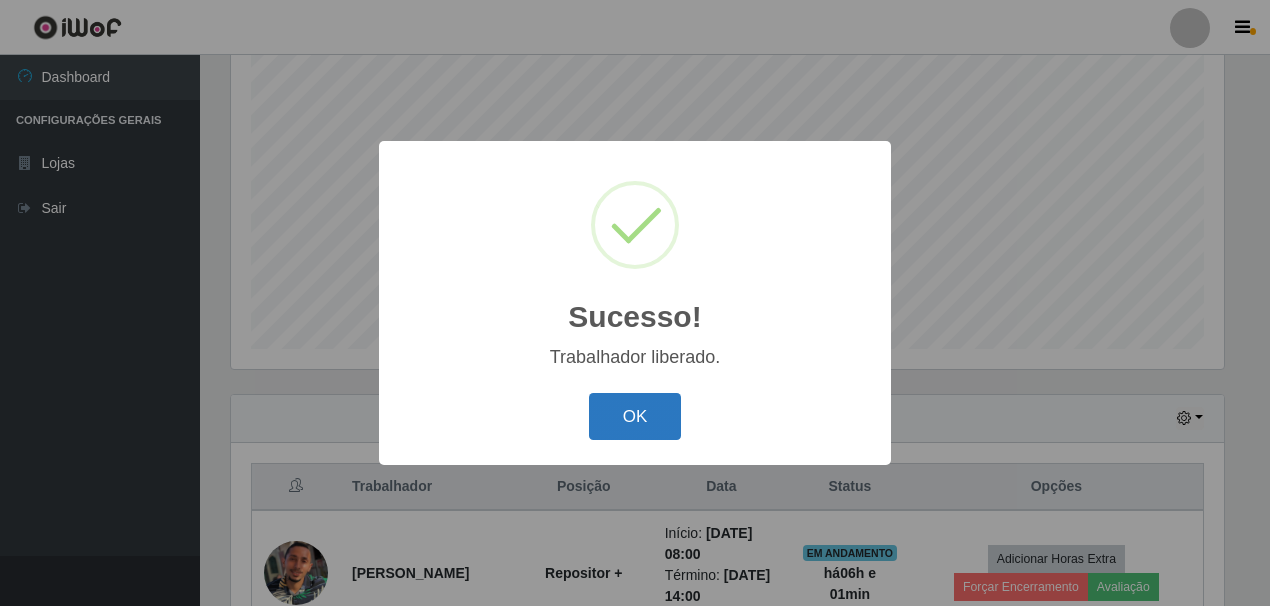 click on "OK" at bounding box center (635, 416) 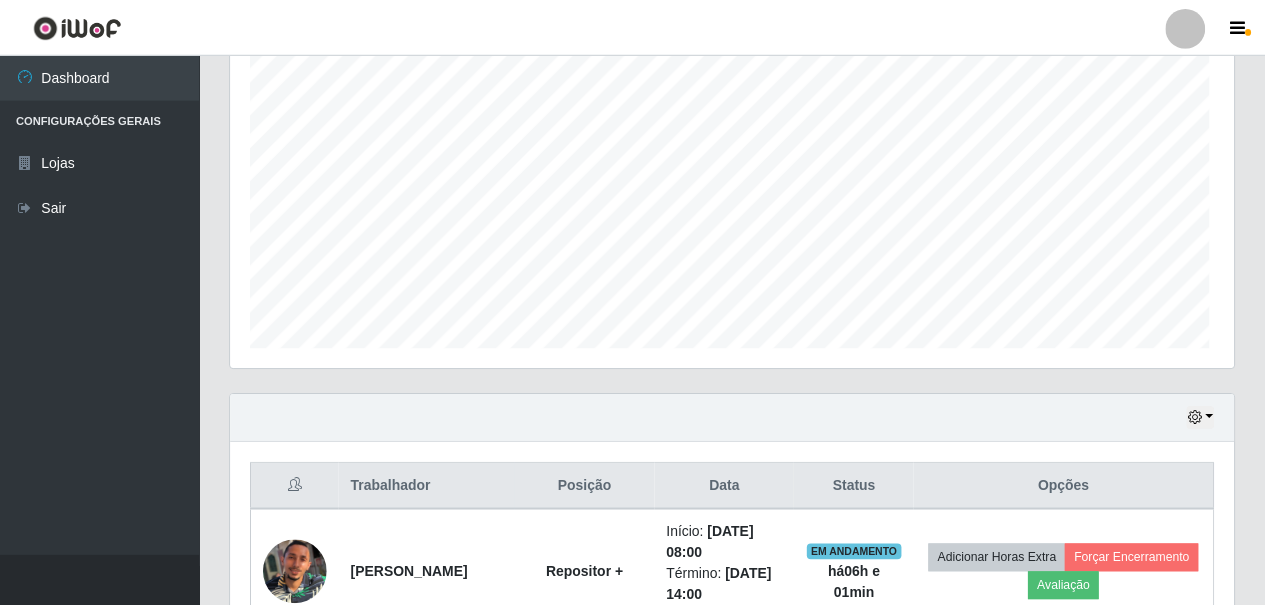 scroll, scrollTop: 999585, scrollLeft: 998997, axis: both 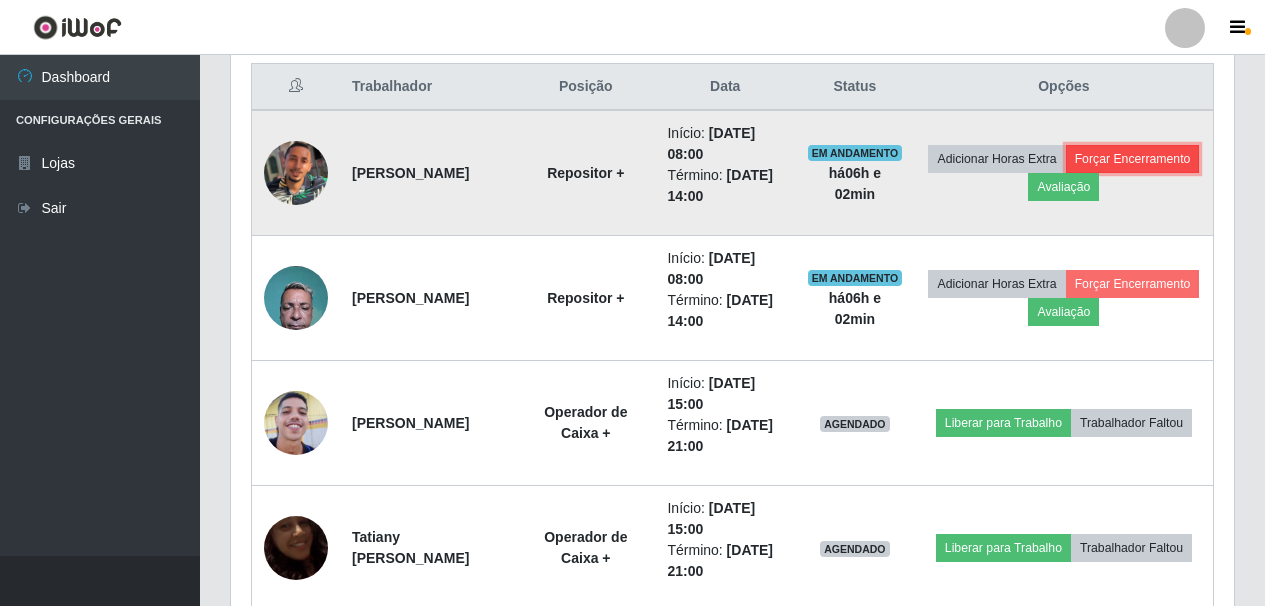 click on "Forçar Encerramento" at bounding box center [1133, 159] 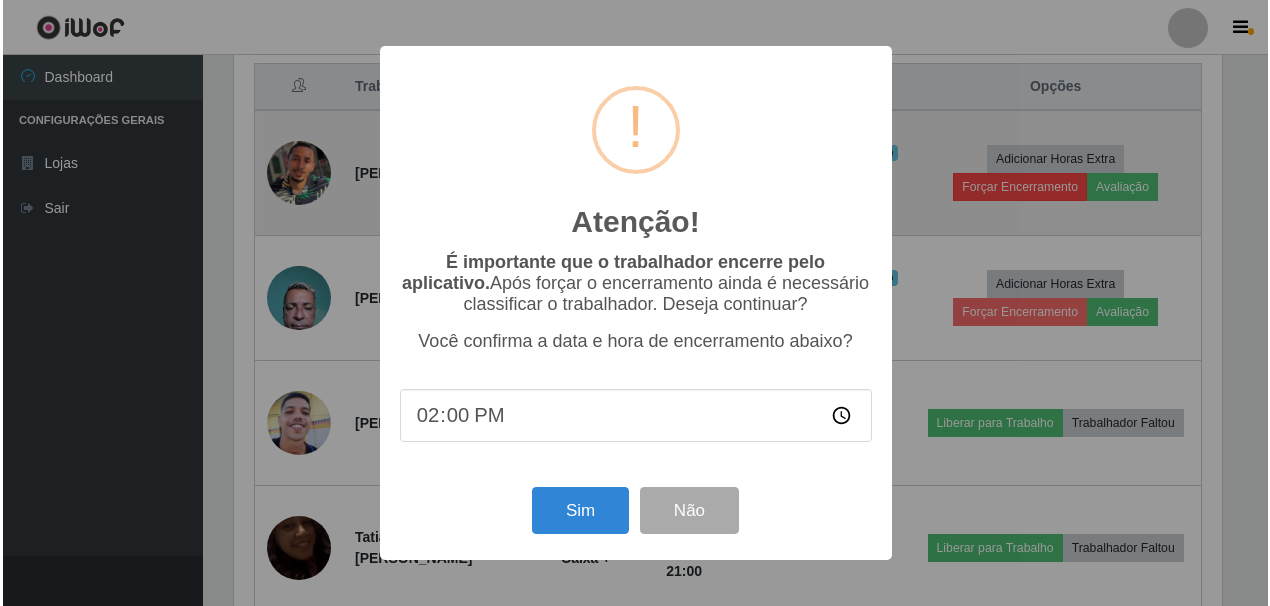scroll, scrollTop: 999585, scrollLeft: 999007, axis: both 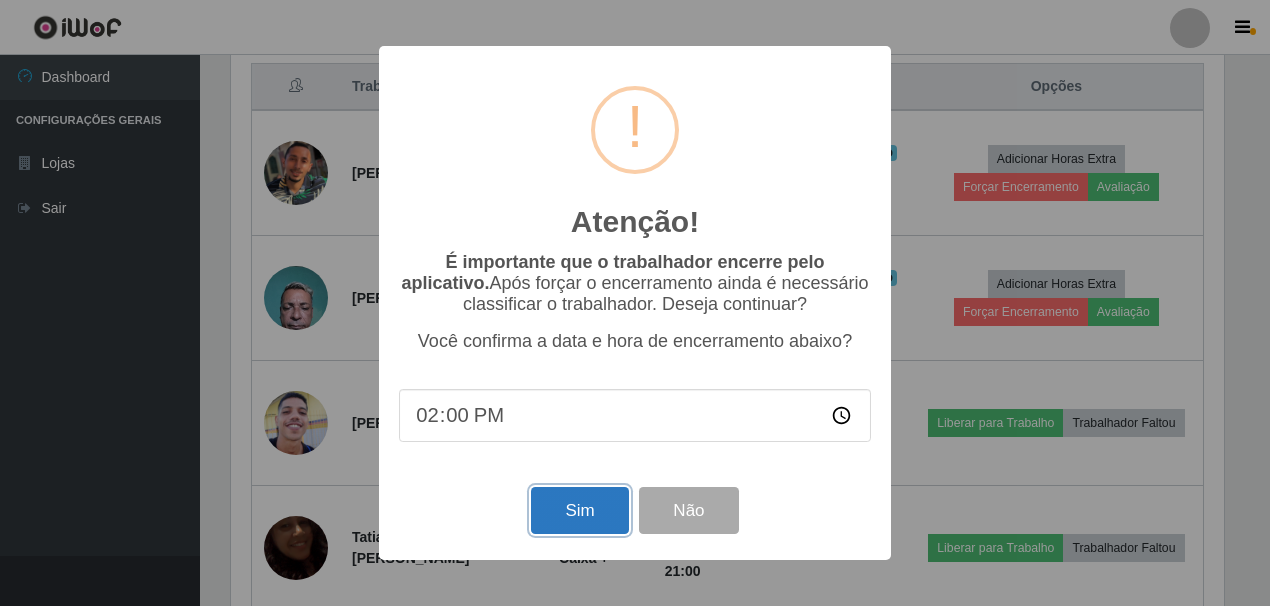 click on "Sim" at bounding box center (579, 510) 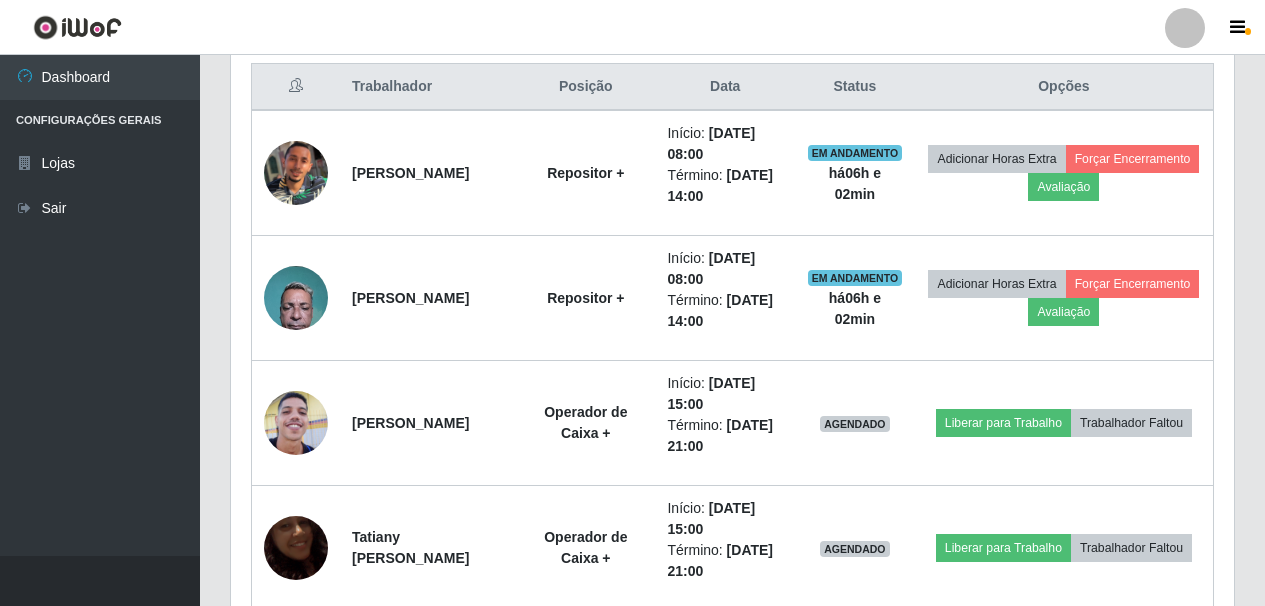 scroll, scrollTop: 999585, scrollLeft: 998997, axis: both 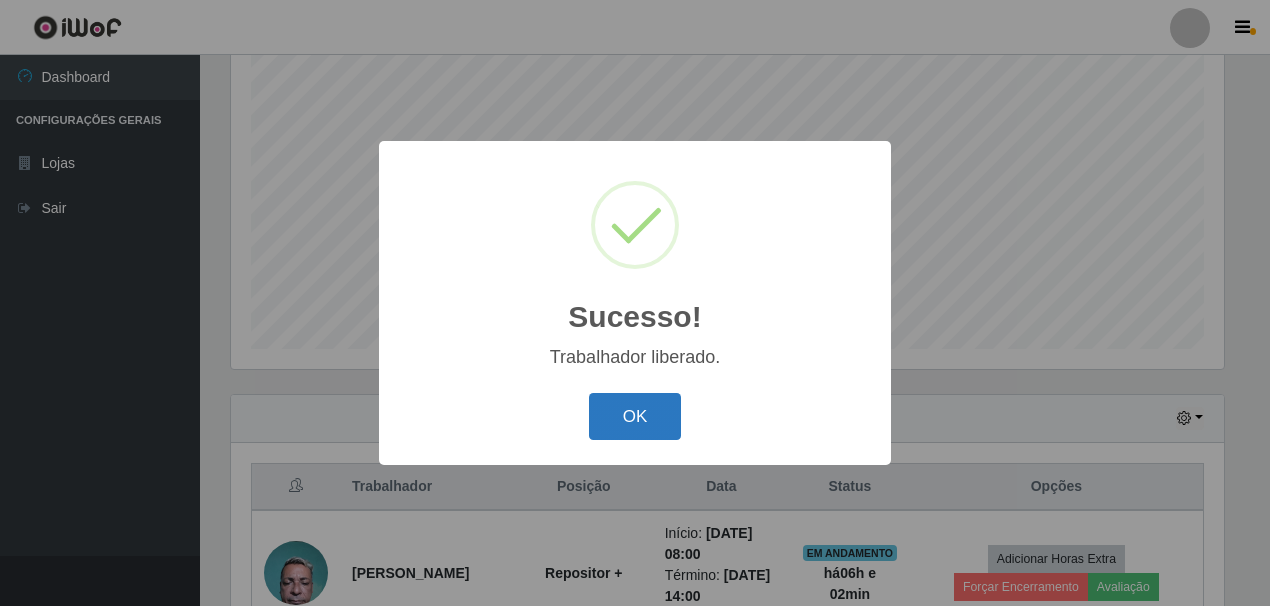 click on "OK" at bounding box center [635, 416] 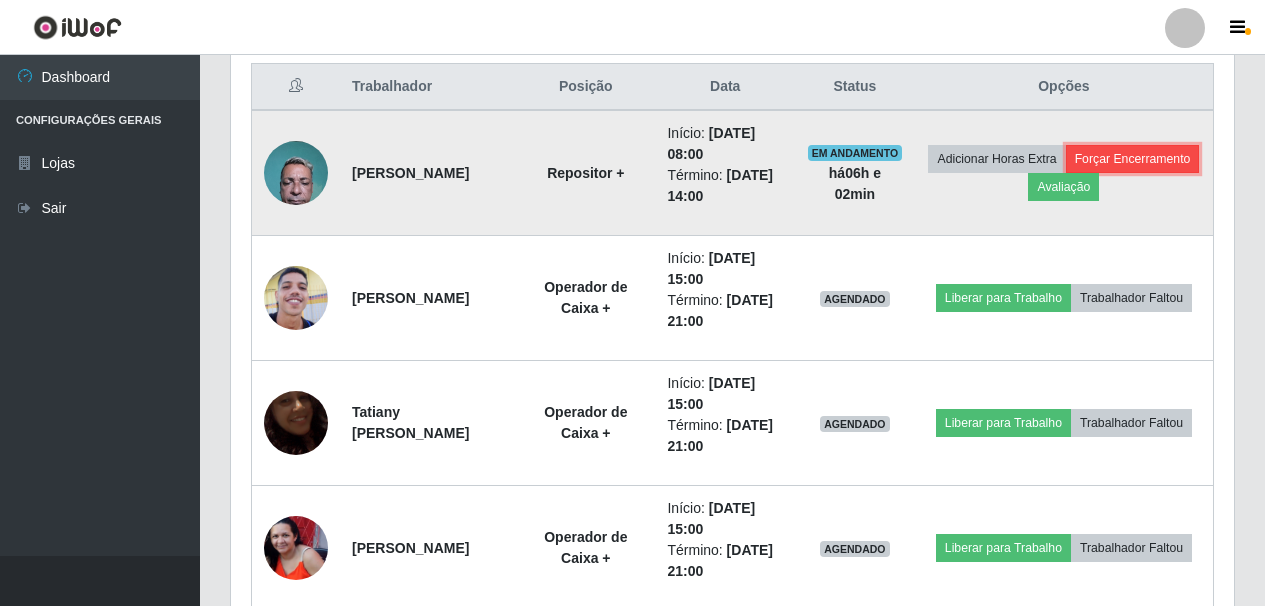 click on "Forçar Encerramento" at bounding box center (1133, 159) 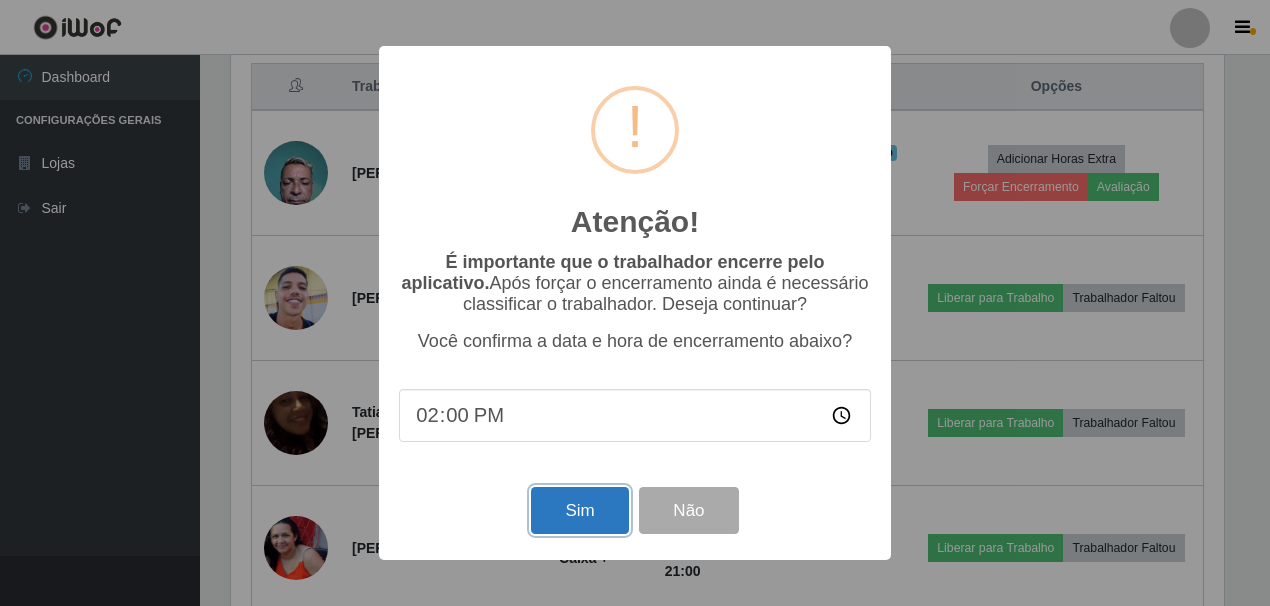 click on "Sim" at bounding box center [579, 510] 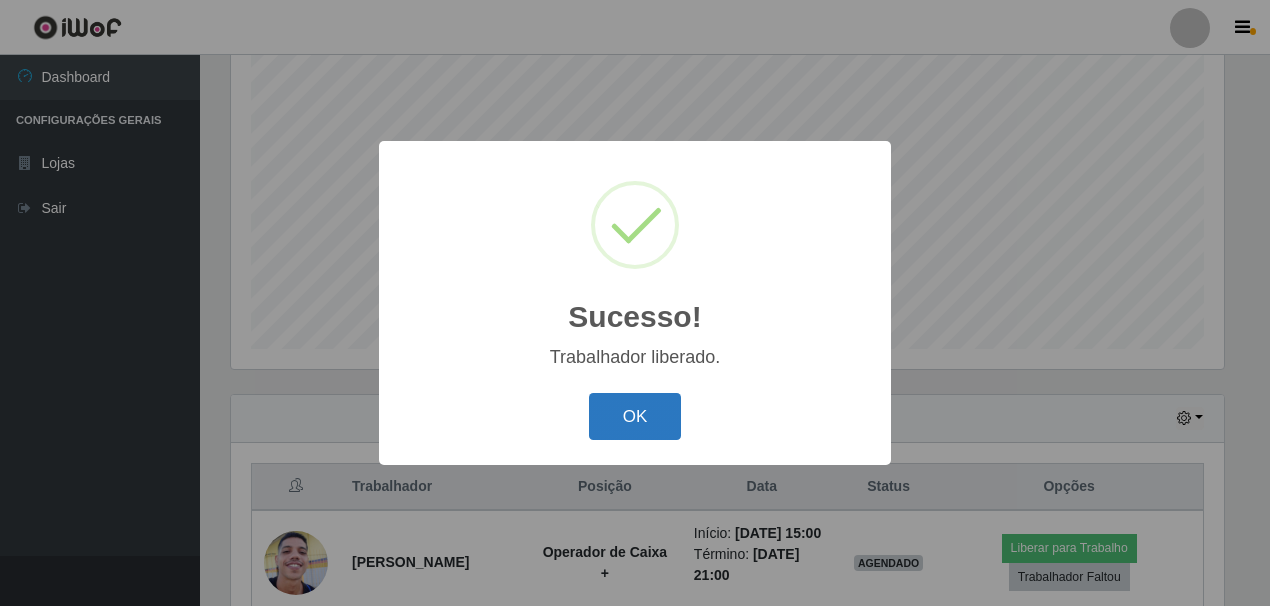 click on "OK" at bounding box center [635, 416] 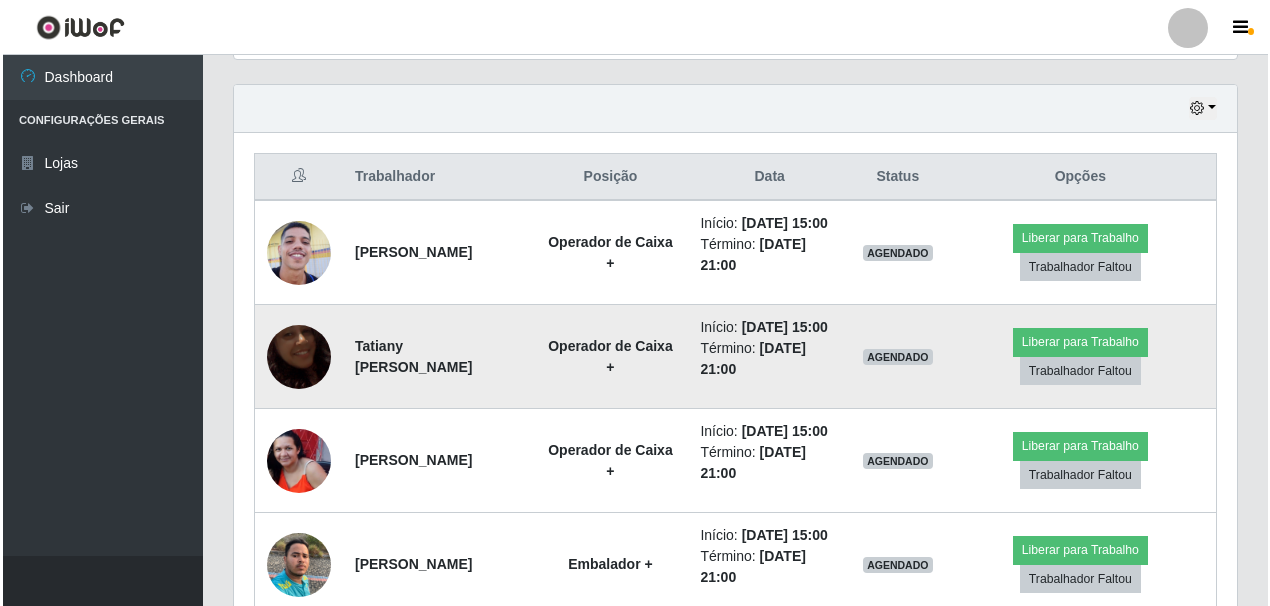 scroll, scrollTop: 791, scrollLeft: 0, axis: vertical 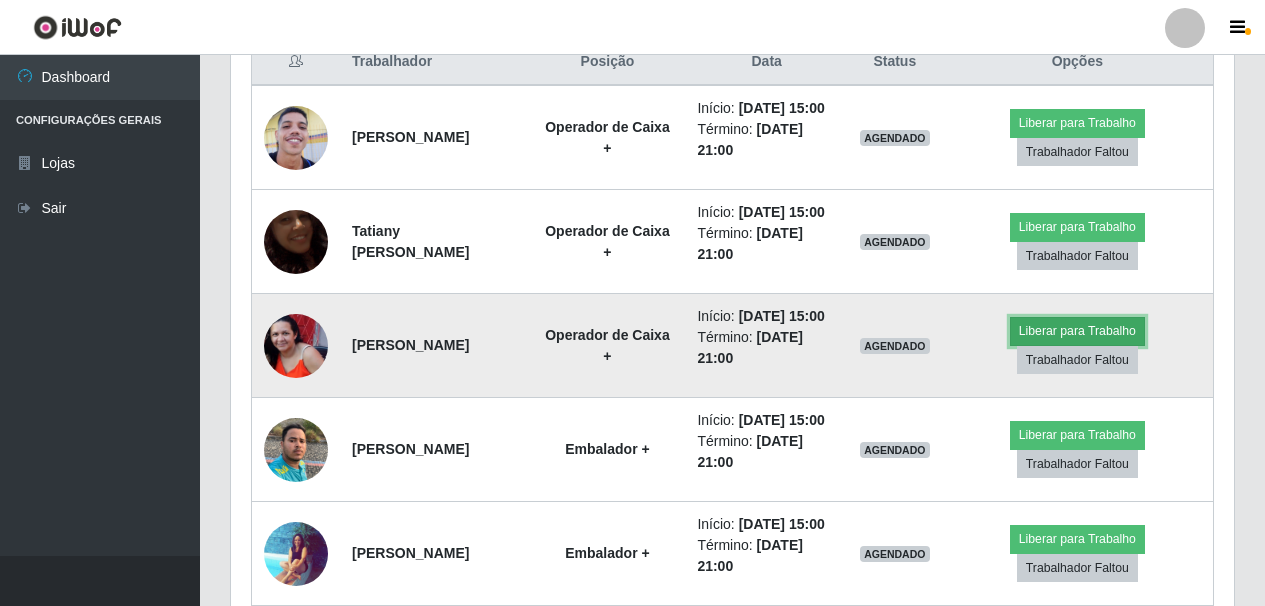 click on "Liberar para Trabalho" at bounding box center [1077, 331] 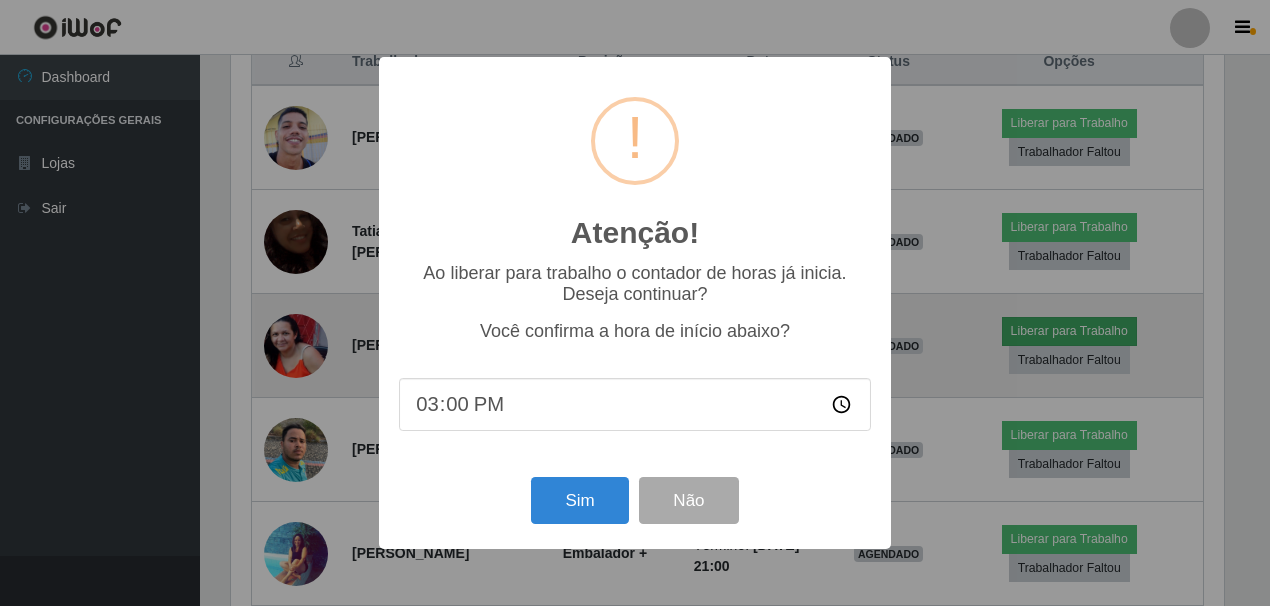 scroll, scrollTop: 999585, scrollLeft: 999007, axis: both 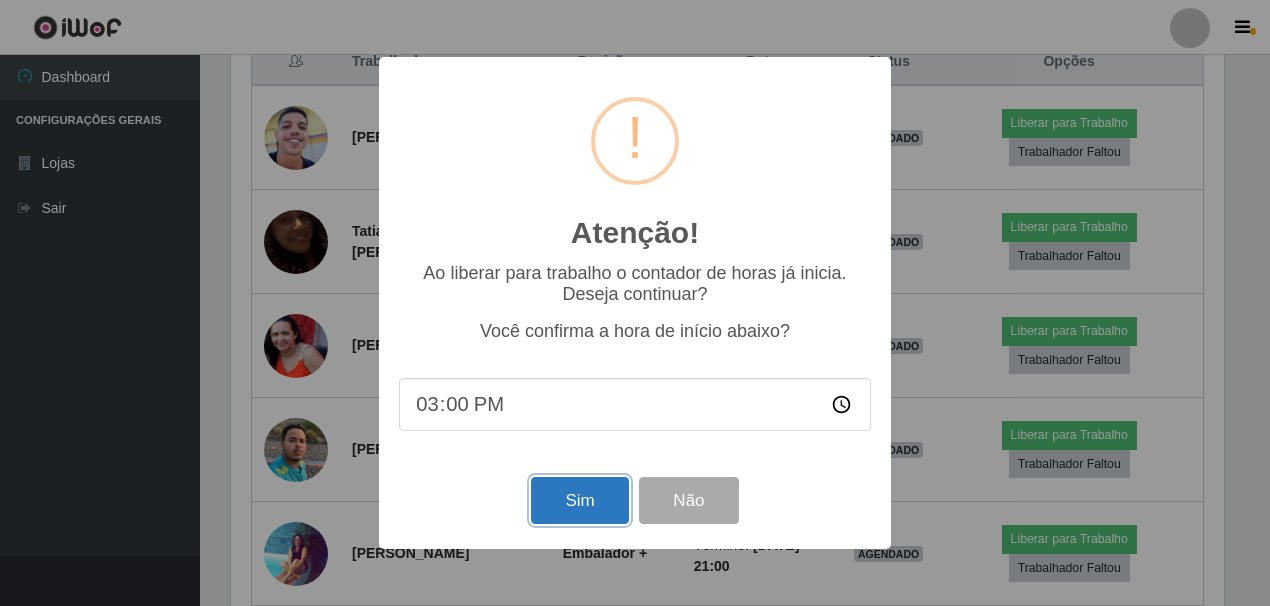click on "Sim" at bounding box center (579, 500) 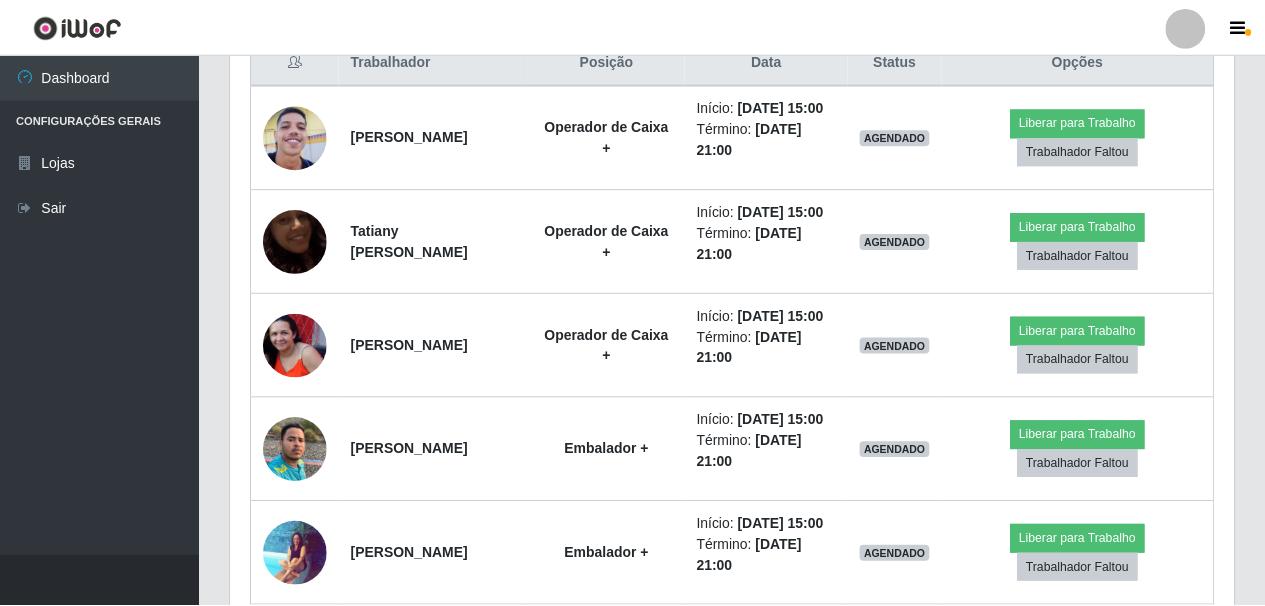 scroll, scrollTop: 999585, scrollLeft: 998997, axis: both 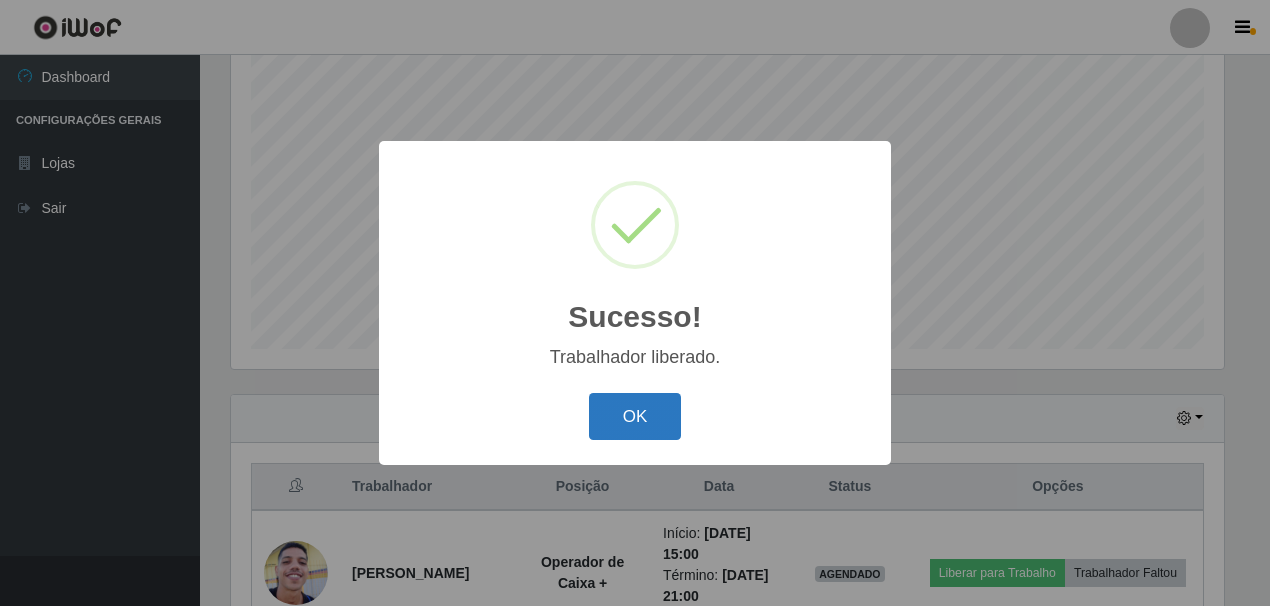 click on "OK" at bounding box center (635, 416) 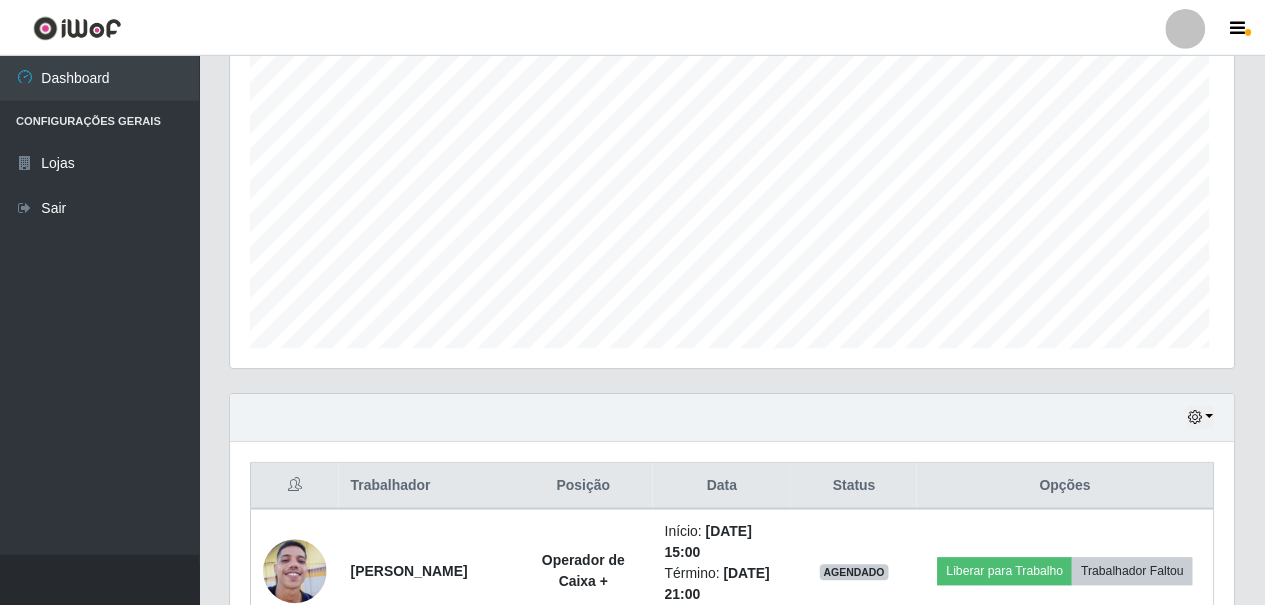 scroll, scrollTop: 999585, scrollLeft: 998997, axis: both 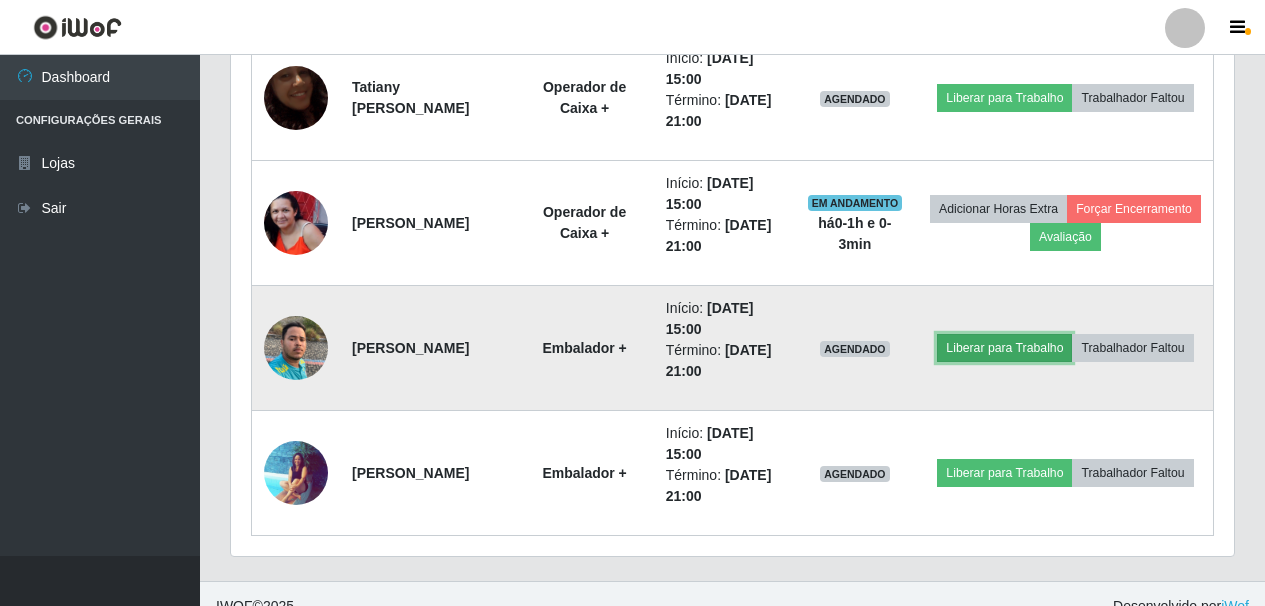 click on "Liberar para Trabalho" at bounding box center (1004, 348) 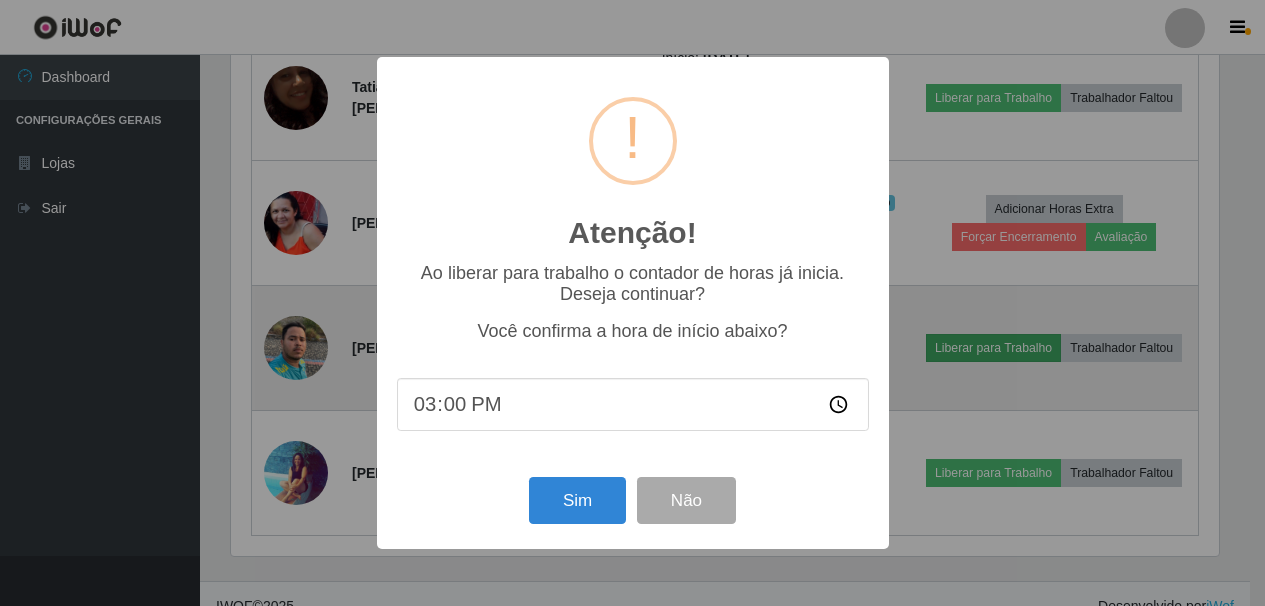 scroll, scrollTop: 999585, scrollLeft: 999007, axis: both 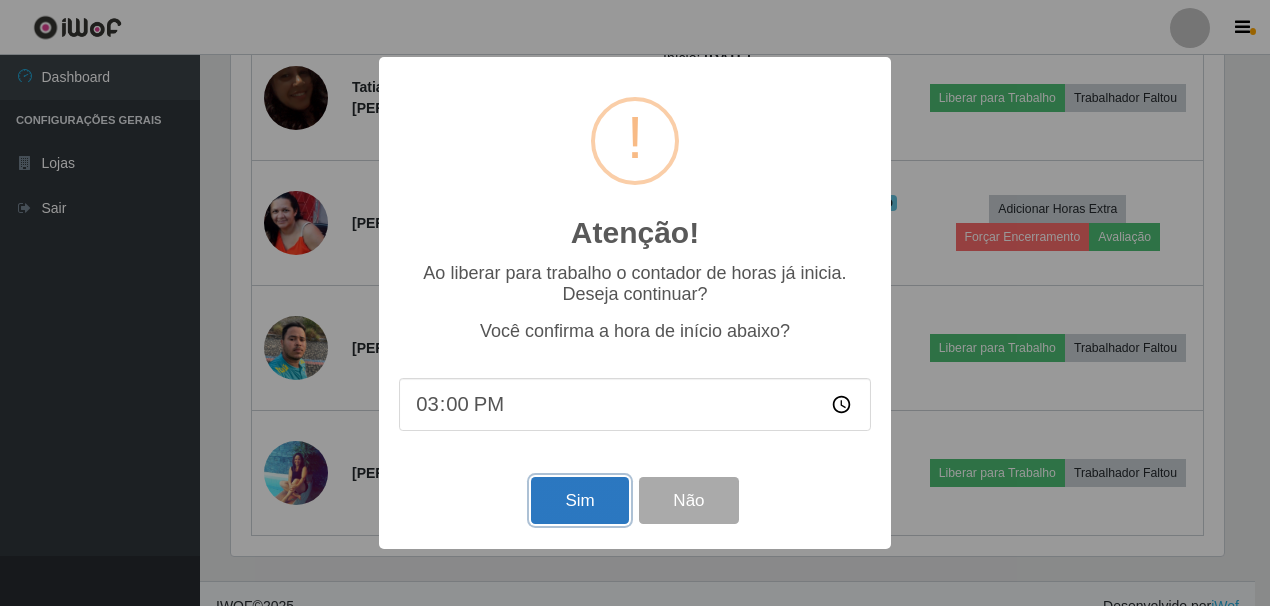 click on "Sim" at bounding box center (579, 500) 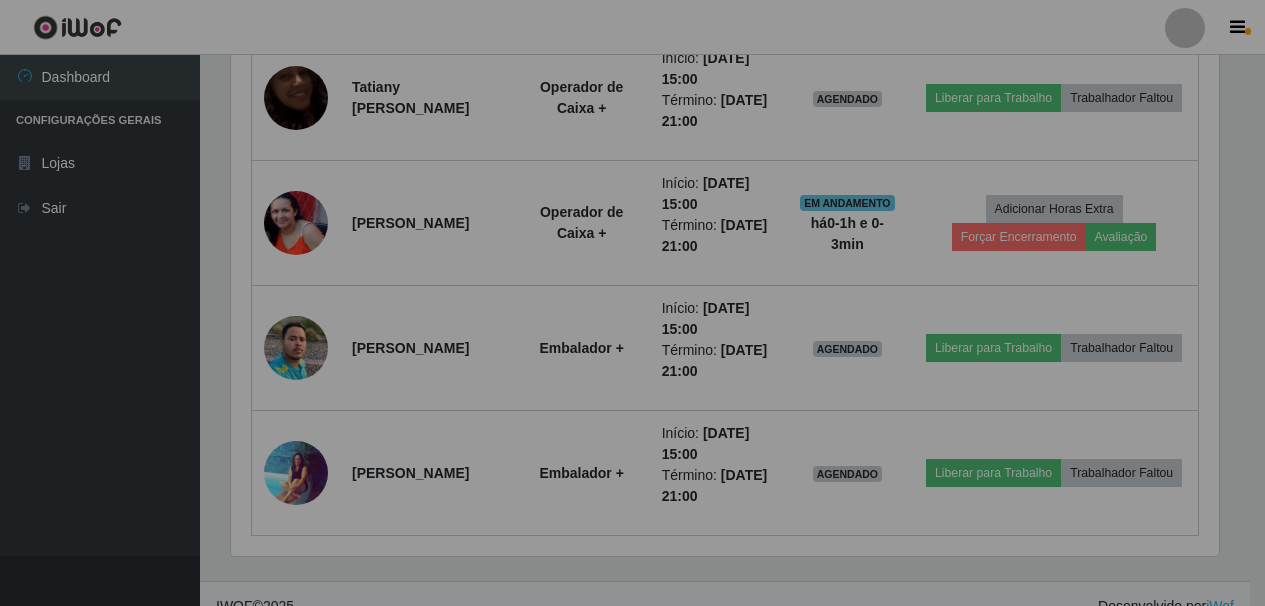 scroll, scrollTop: 999585, scrollLeft: 998997, axis: both 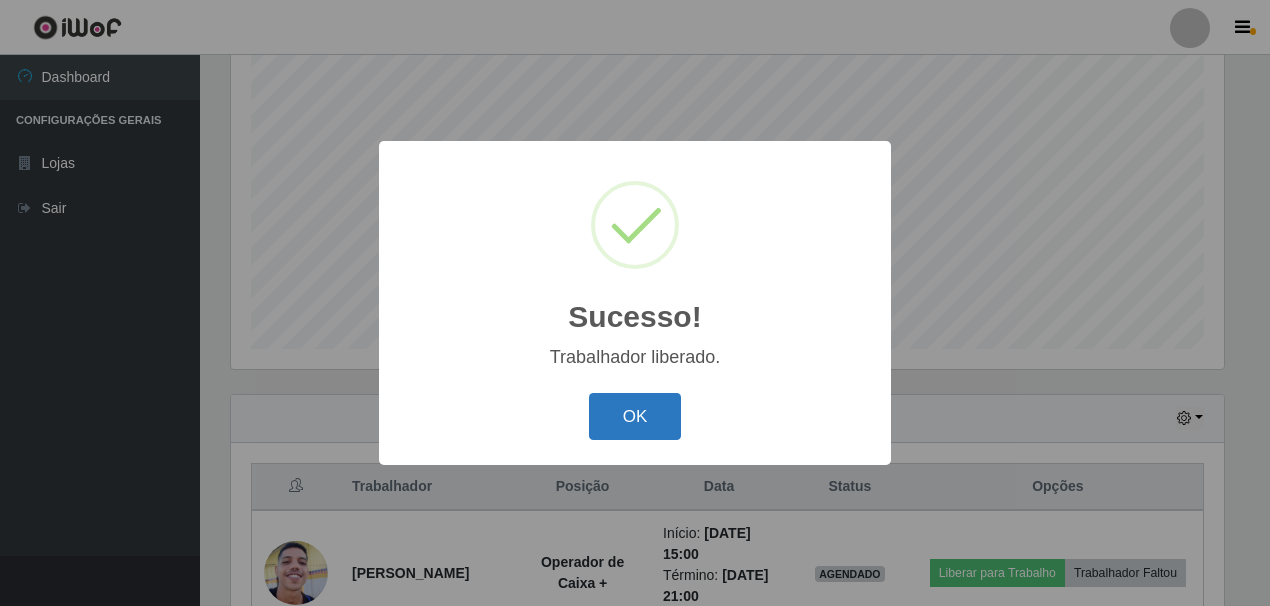 click on "OK" at bounding box center (635, 416) 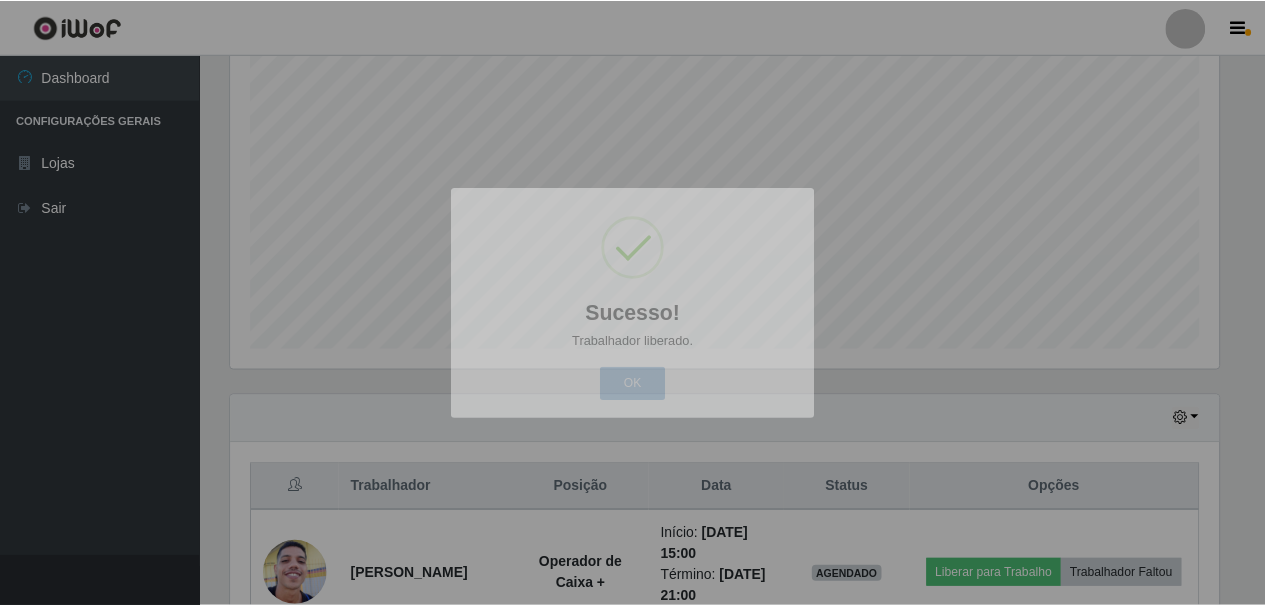 scroll, scrollTop: 999585, scrollLeft: 998997, axis: both 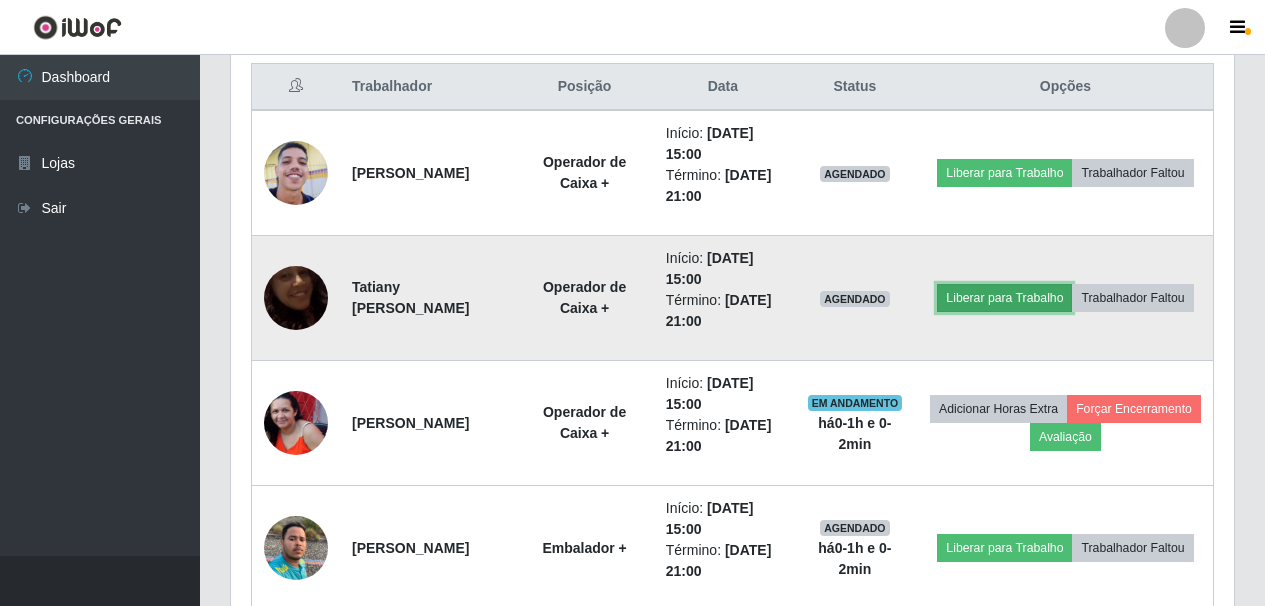 click on "Liberar para Trabalho" at bounding box center (1004, 298) 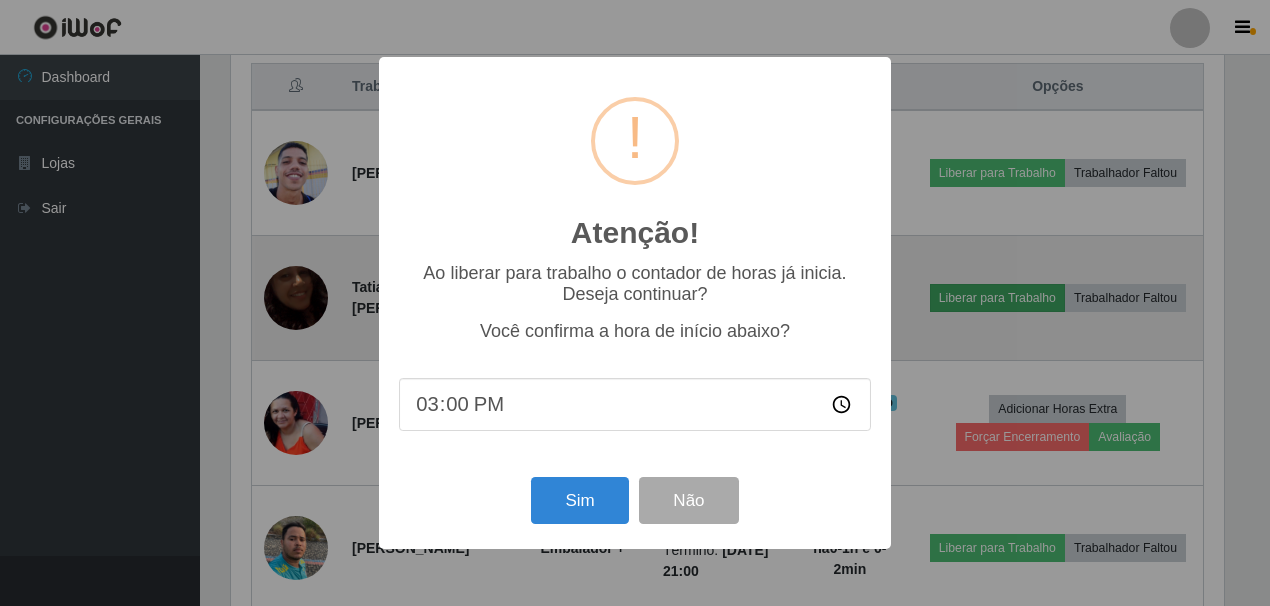 scroll, scrollTop: 999585, scrollLeft: 999007, axis: both 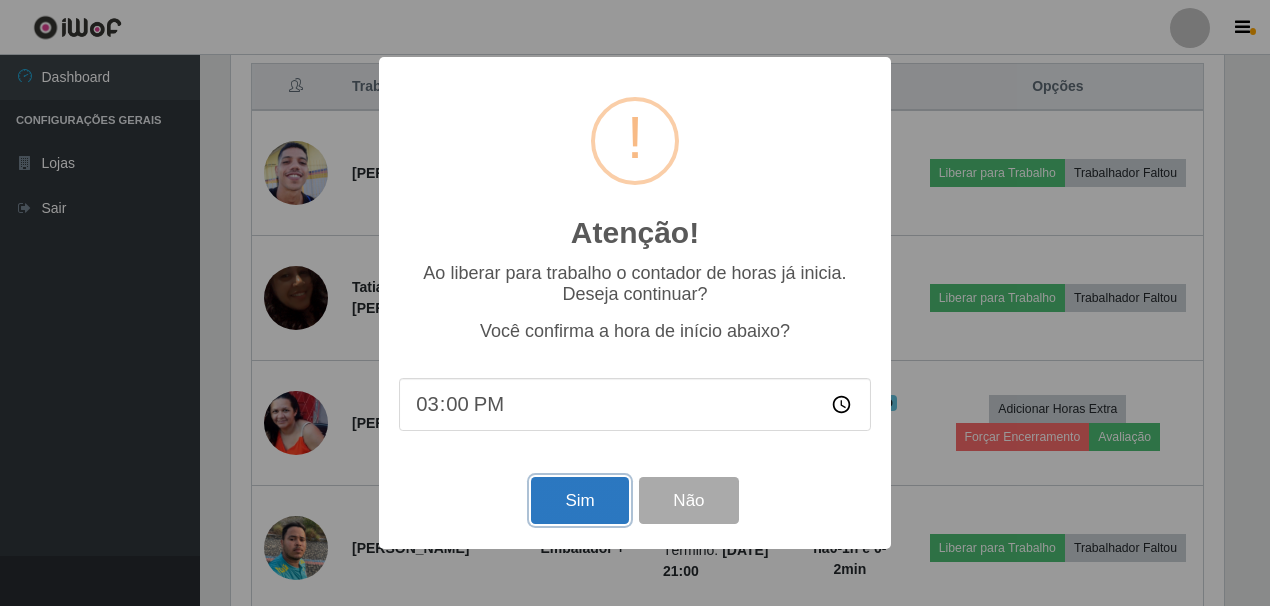 click on "Sim" at bounding box center [579, 500] 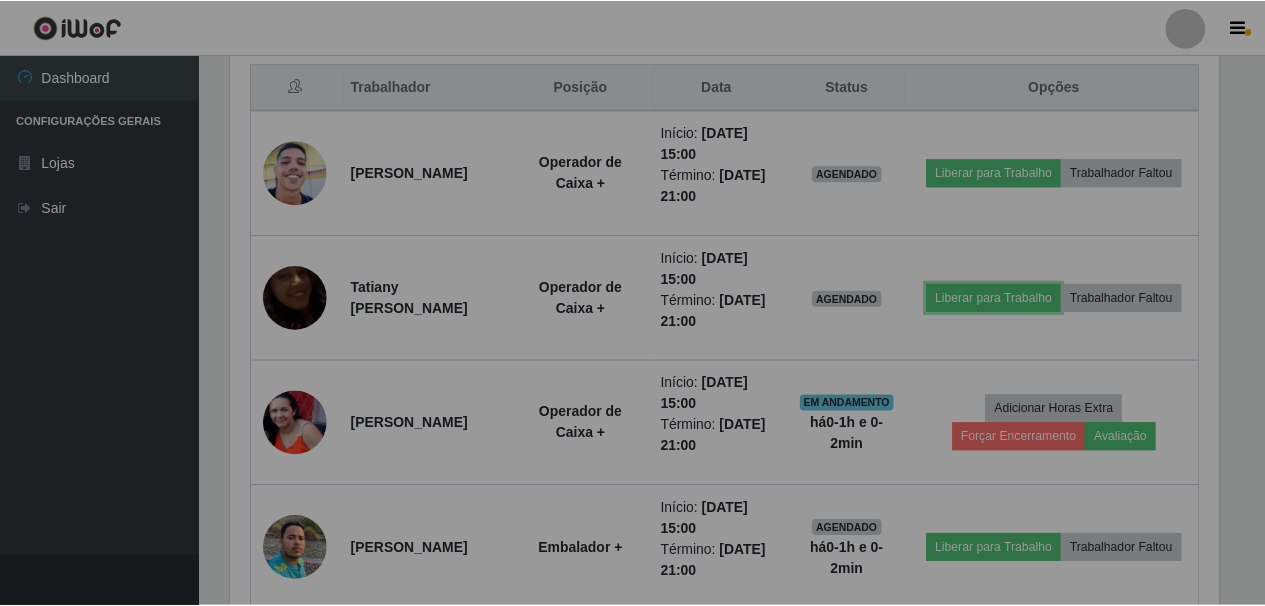 scroll, scrollTop: 999585, scrollLeft: 998997, axis: both 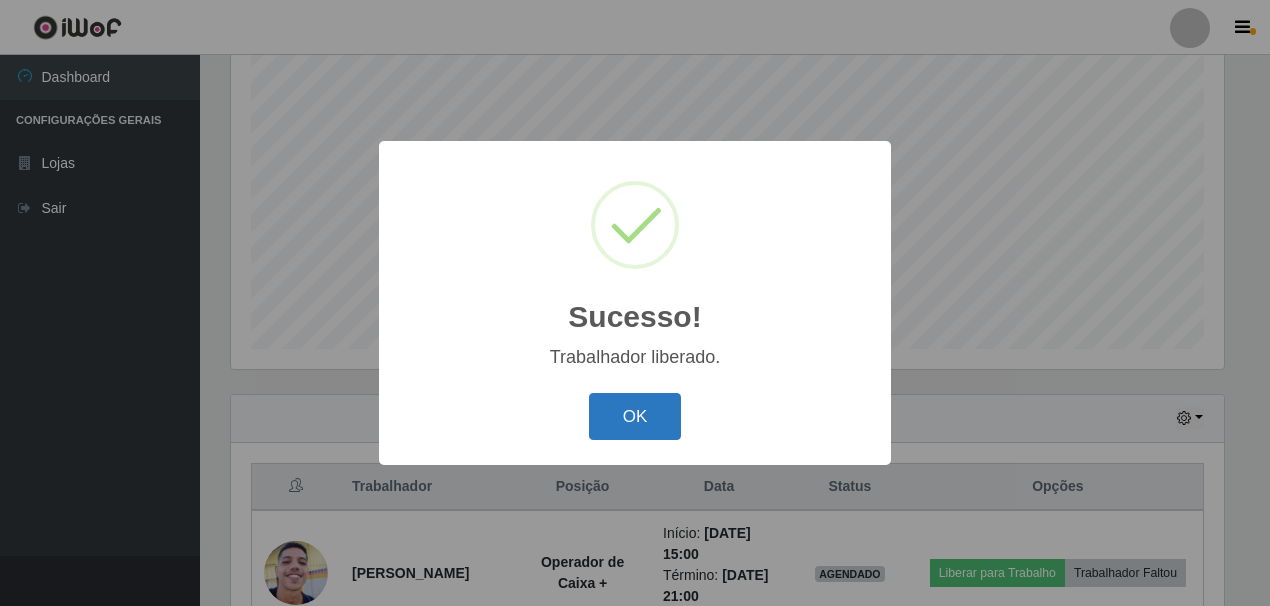 click on "OK" at bounding box center (635, 416) 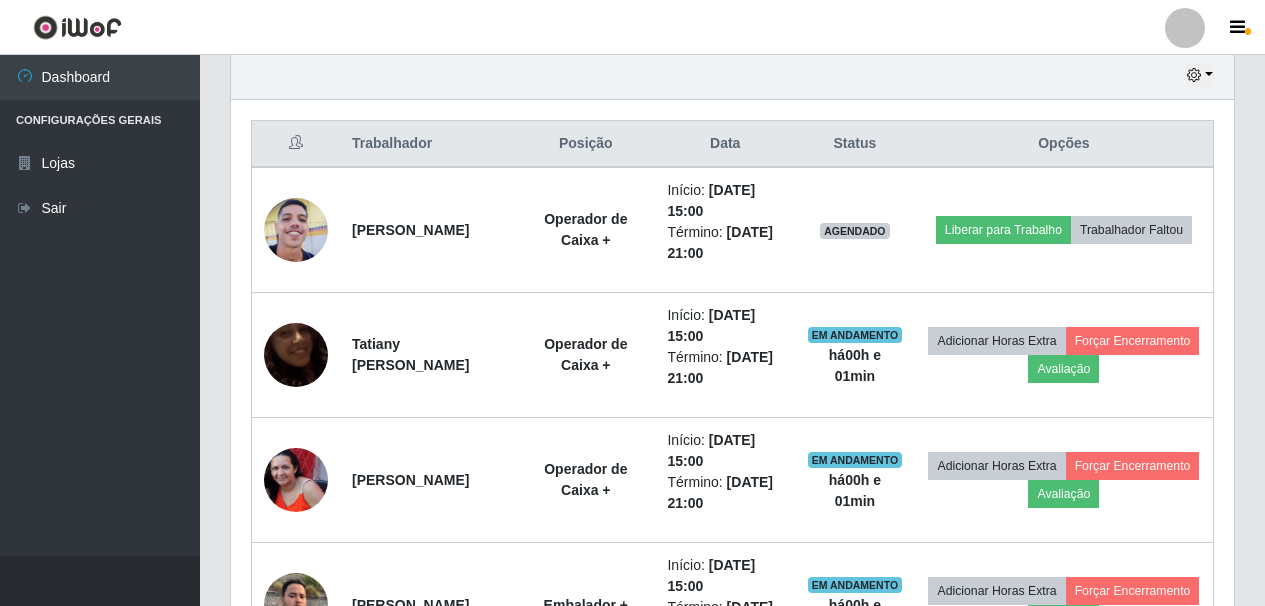 scroll, scrollTop: 714, scrollLeft: 0, axis: vertical 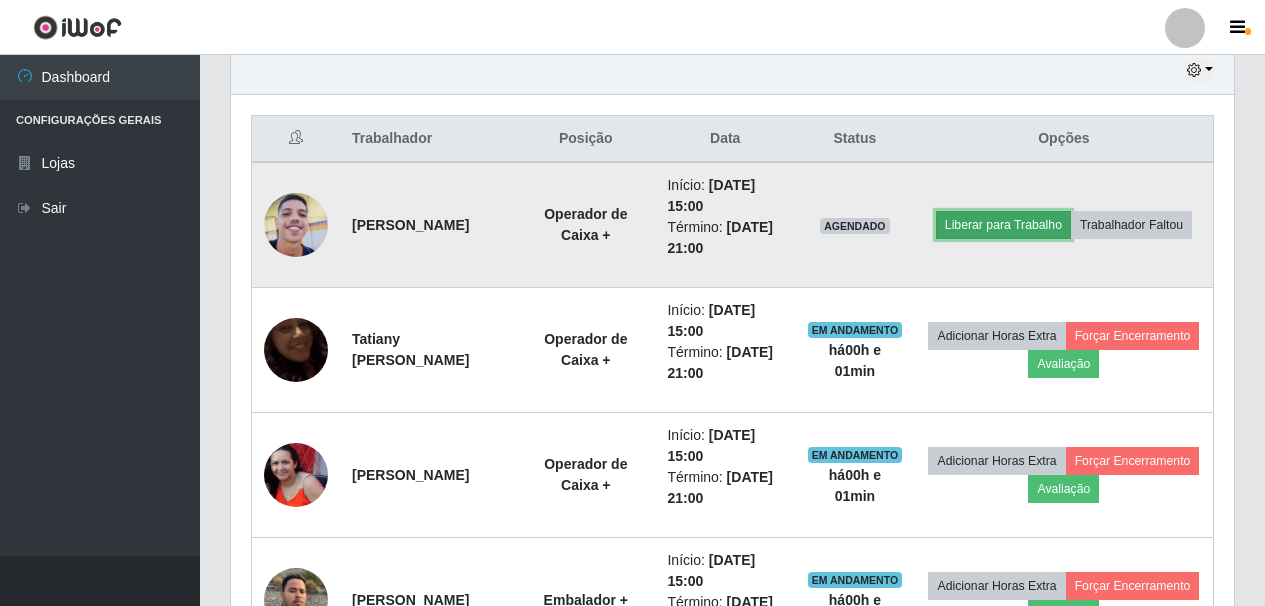 click on "Liberar para Trabalho" at bounding box center [1003, 225] 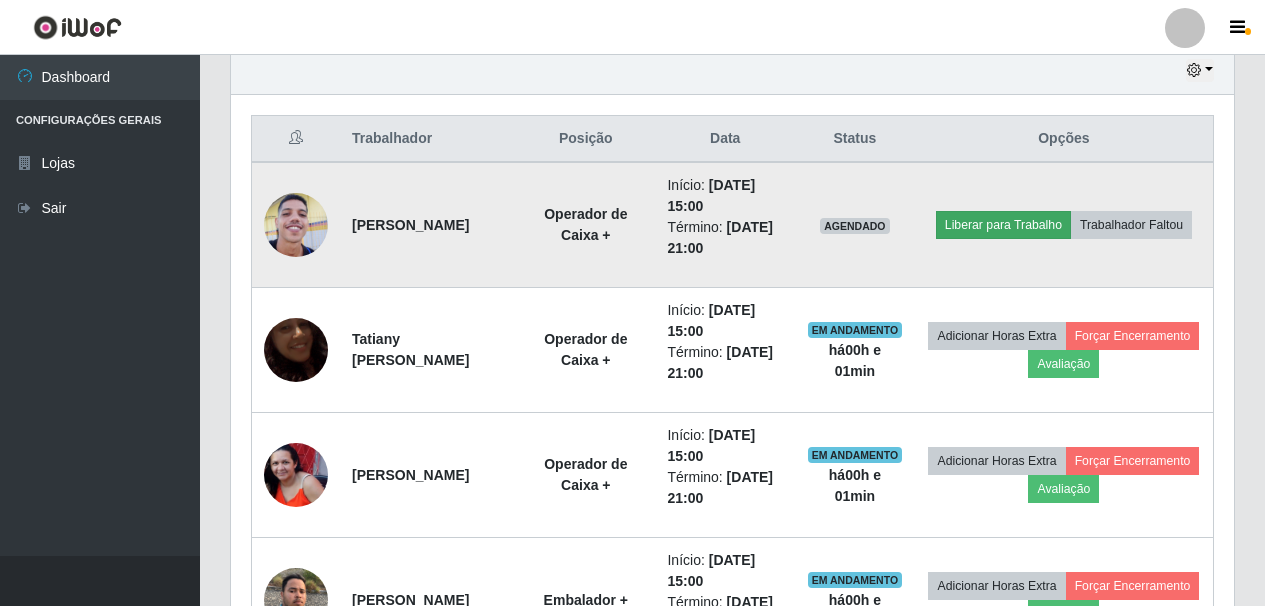 scroll, scrollTop: 999585, scrollLeft: 999007, axis: both 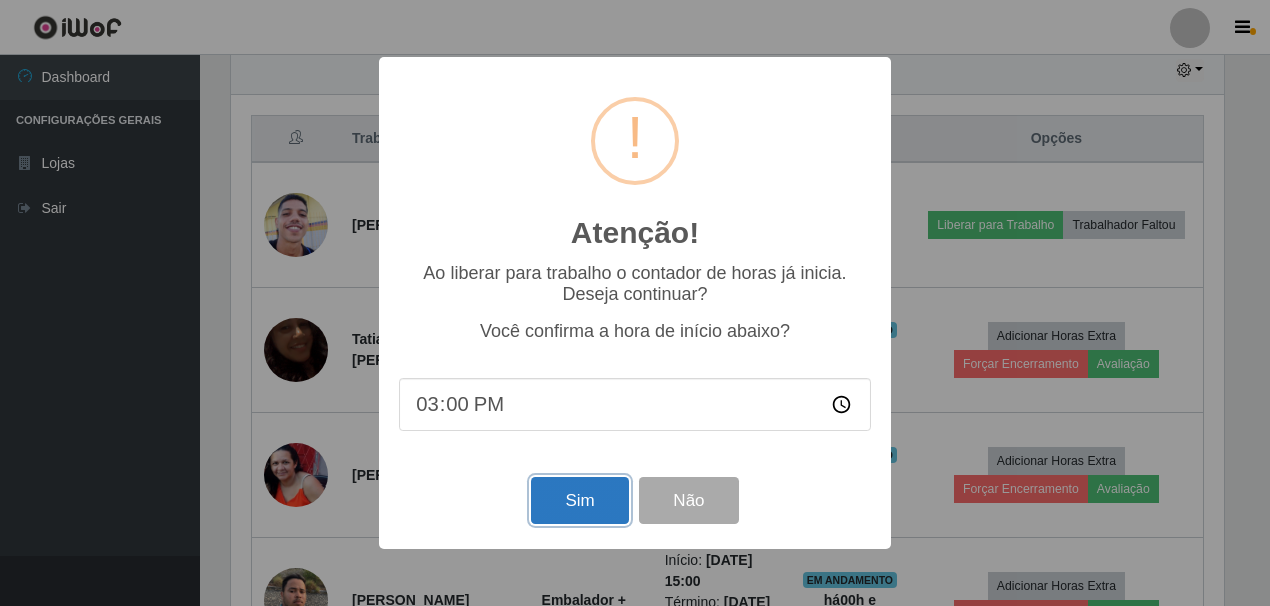 click on "Sim" at bounding box center (579, 500) 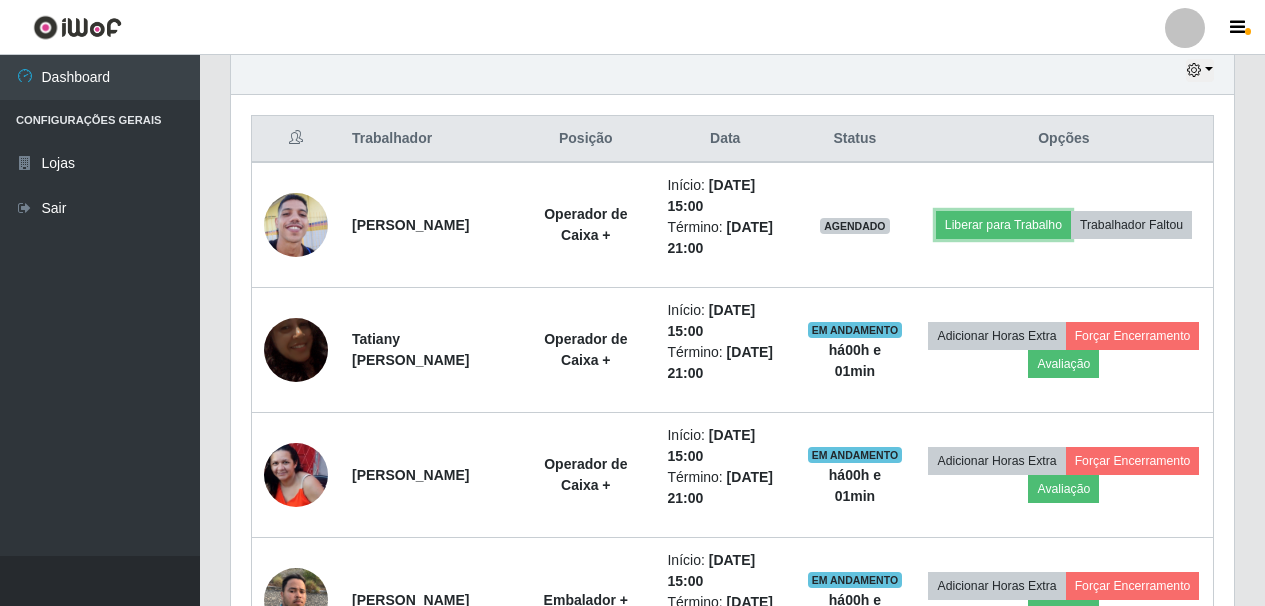 scroll, scrollTop: 999585, scrollLeft: 998997, axis: both 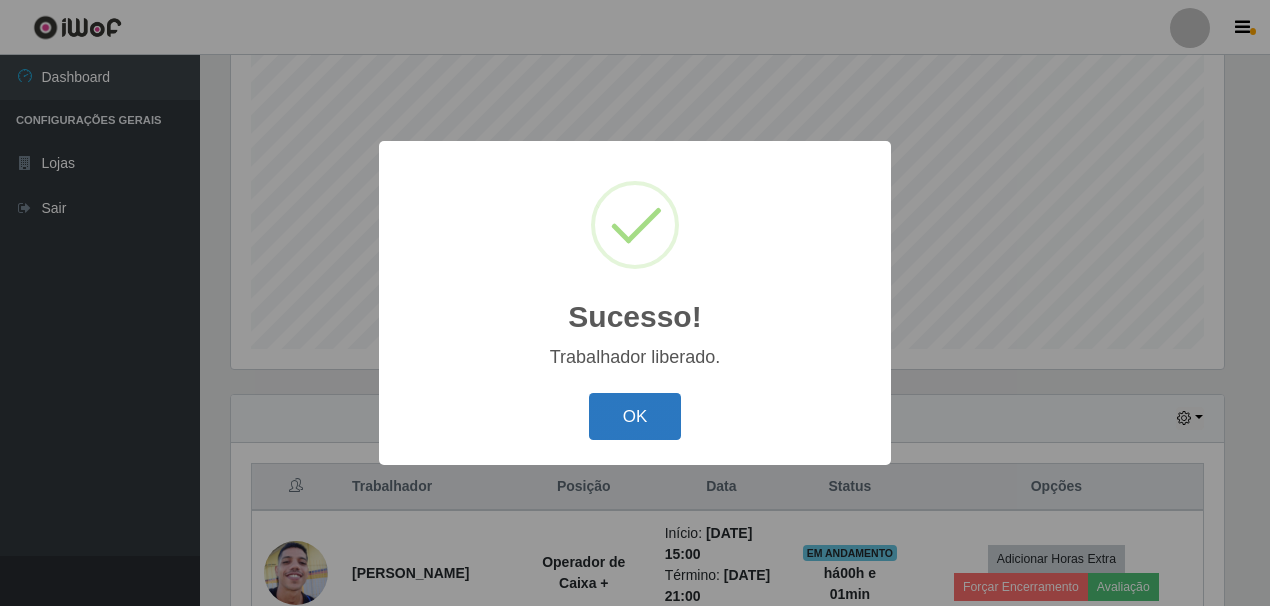 click on "OK" at bounding box center (635, 416) 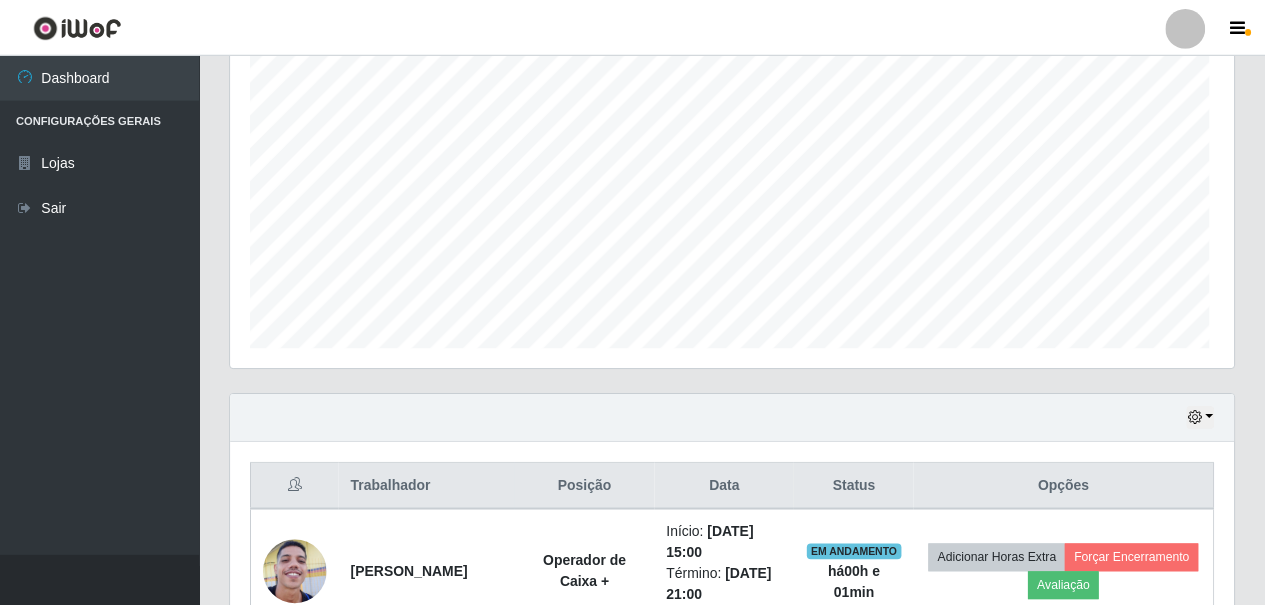 scroll, scrollTop: 999585, scrollLeft: 998997, axis: both 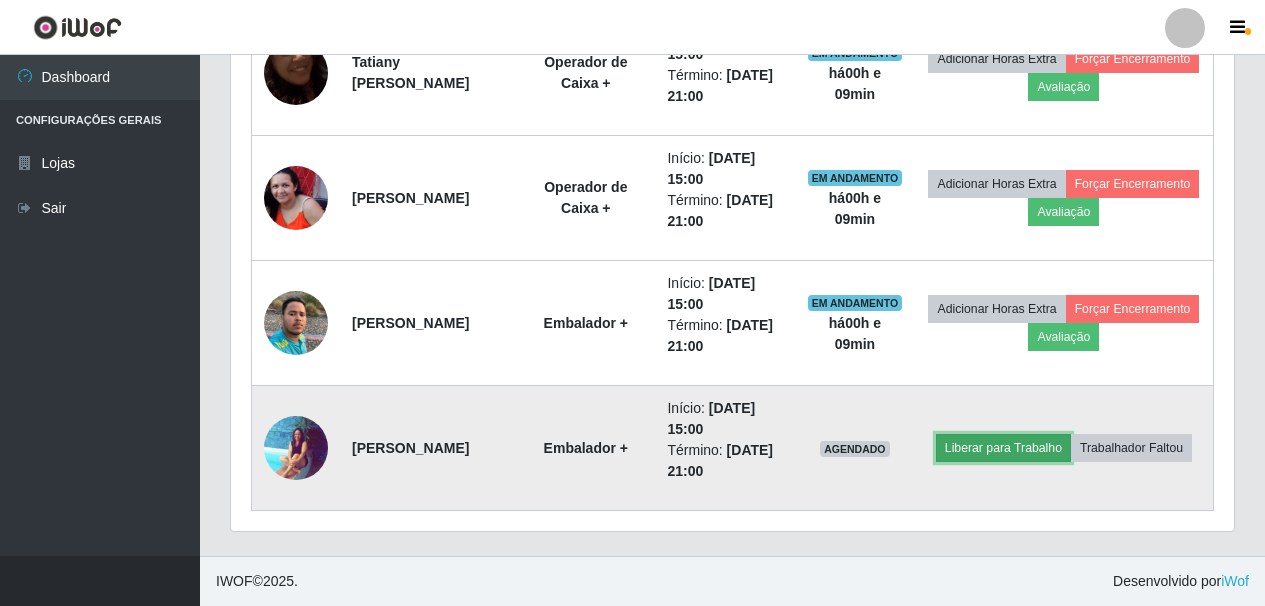 click on "Liberar para Trabalho" at bounding box center (1003, 448) 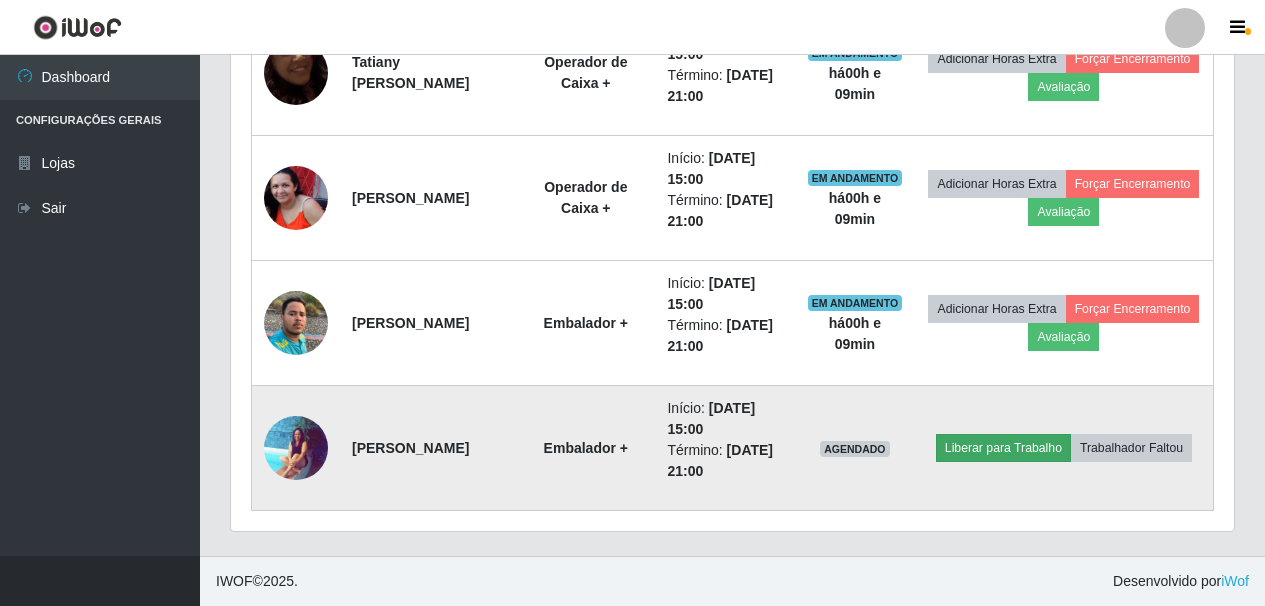 scroll, scrollTop: 999585, scrollLeft: 999007, axis: both 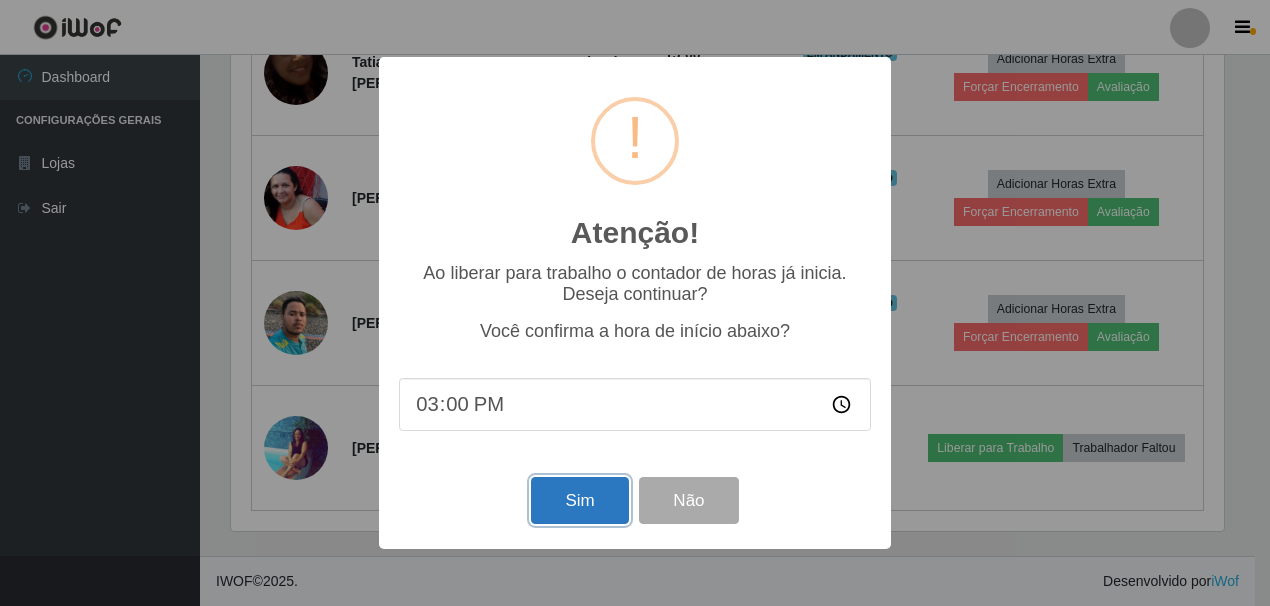 click on "Sim" at bounding box center [579, 500] 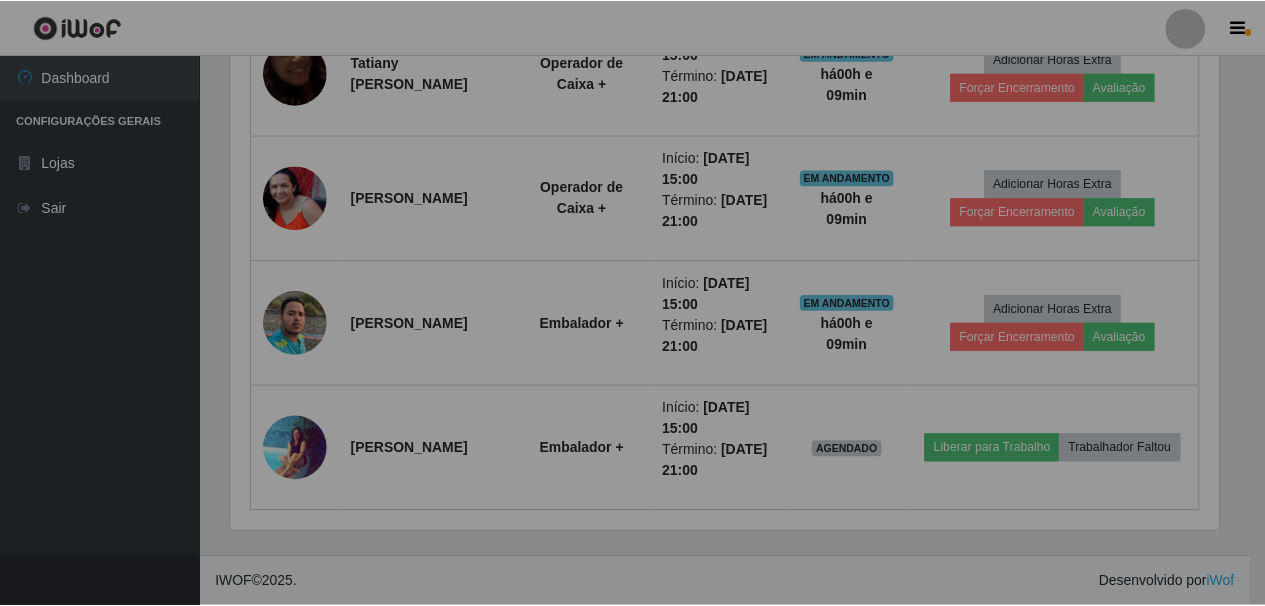 scroll, scrollTop: 999585, scrollLeft: 998997, axis: both 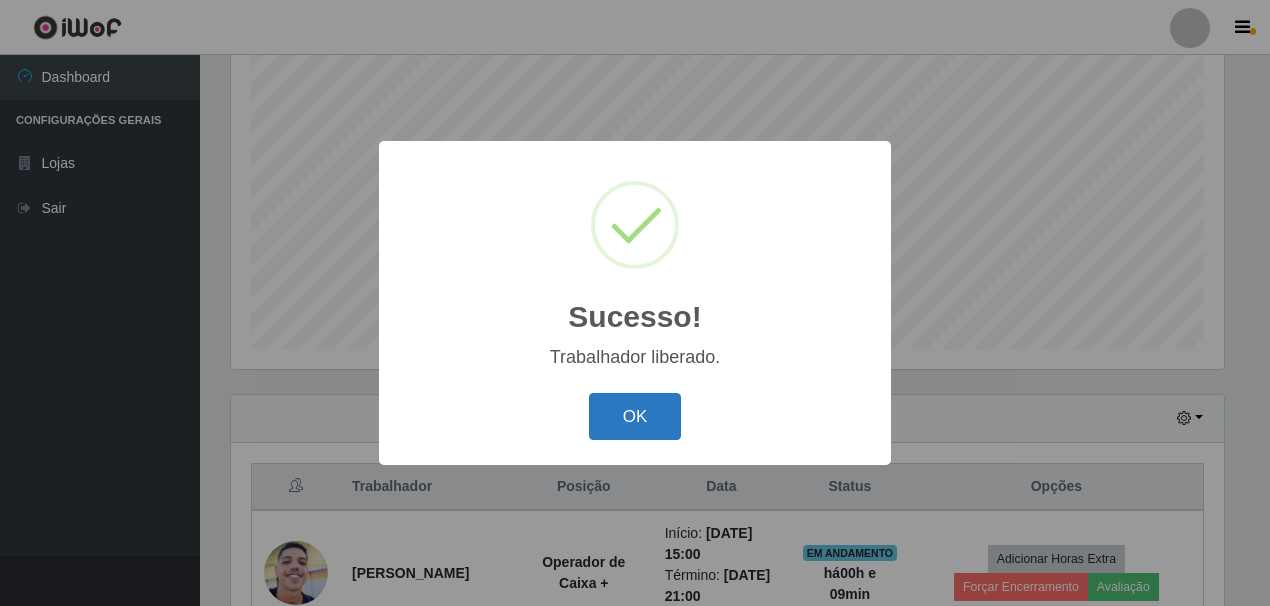 click on "OK" at bounding box center [635, 416] 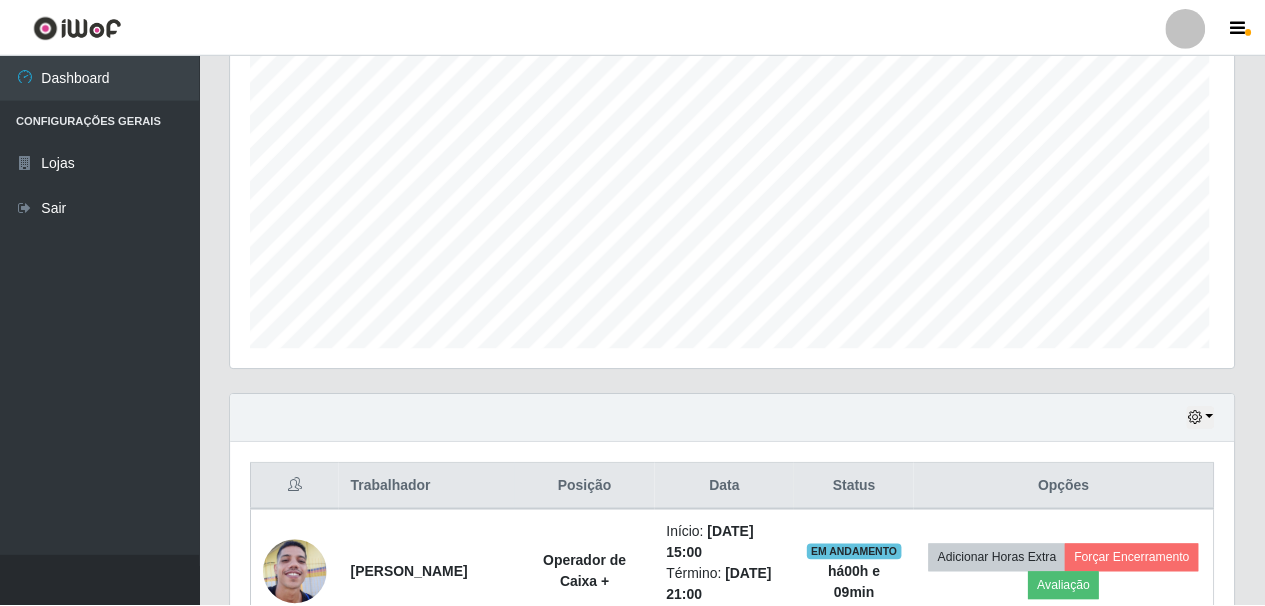 scroll, scrollTop: 999585, scrollLeft: 998997, axis: both 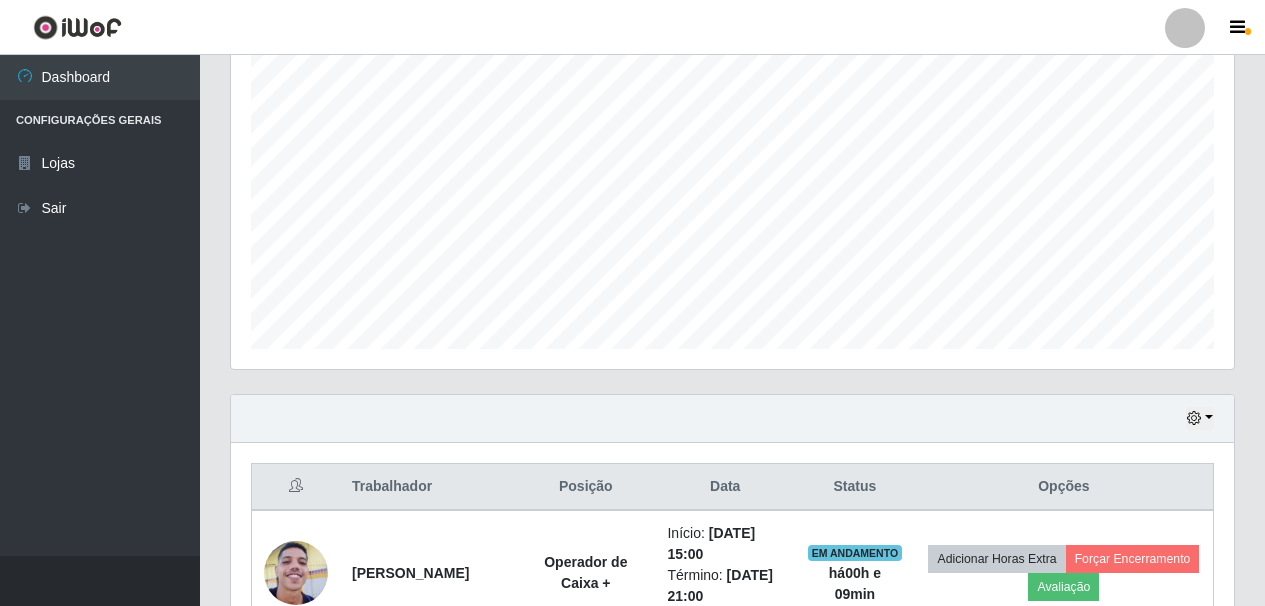 drag, startPoint x: 1263, startPoint y: 308, endPoint x: 1253, endPoint y: 394, distance: 86.579445 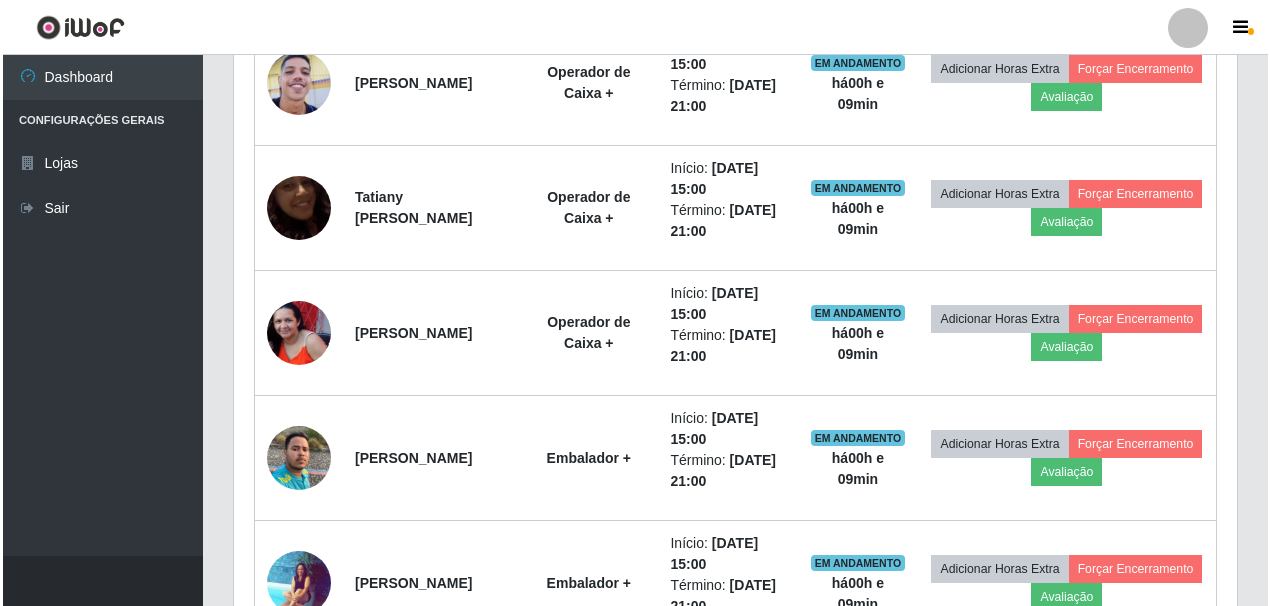 scroll, scrollTop: 891, scrollLeft: 0, axis: vertical 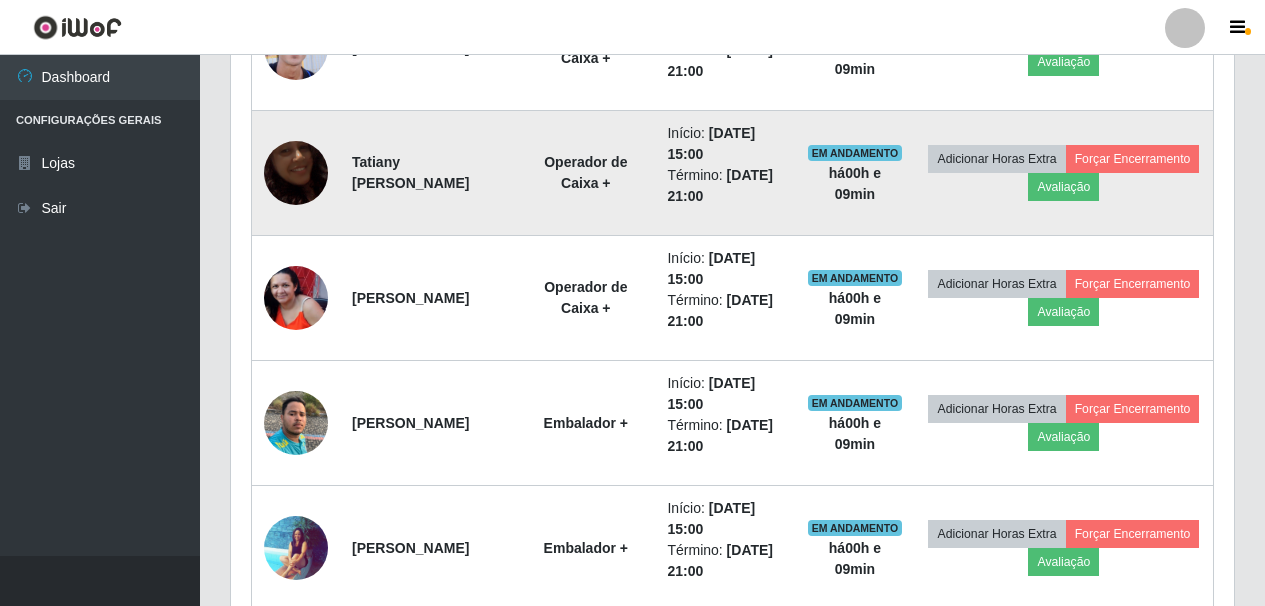 click at bounding box center (296, 173) 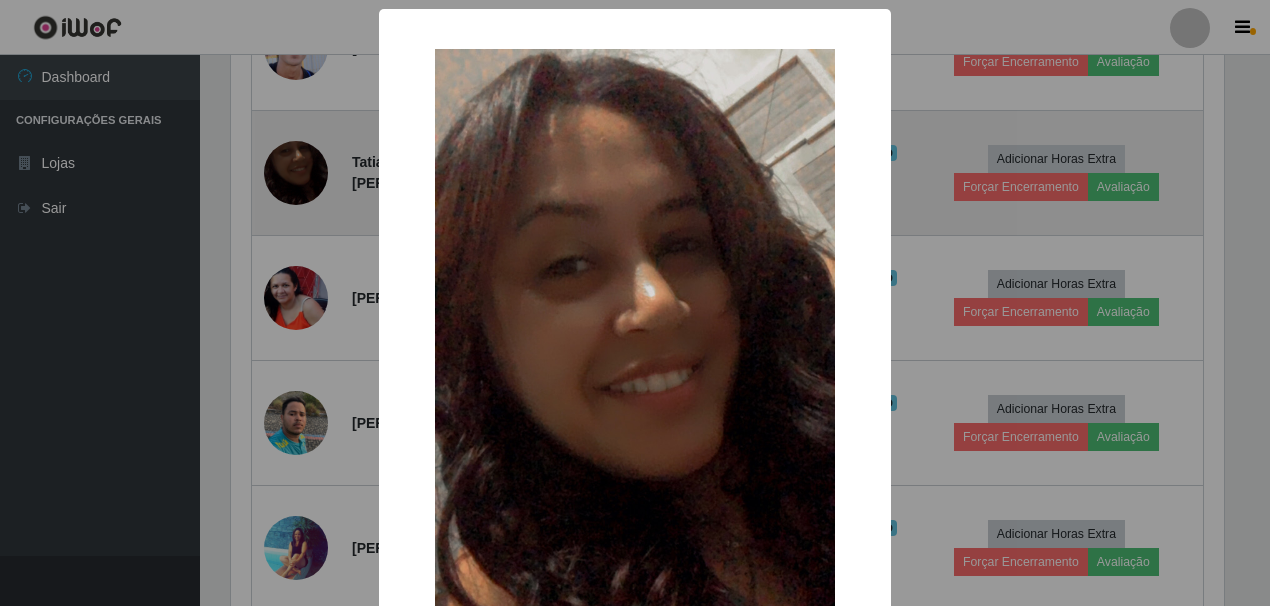 scroll, scrollTop: 999585, scrollLeft: 999007, axis: both 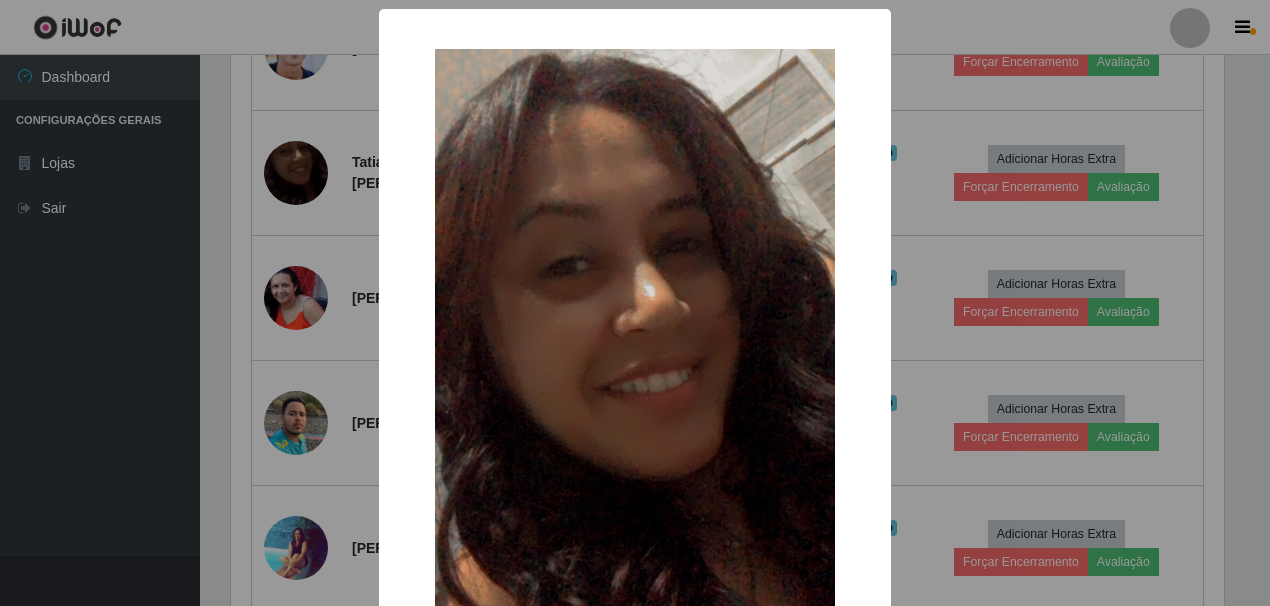 click on "× OK Cancel" at bounding box center (635, 303) 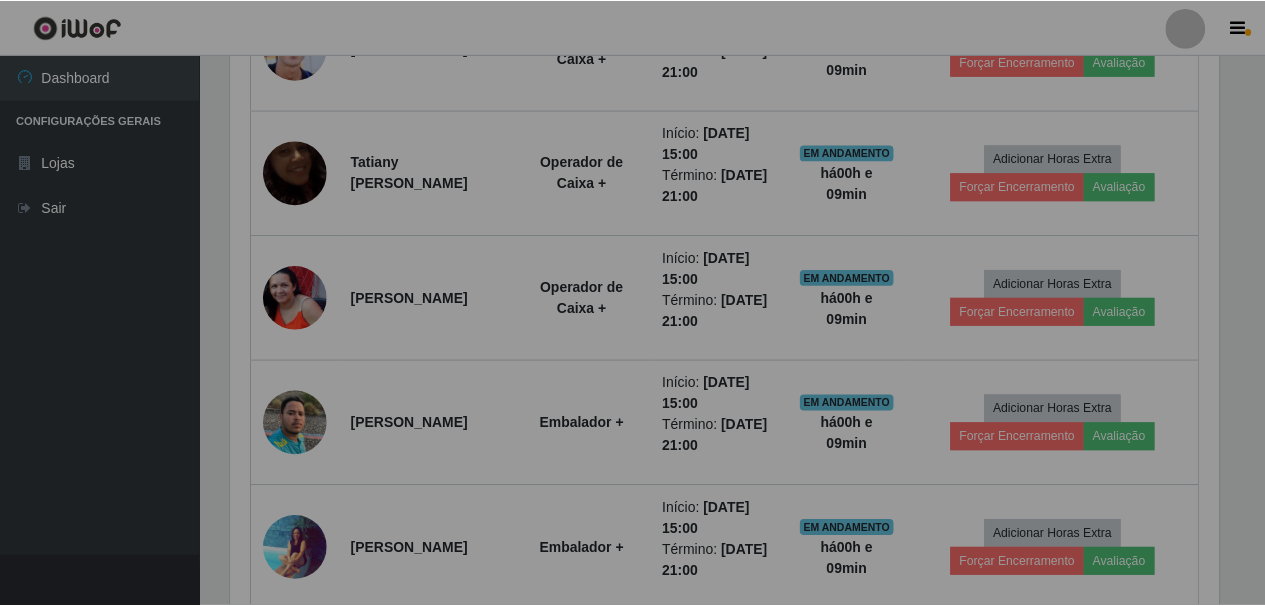 scroll, scrollTop: 999585, scrollLeft: 998997, axis: both 